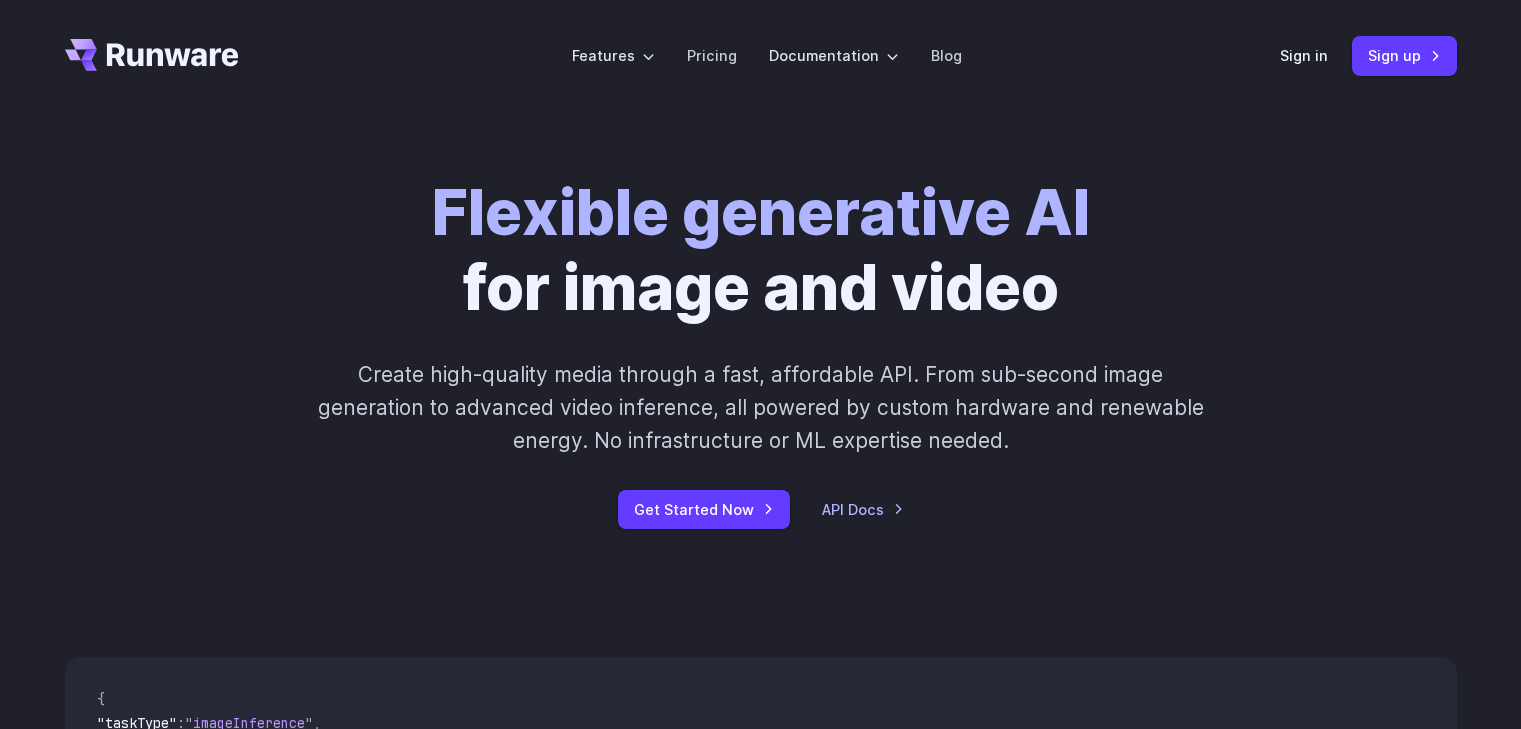 scroll, scrollTop: 0, scrollLeft: 0, axis: both 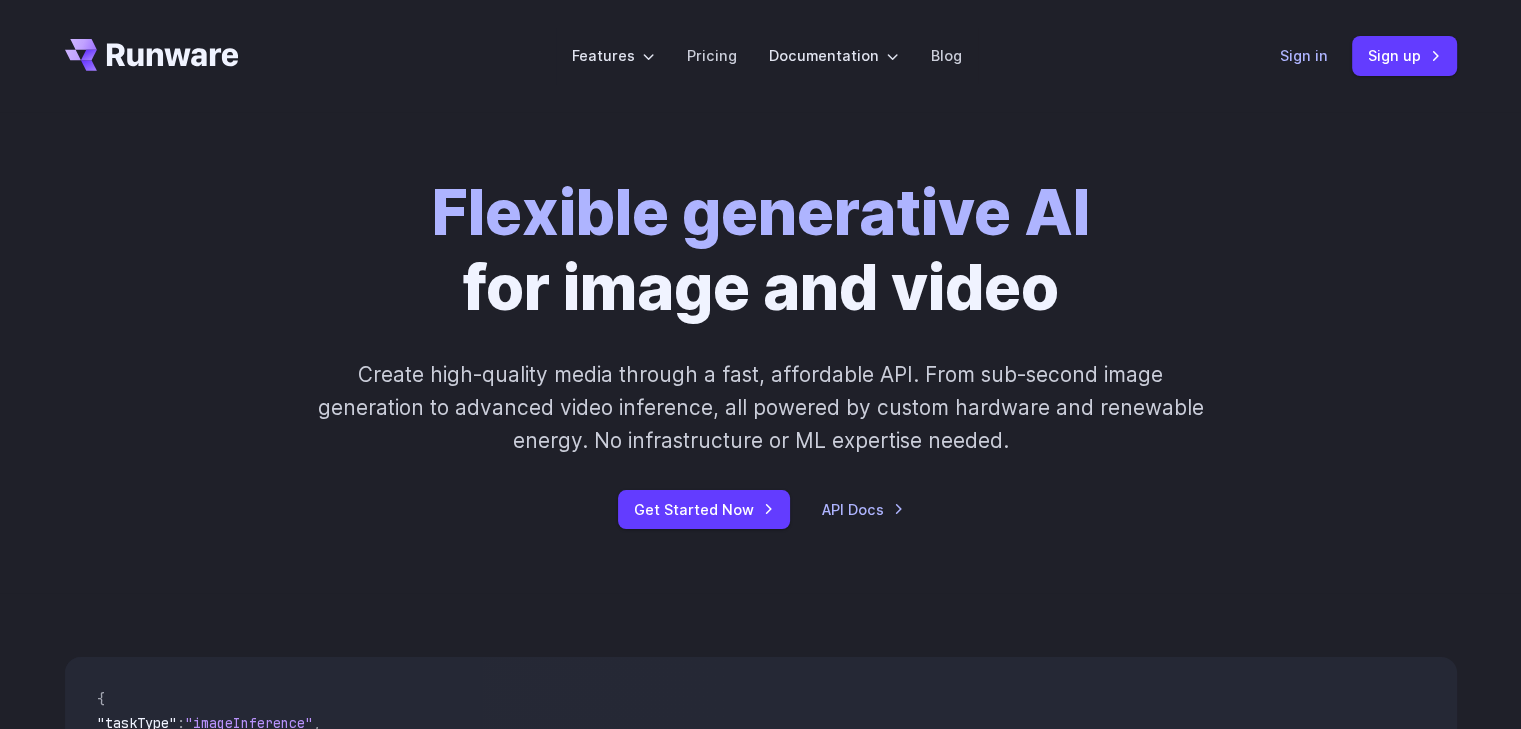click on "Sign in" at bounding box center (1304, 55) 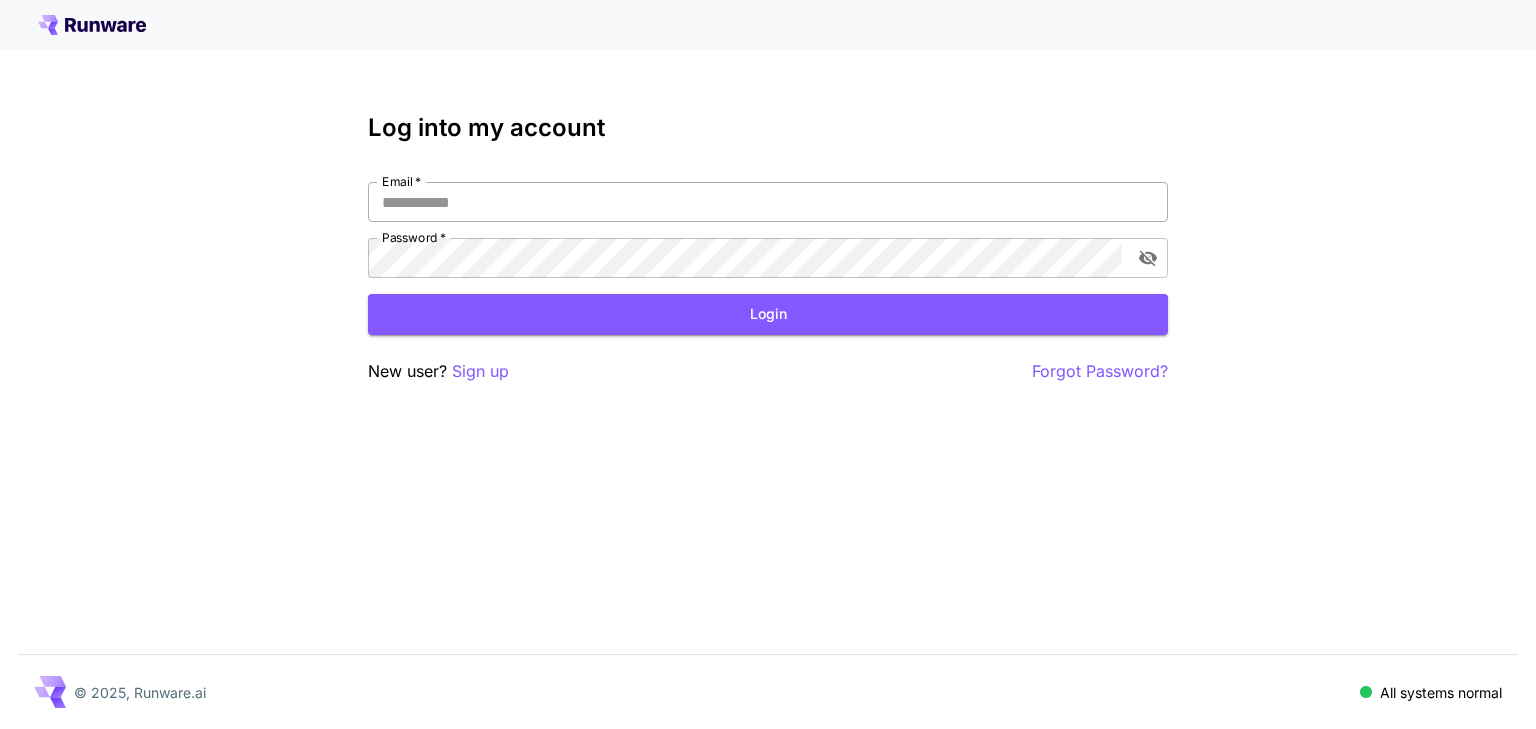 scroll, scrollTop: 0, scrollLeft: 0, axis: both 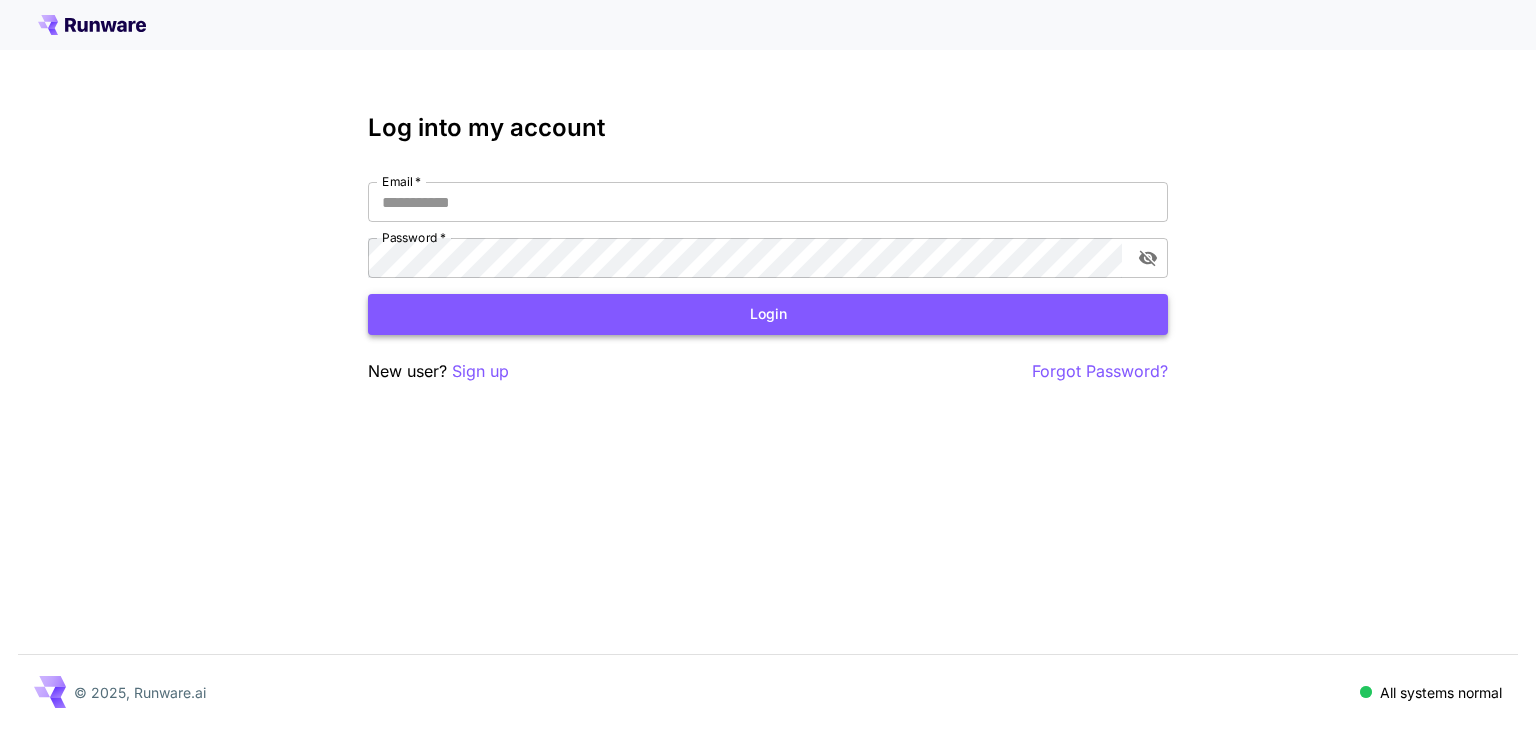 type on "**********" 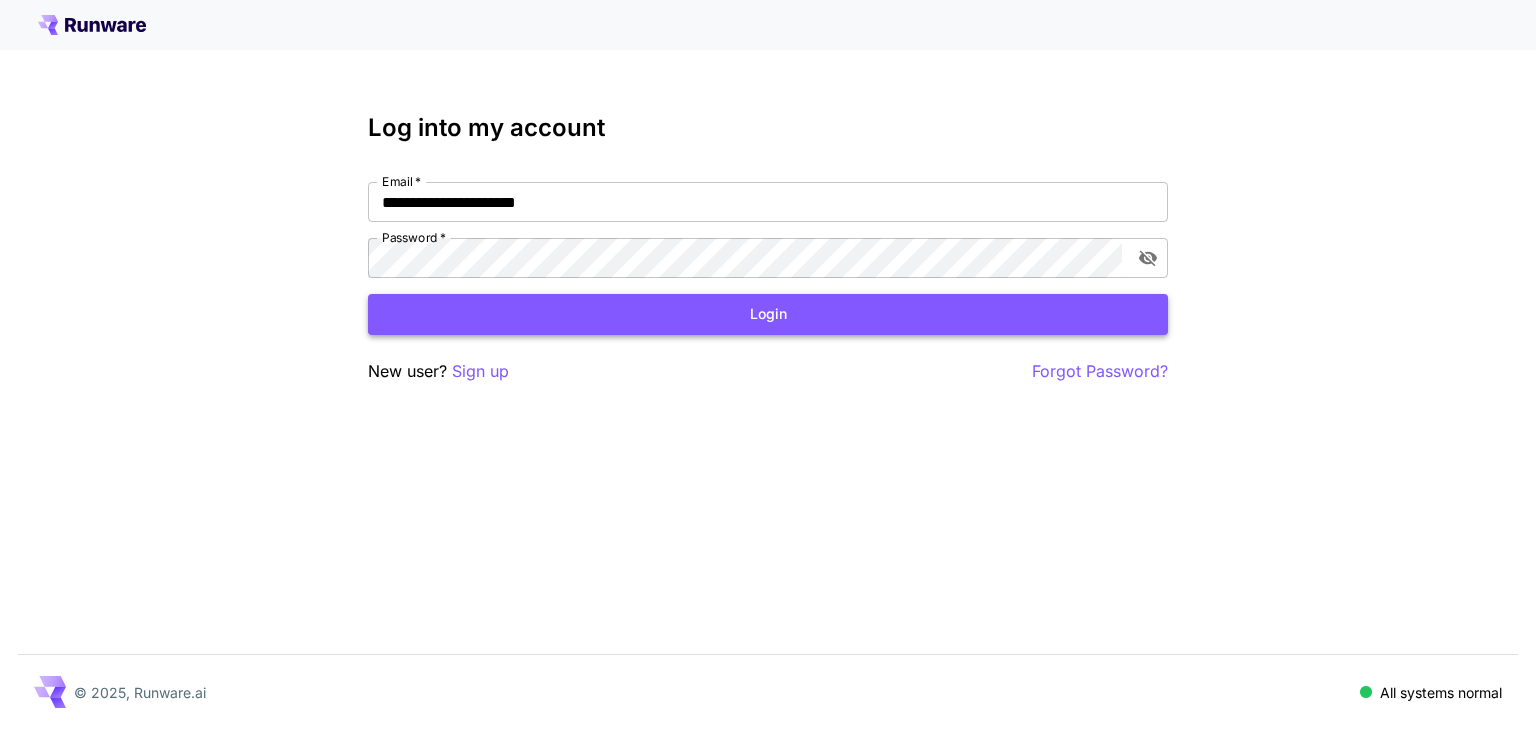click on "Login" at bounding box center [768, 314] 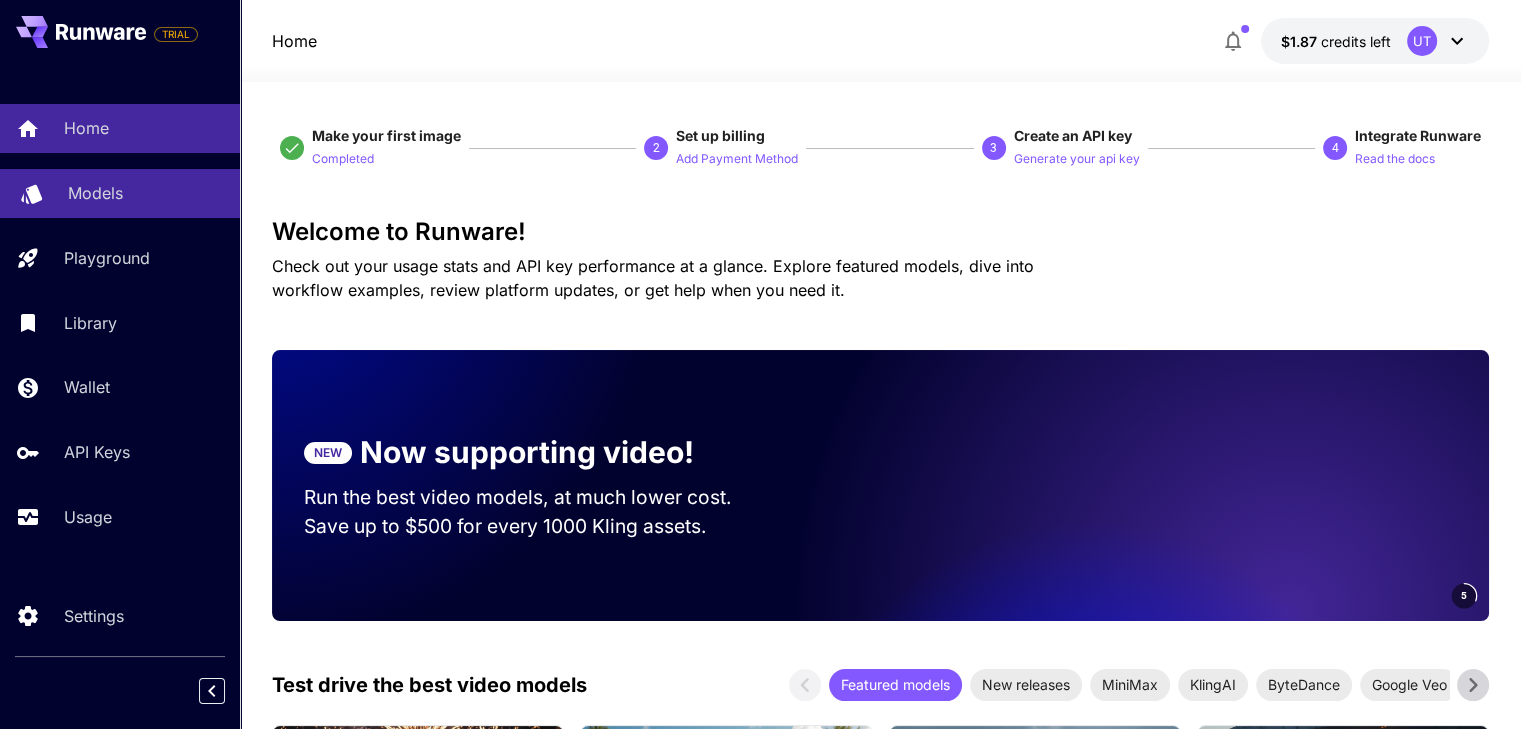 click on "Models" at bounding box center [146, 193] 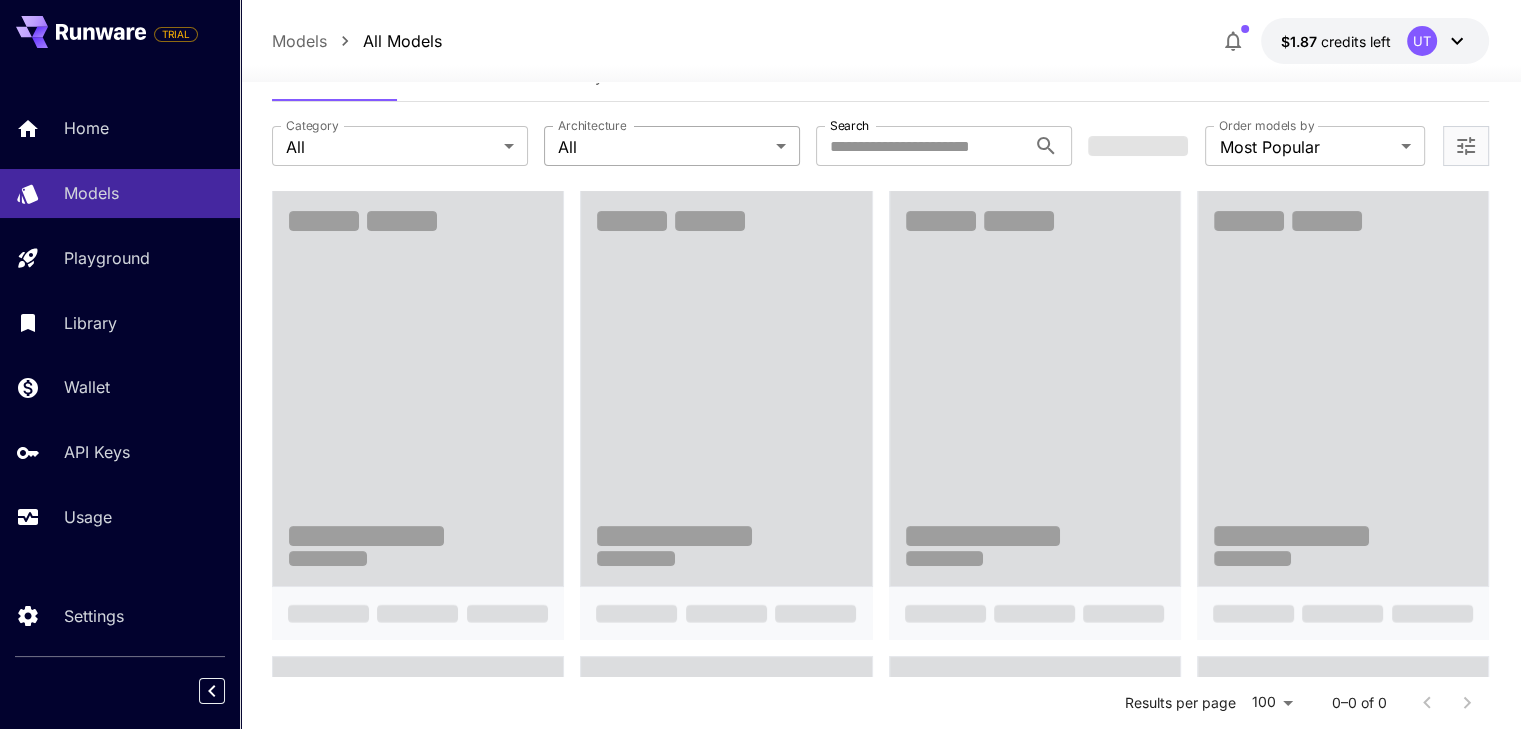 scroll, scrollTop: 62, scrollLeft: 0, axis: vertical 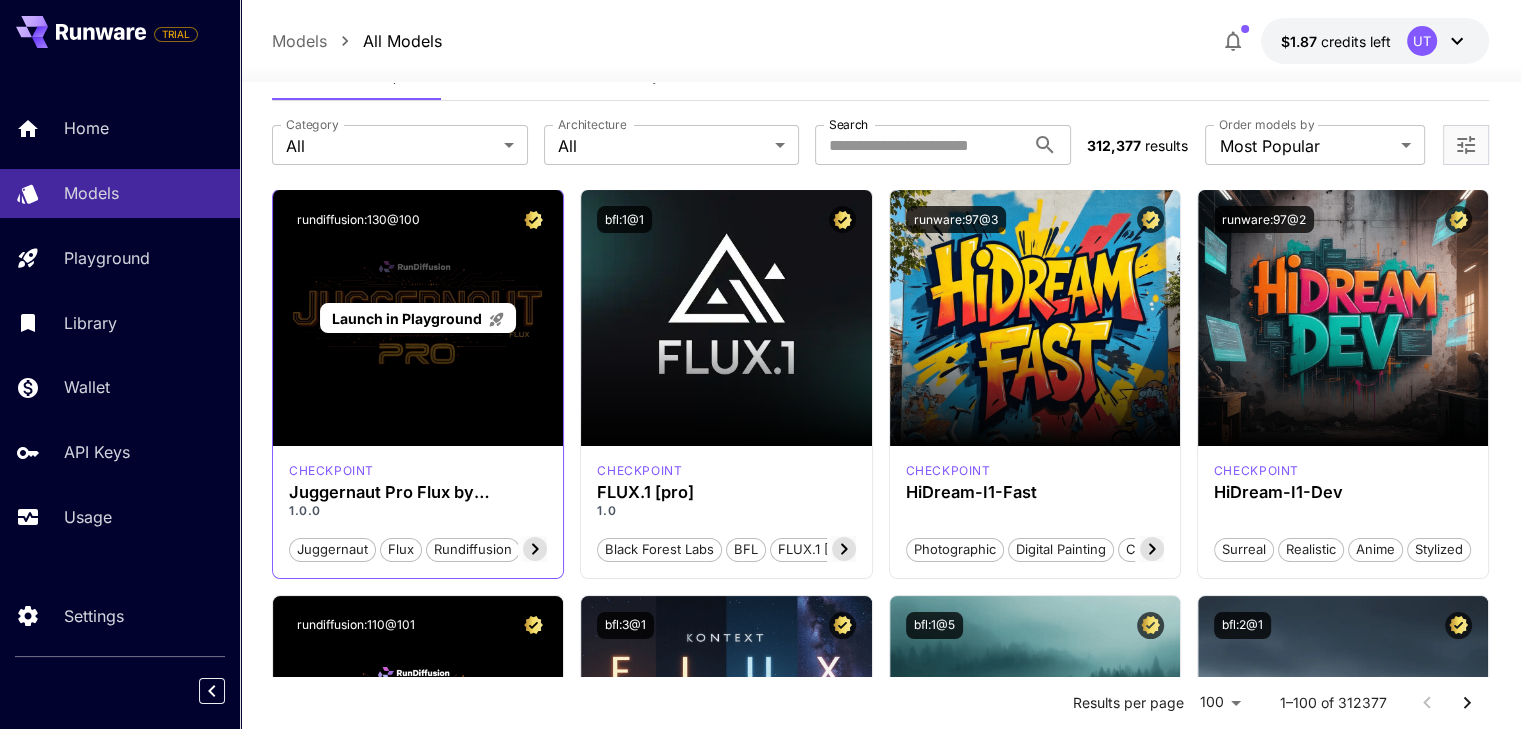 click on "Launch in Playground" at bounding box center (418, 318) 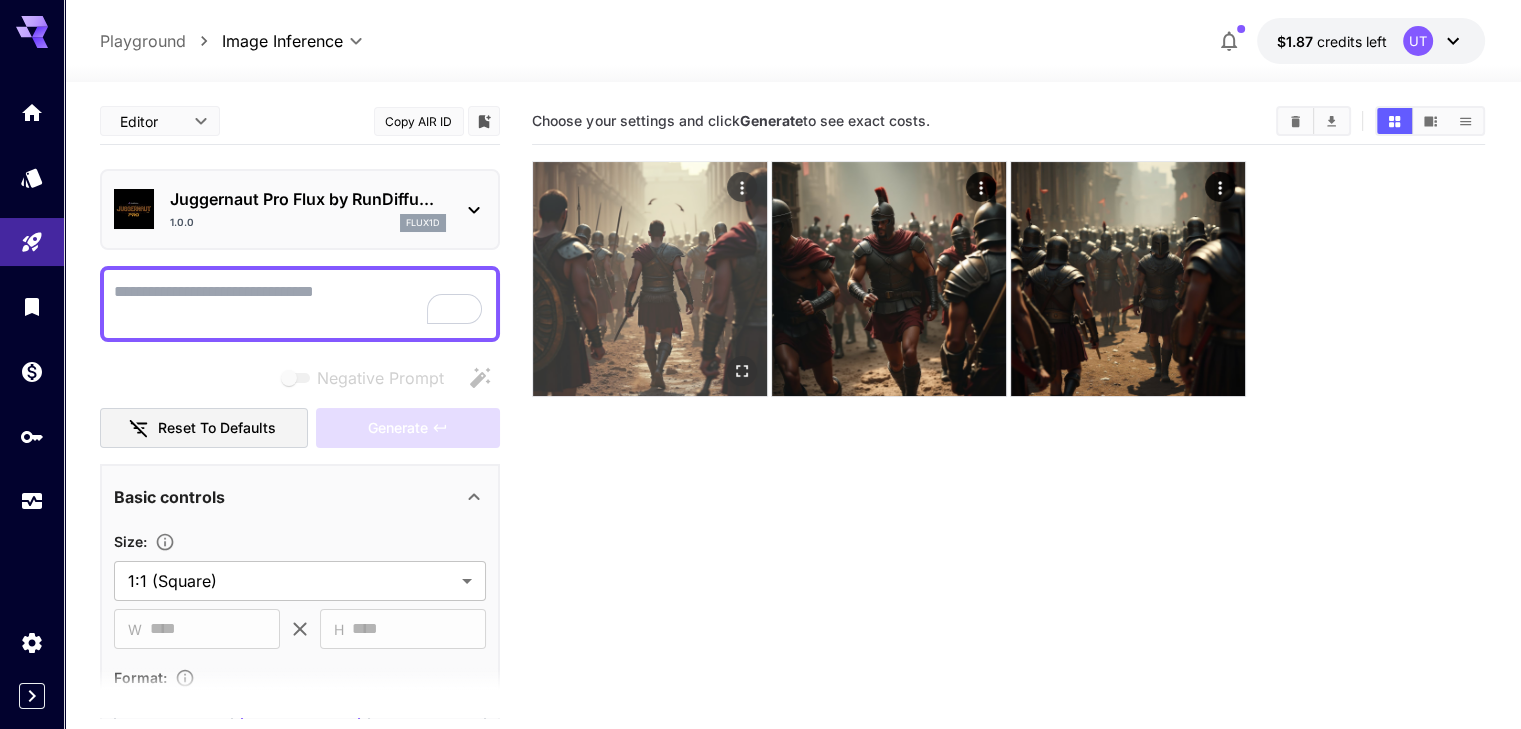 click at bounding box center [650, 279] 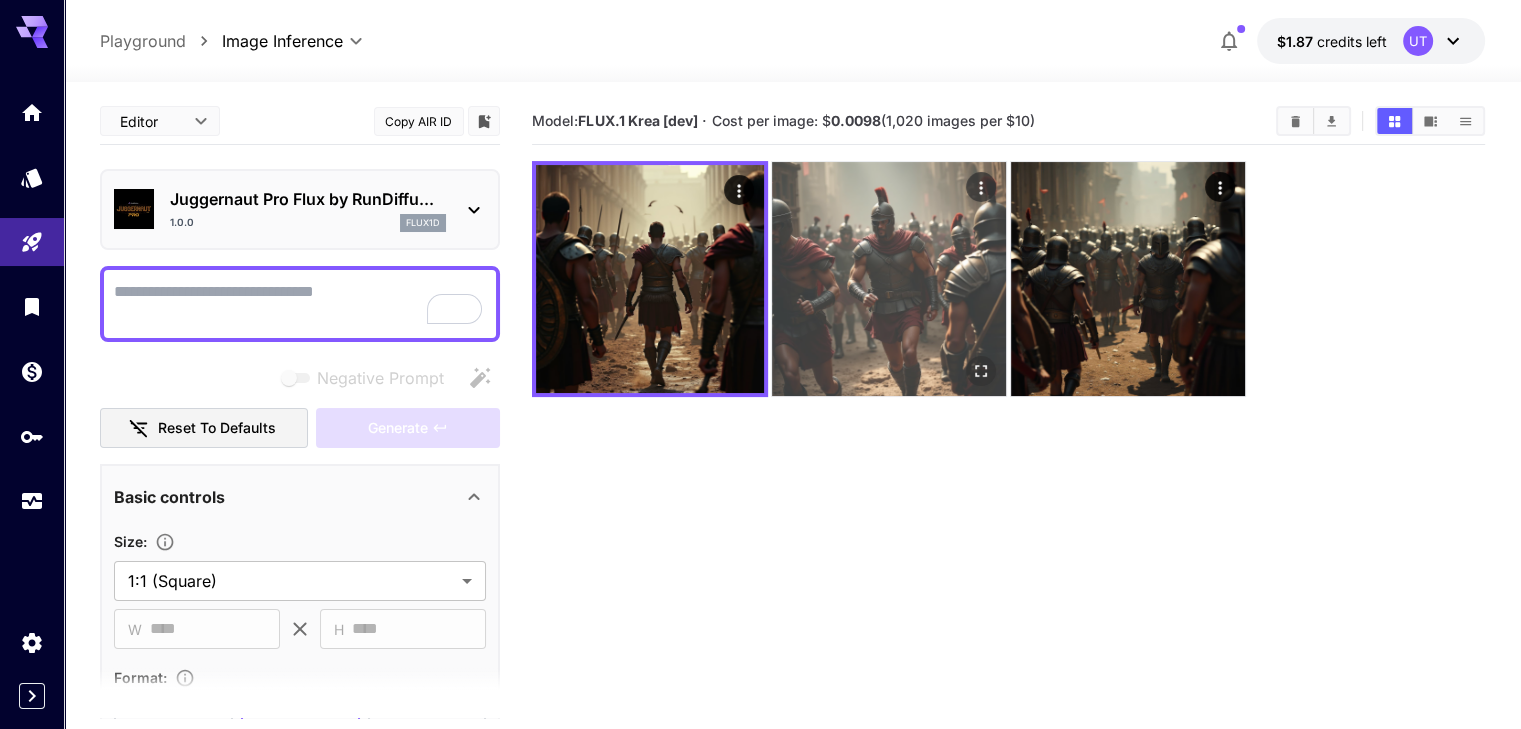 click at bounding box center [889, 279] 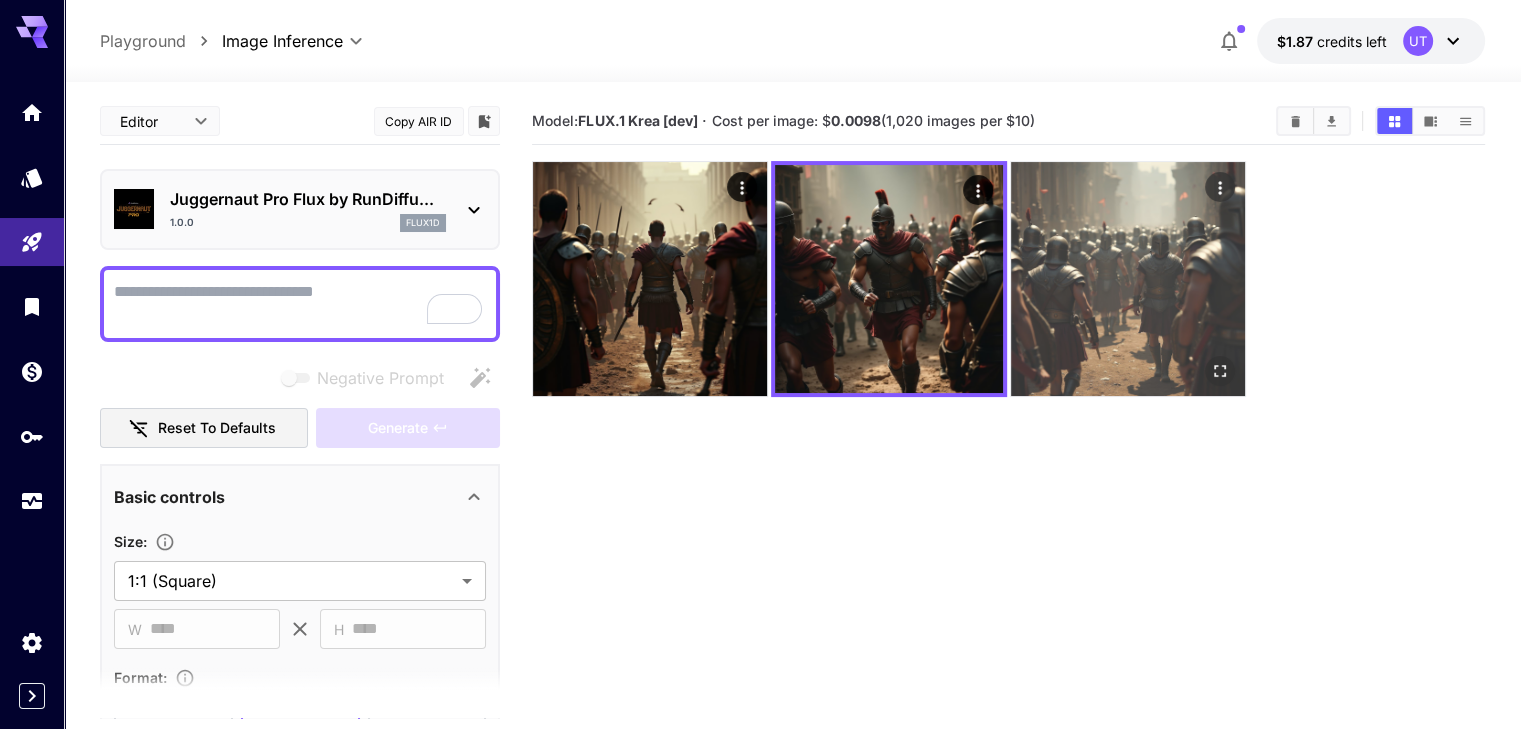 click at bounding box center [1128, 279] 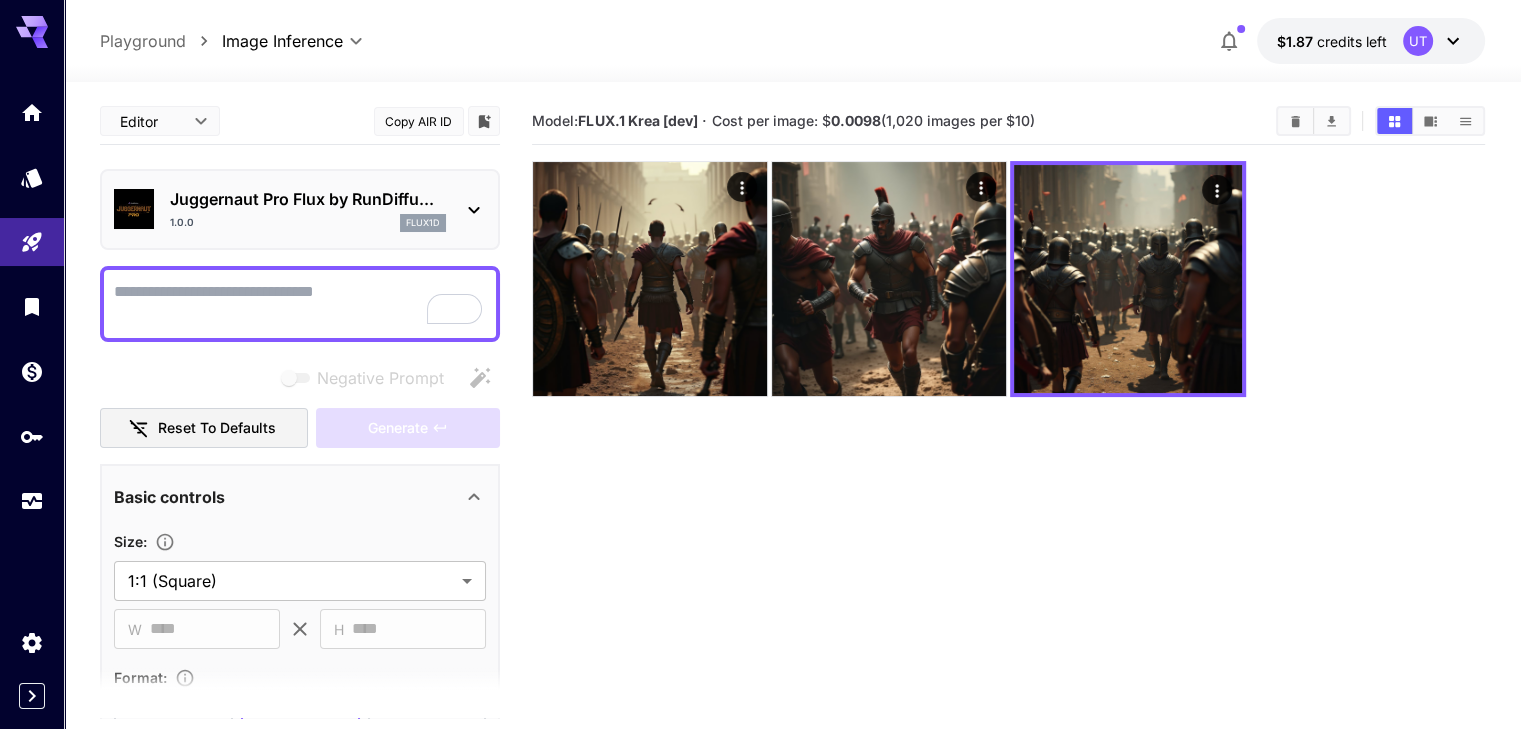 click on "Model:  FLUX.1 Krea [dev] · Cost per image: $ 0.0098  (1,020 images per $10)" at bounding box center (1008, 462) 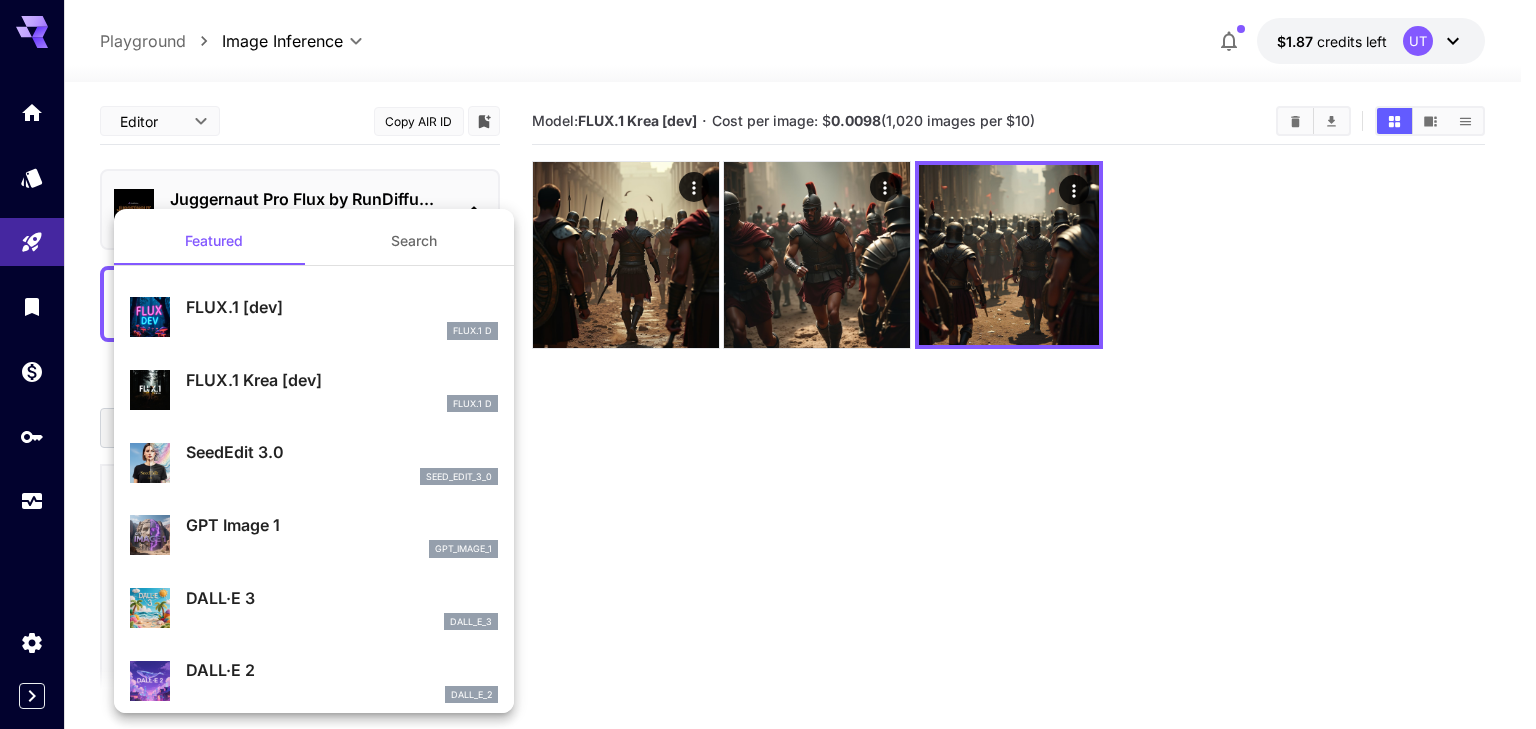click at bounding box center [768, 364] 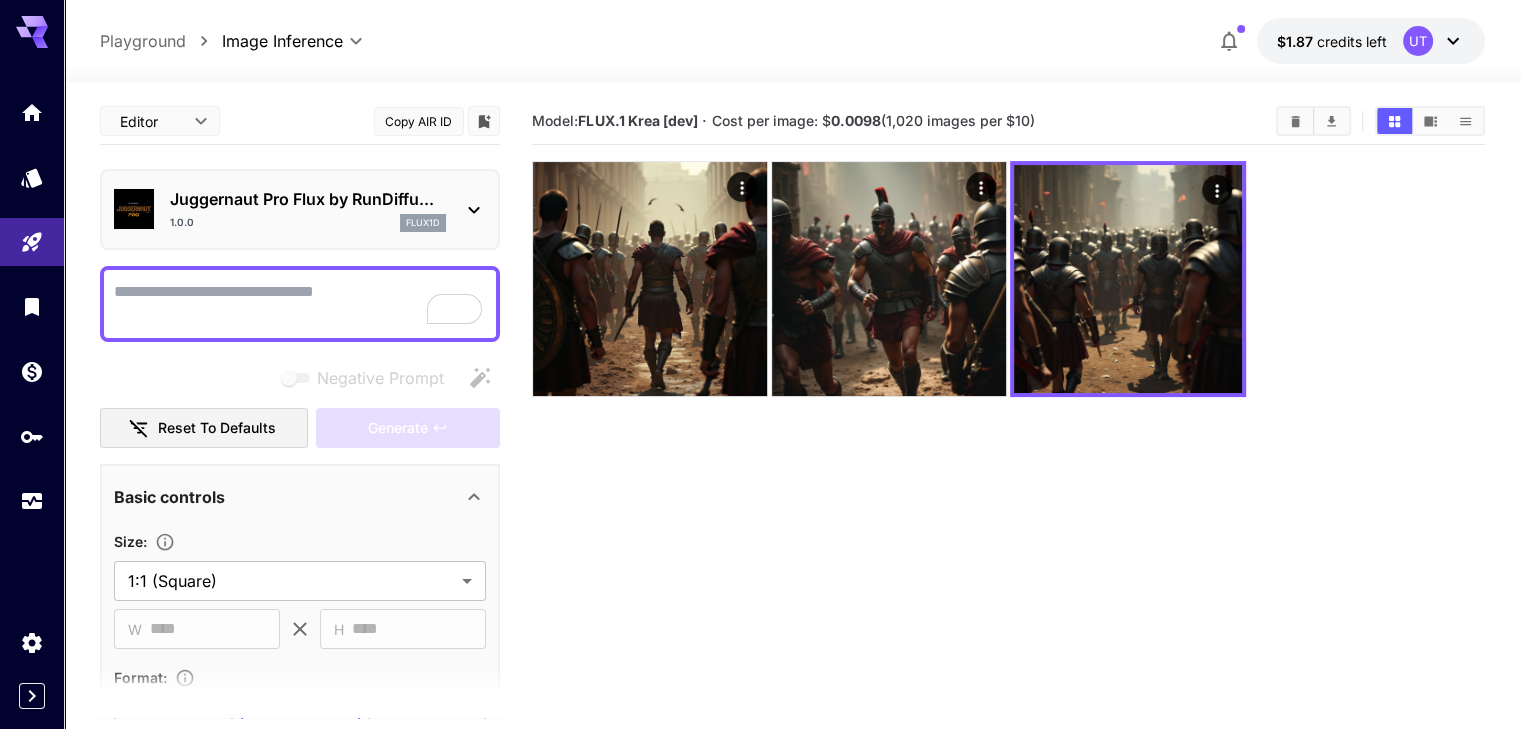 click on "Negative Prompt" at bounding box center [300, 304] 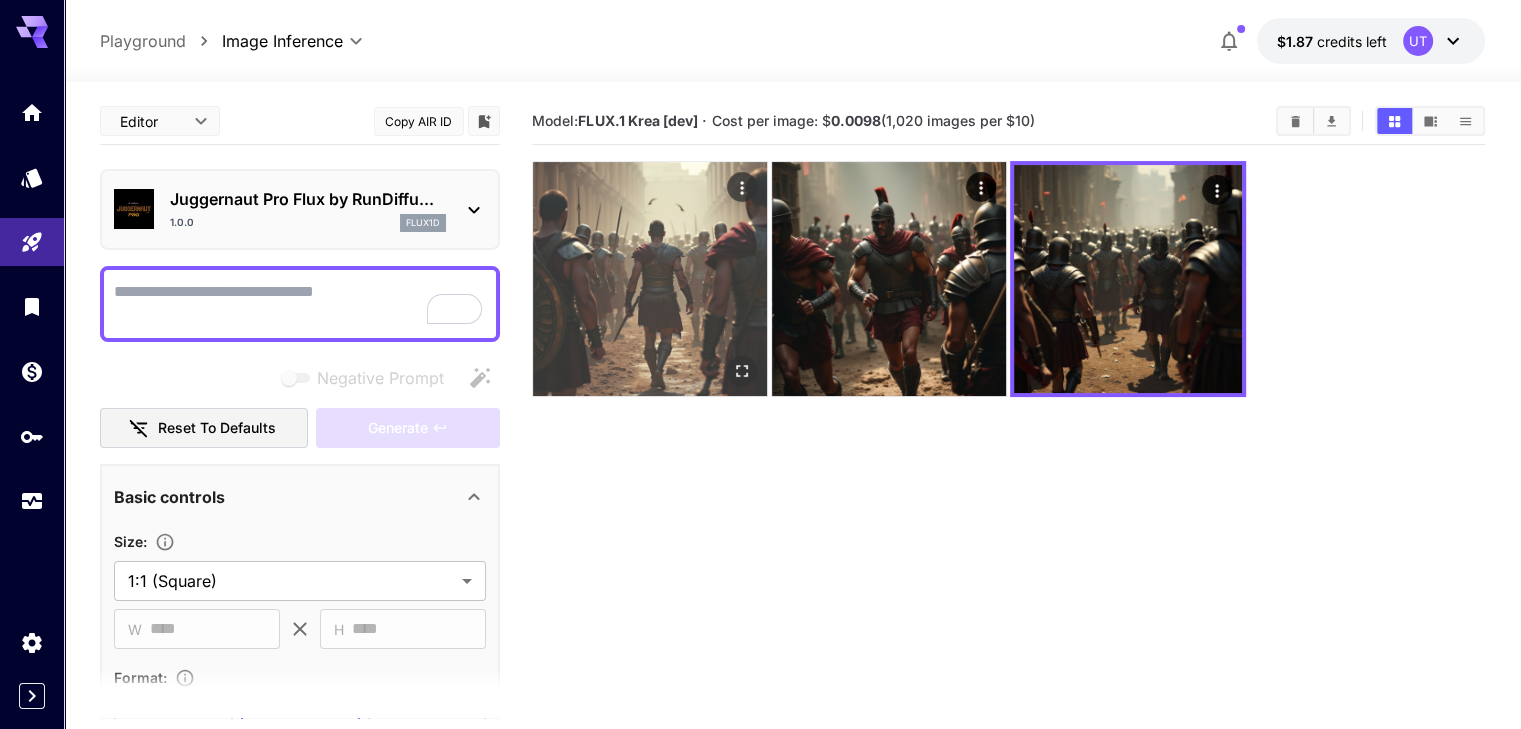 paste on "**********" 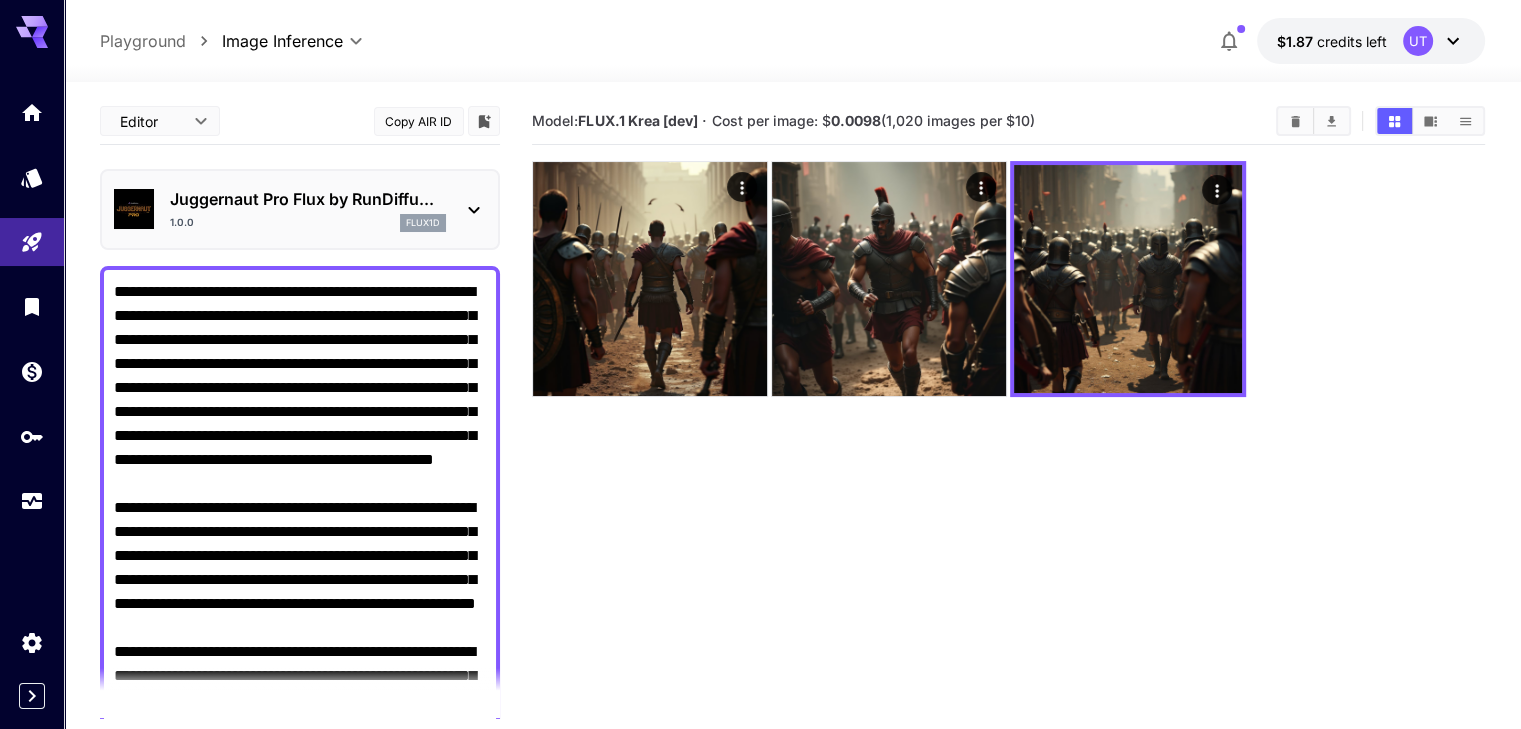 scroll, scrollTop: 231, scrollLeft: 0, axis: vertical 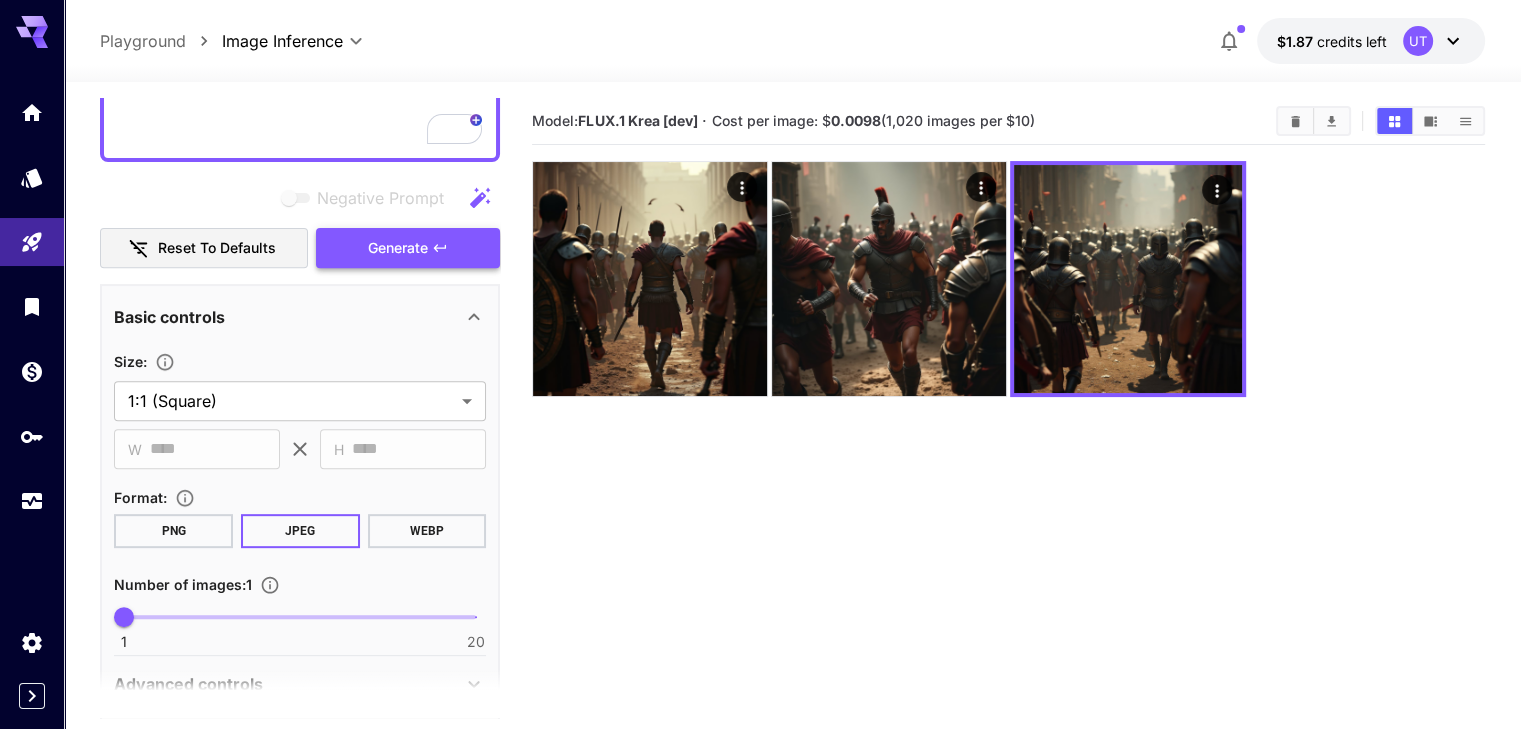 click on "Generate" at bounding box center [398, 248] 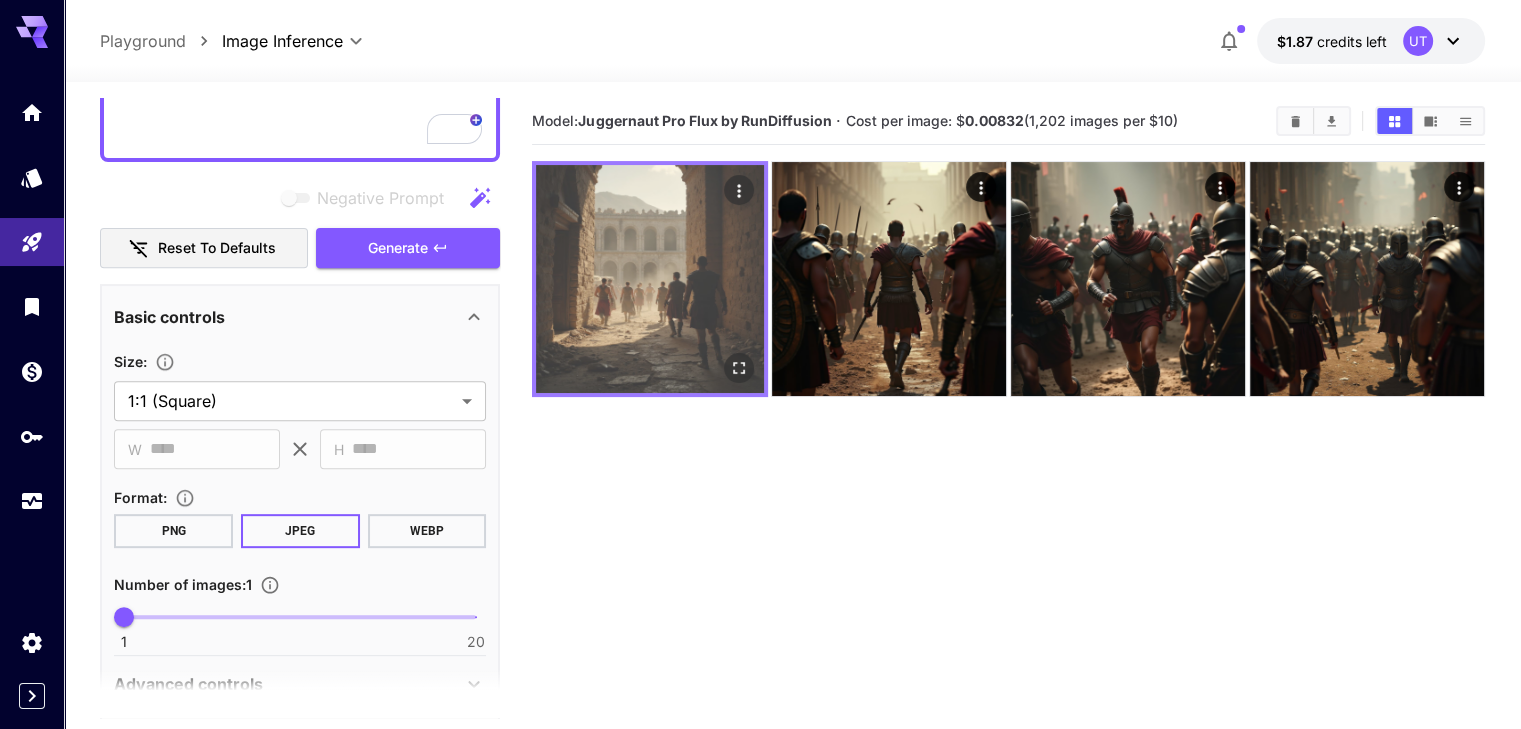 click at bounding box center (650, 279) 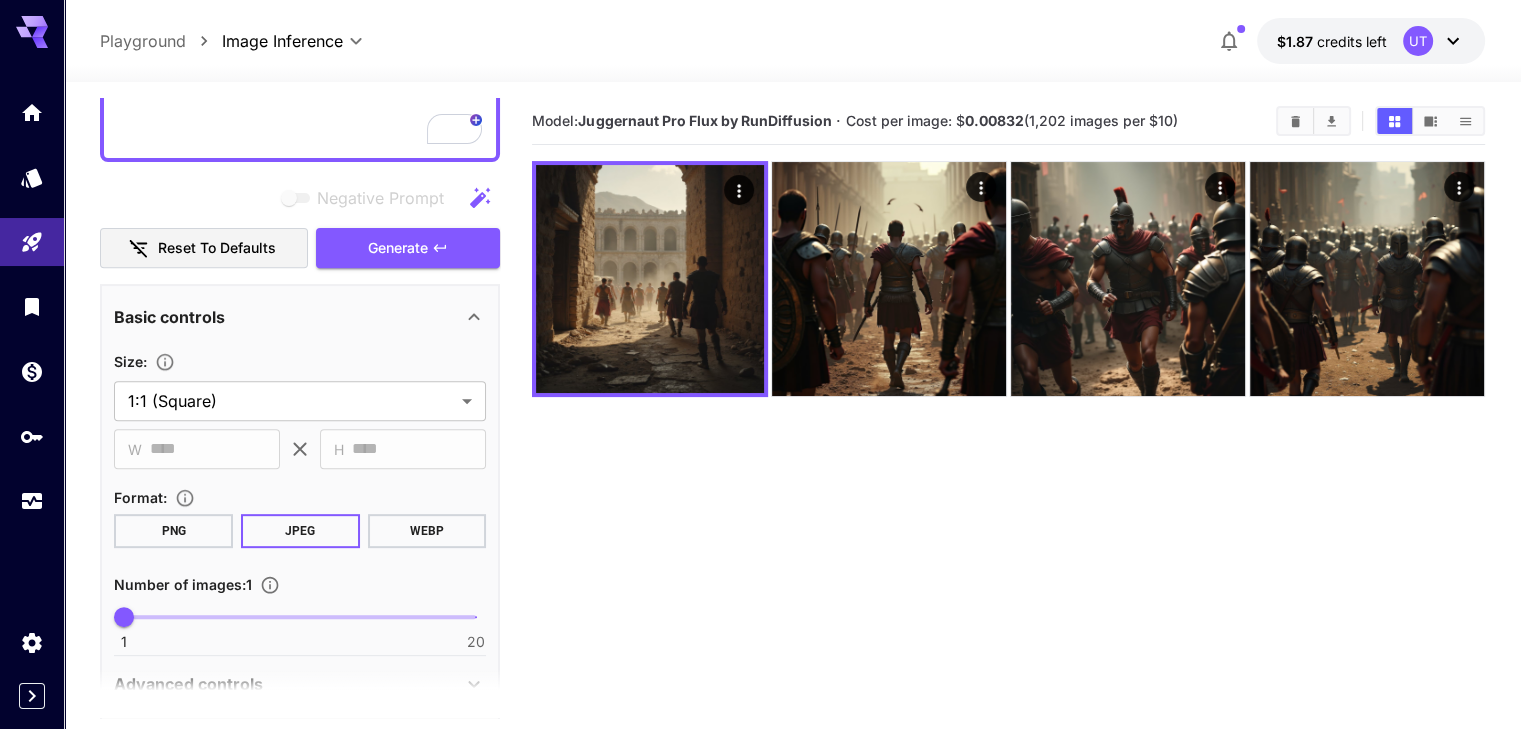scroll, scrollTop: 643, scrollLeft: 0, axis: vertical 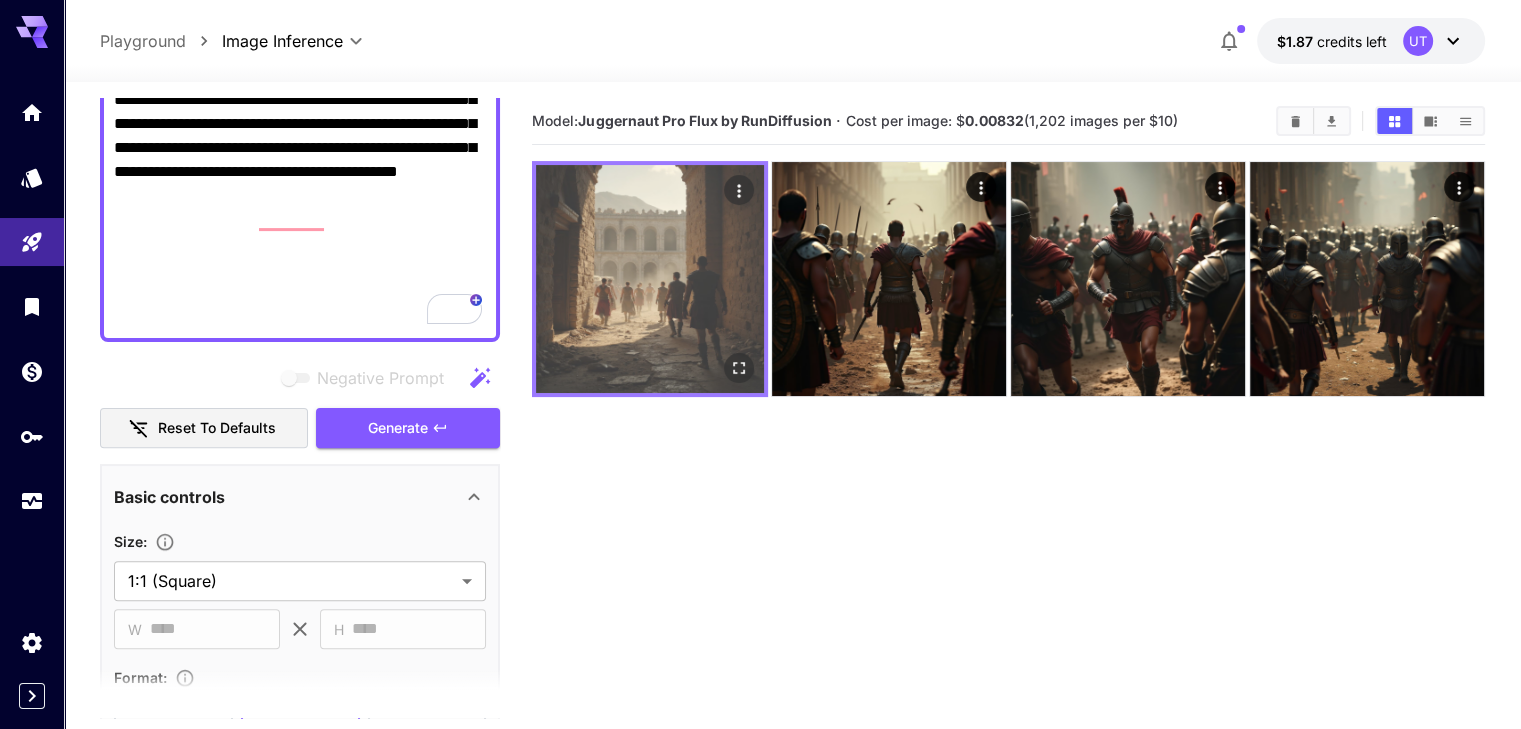 click at bounding box center (650, 279) 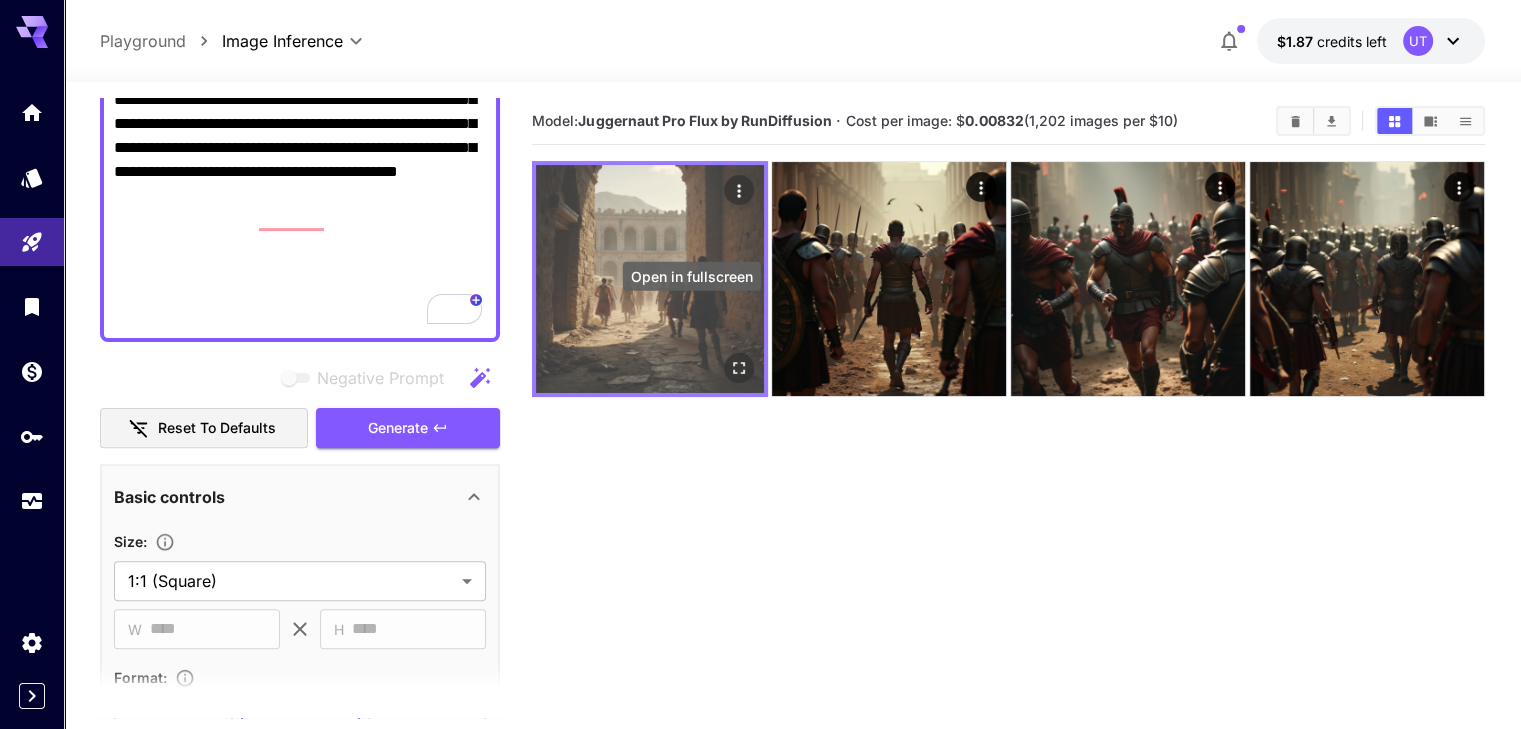 click 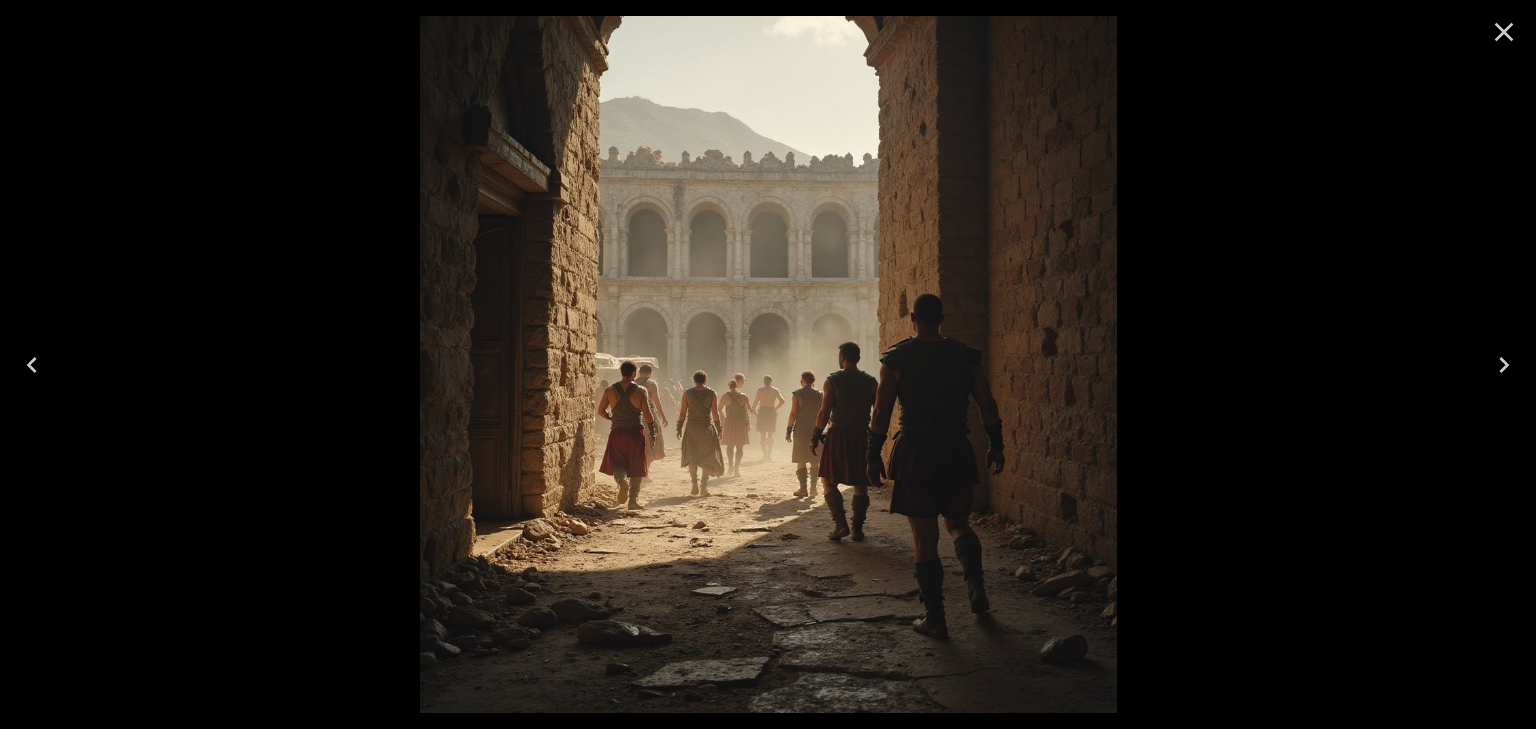 click at bounding box center (1504, 32) 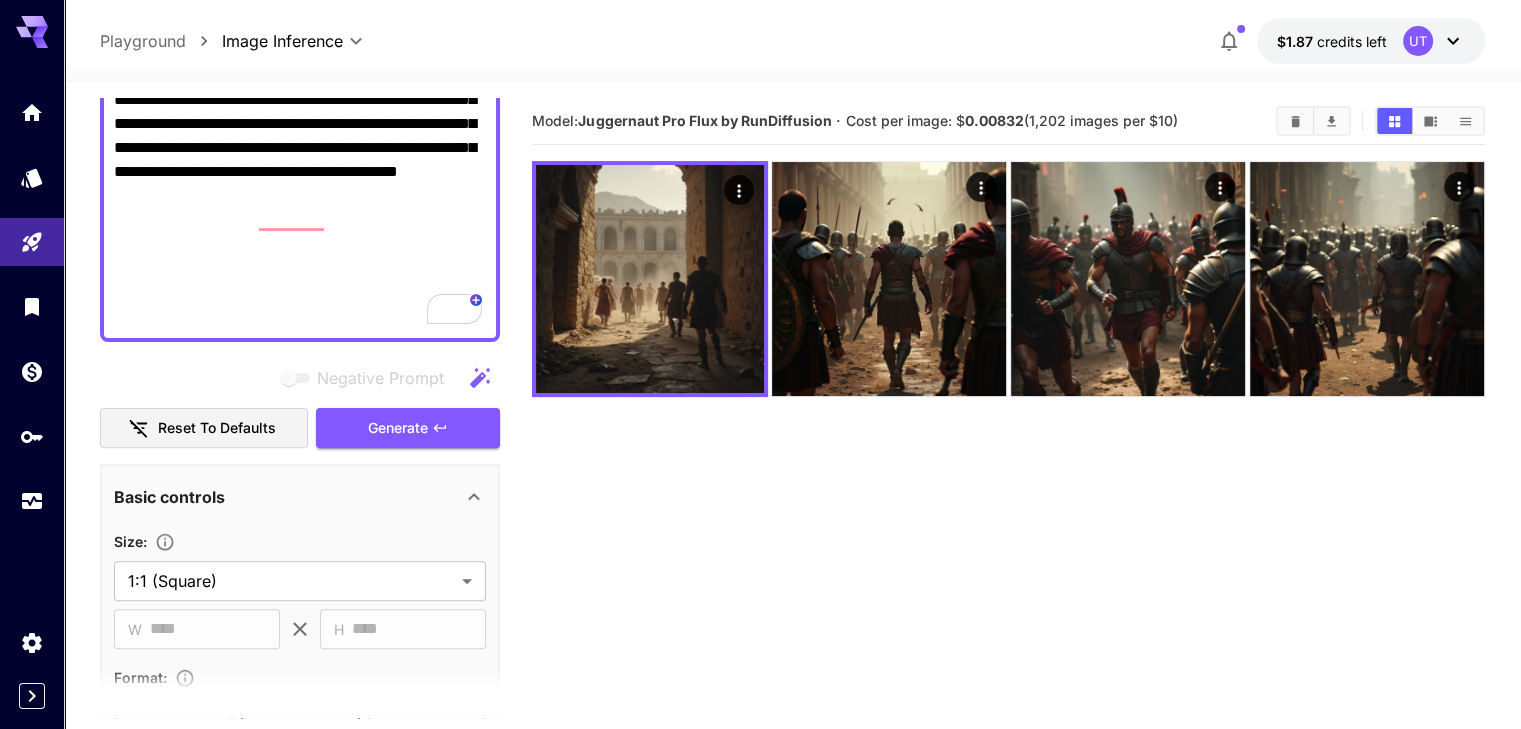scroll, scrollTop: 288, scrollLeft: 0, axis: vertical 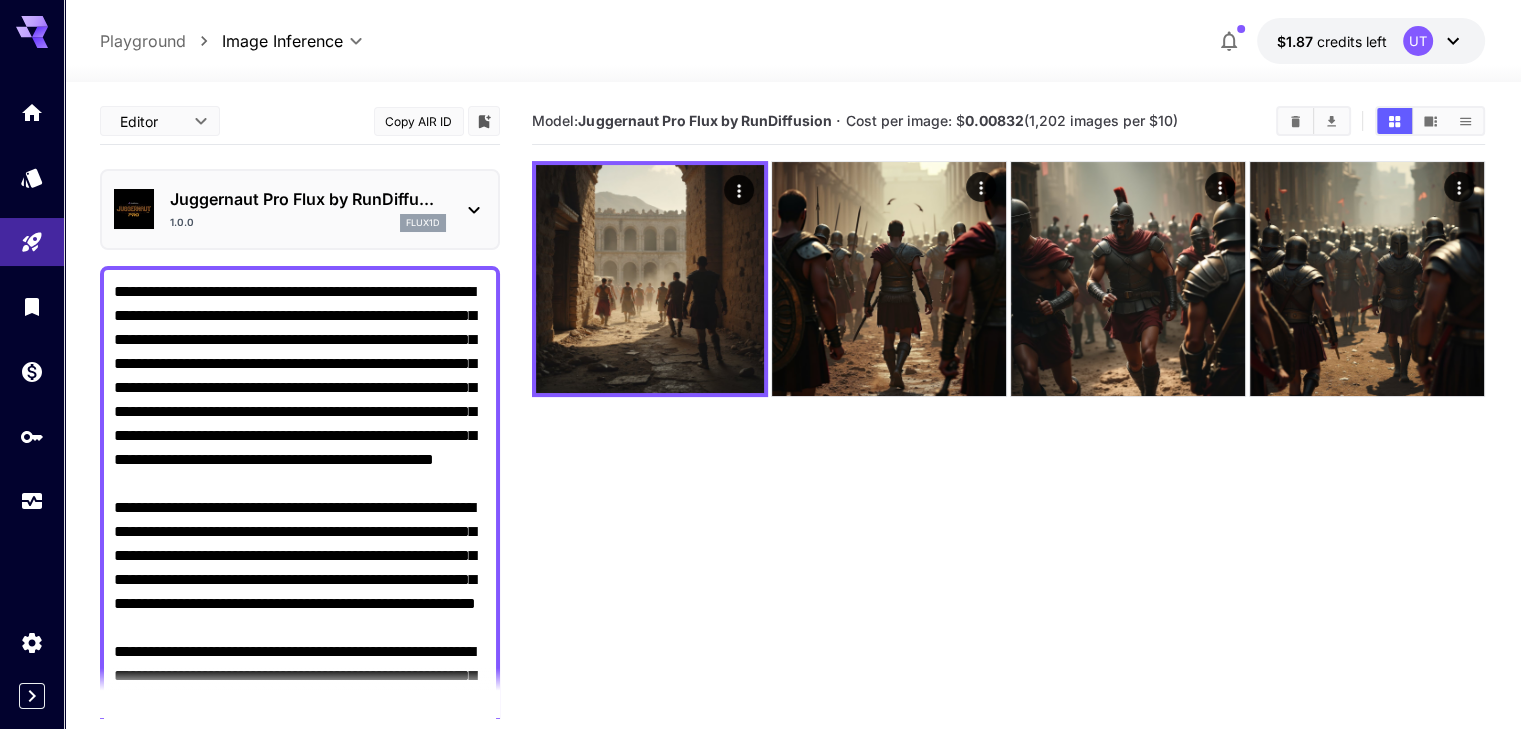 click on "Negative Prompt" at bounding box center [300, 616] 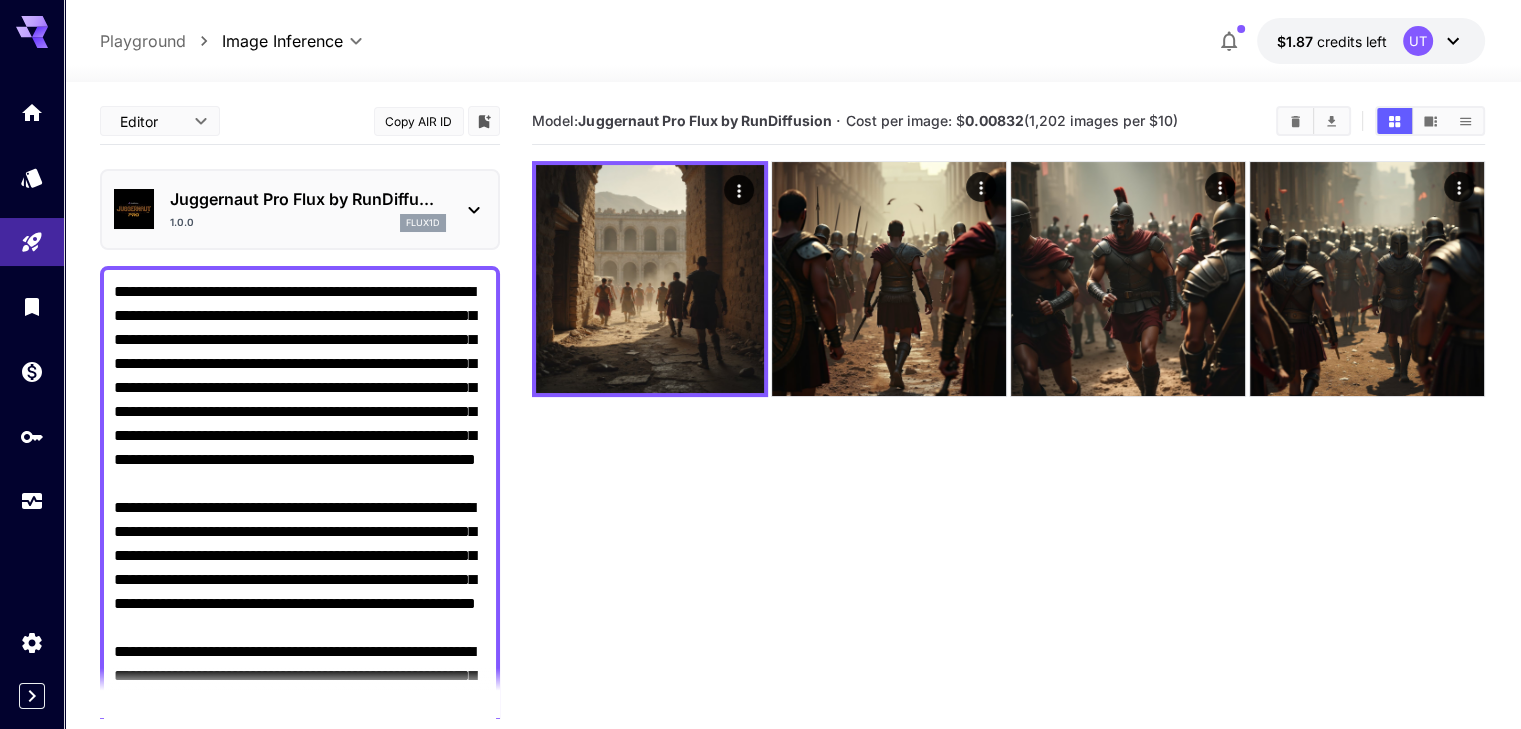 scroll, scrollTop: 541, scrollLeft: 0, axis: vertical 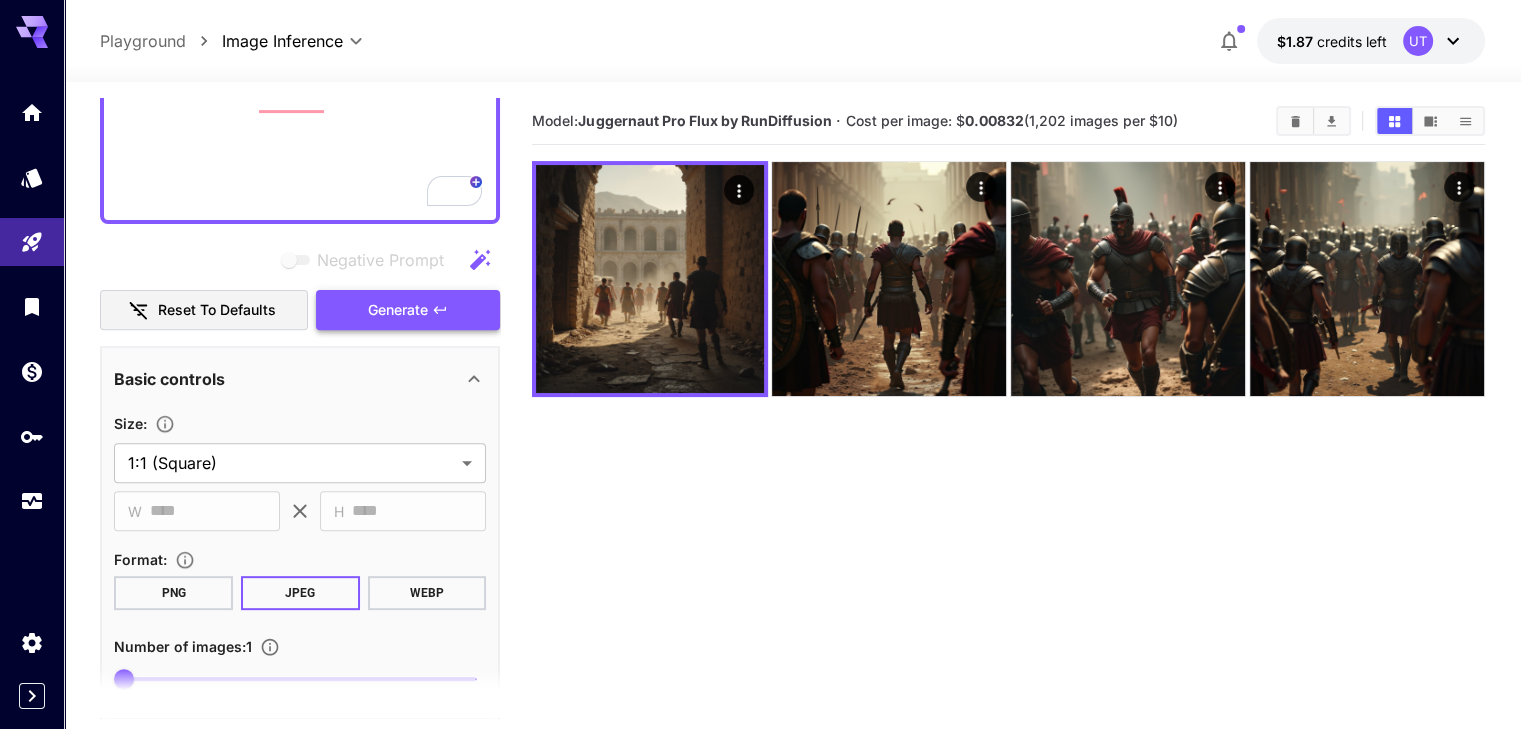 type on "**********" 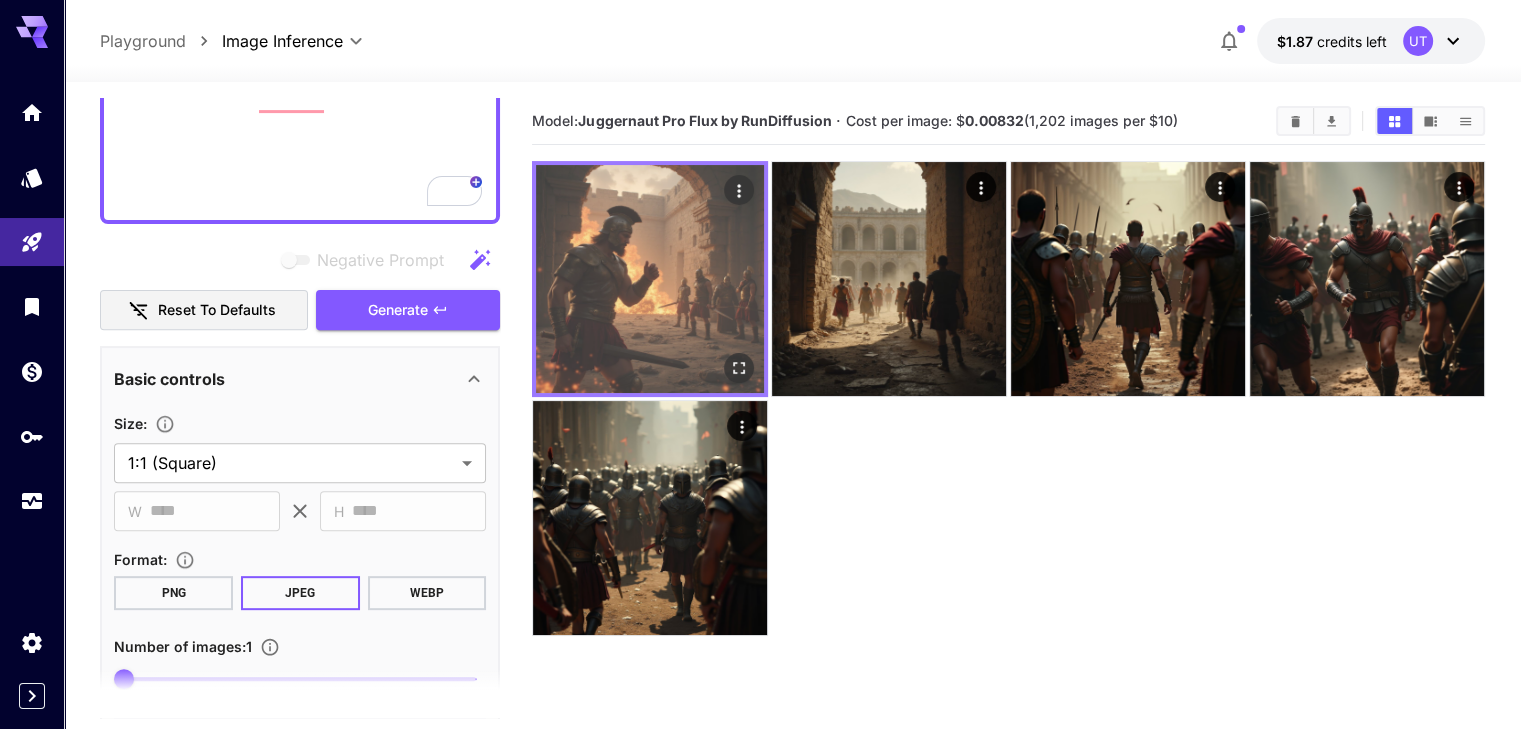 click at bounding box center [650, 279] 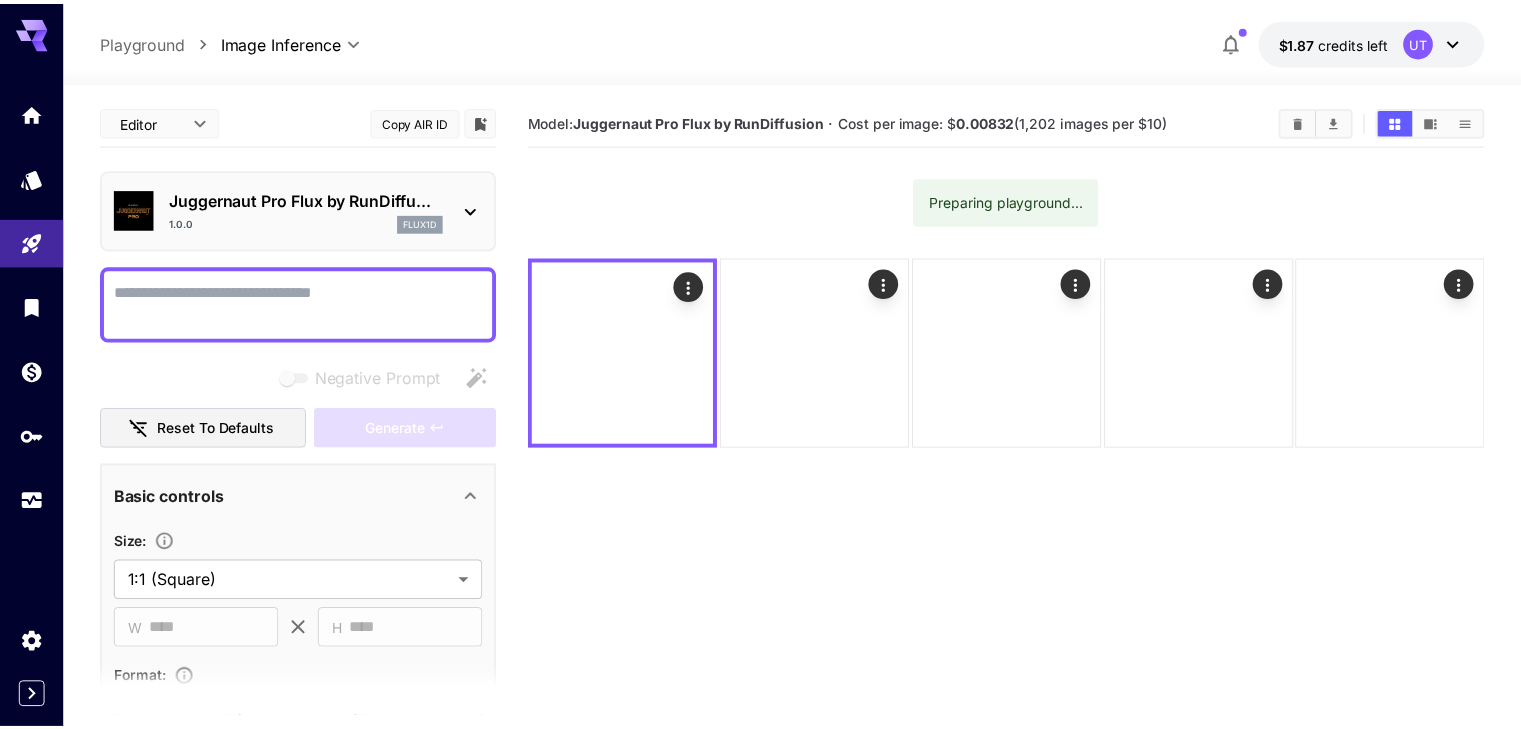 scroll, scrollTop: 0, scrollLeft: 0, axis: both 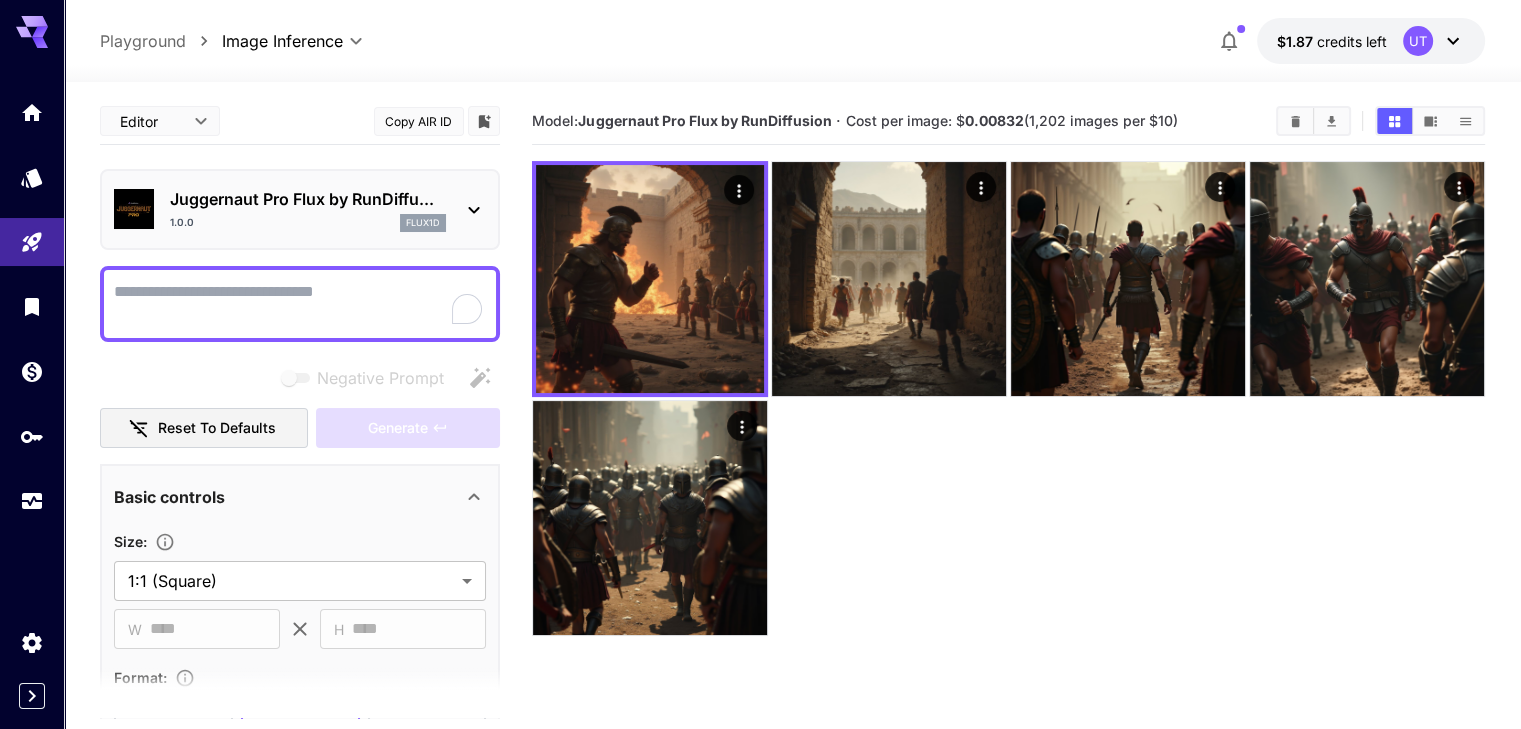 click on "Juggernaut Pro Flux by RunDiffu..." at bounding box center [308, 199] 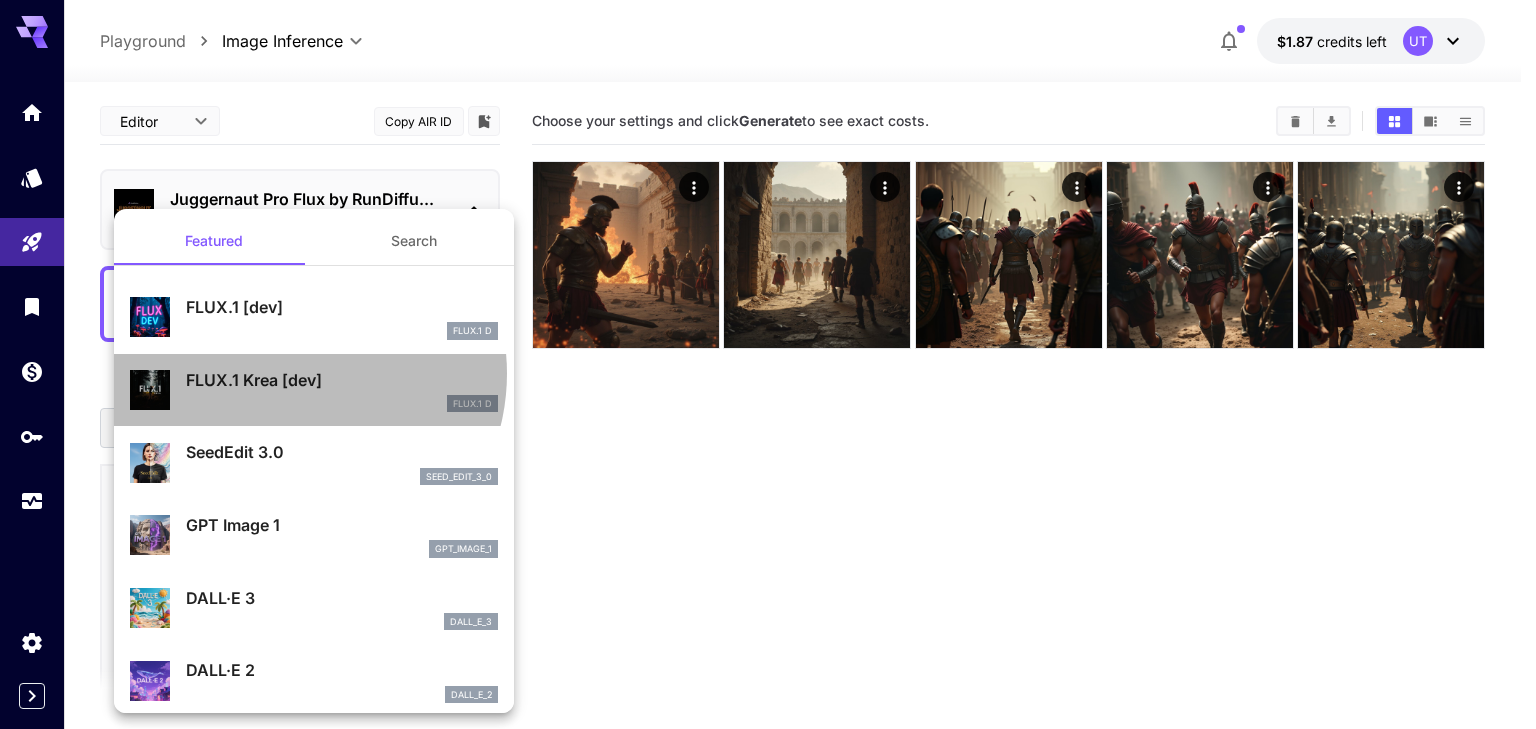 click on "FLUX.1 Krea [dev]" at bounding box center (342, 380) 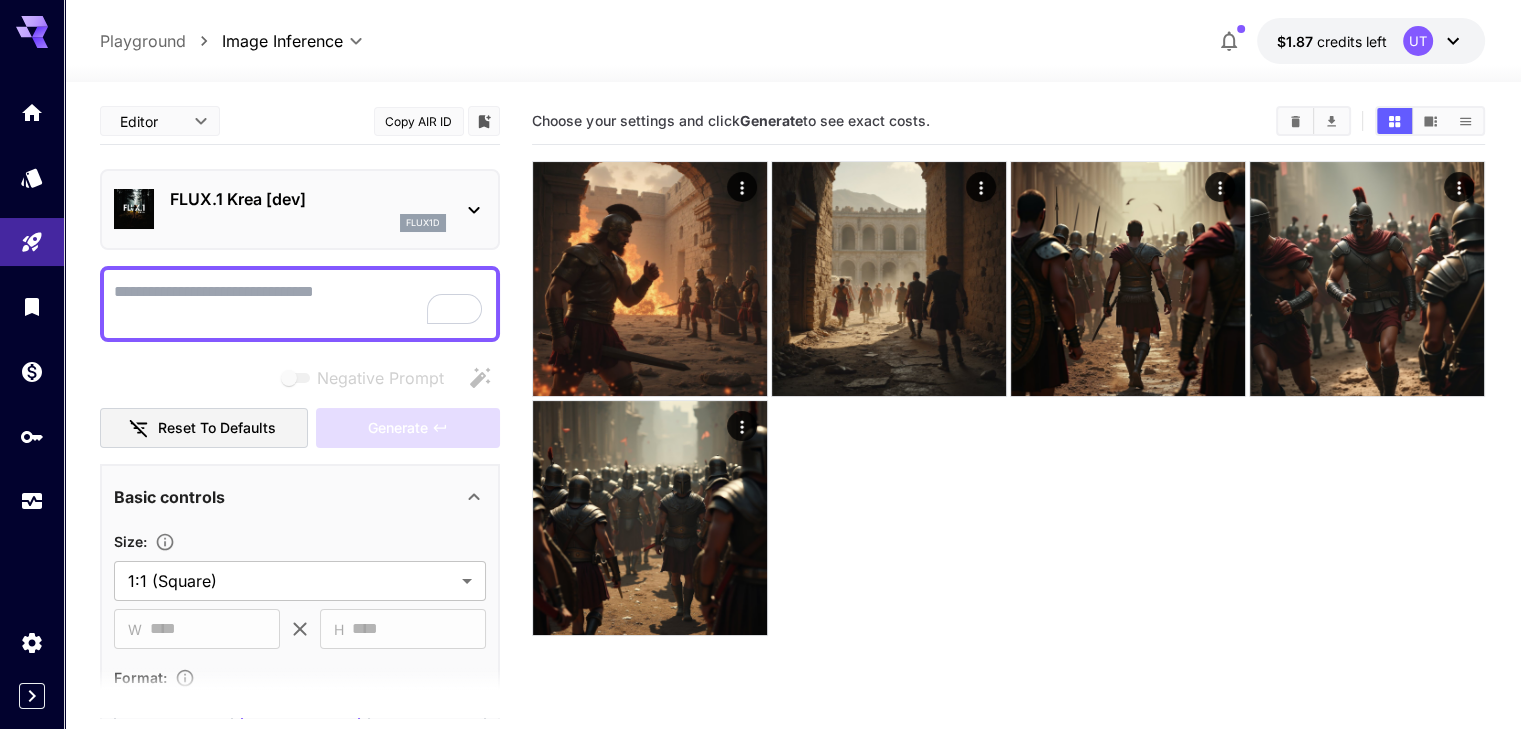 click on "Negative Prompt" at bounding box center (300, 304) 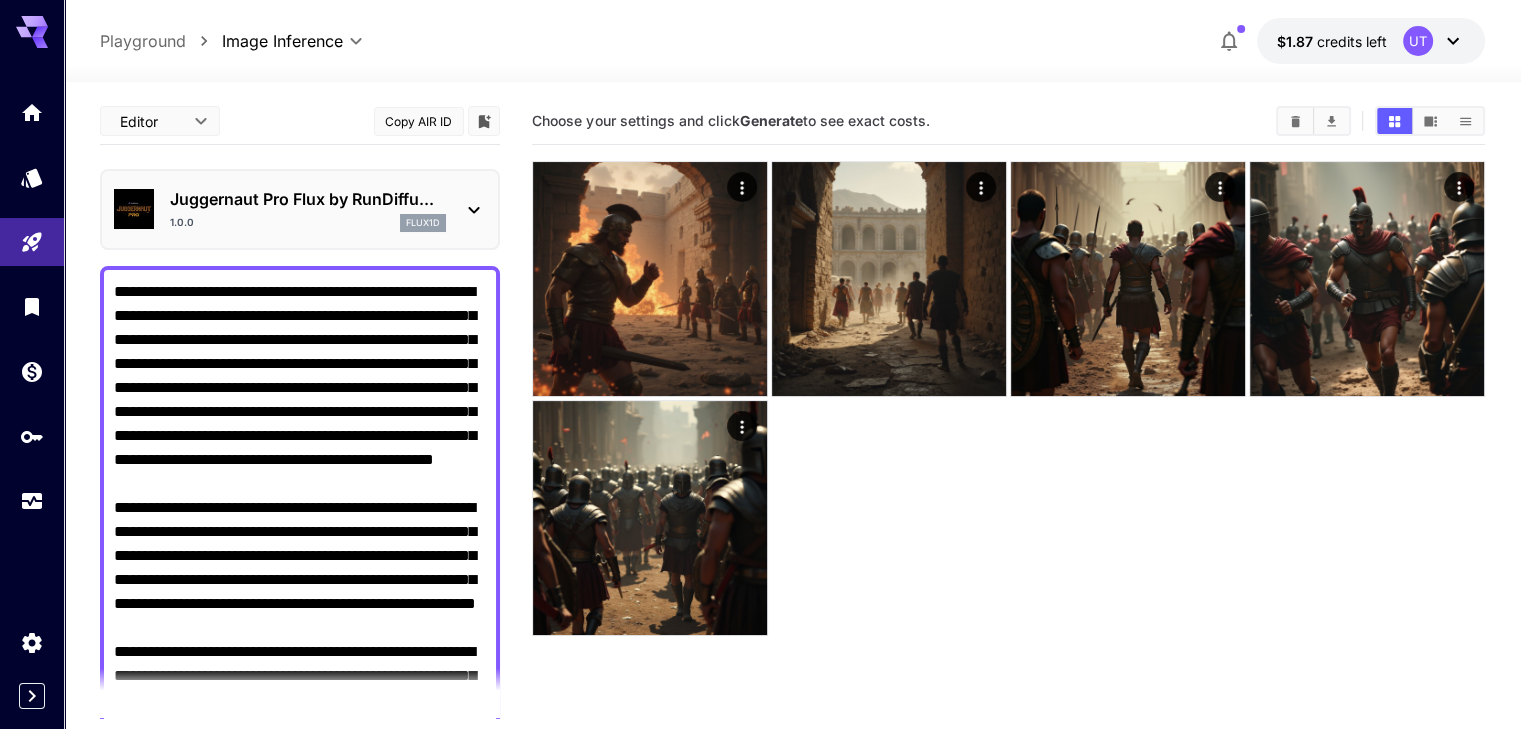 scroll, scrollTop: 231, scrollLeft: 0, axis: vertical 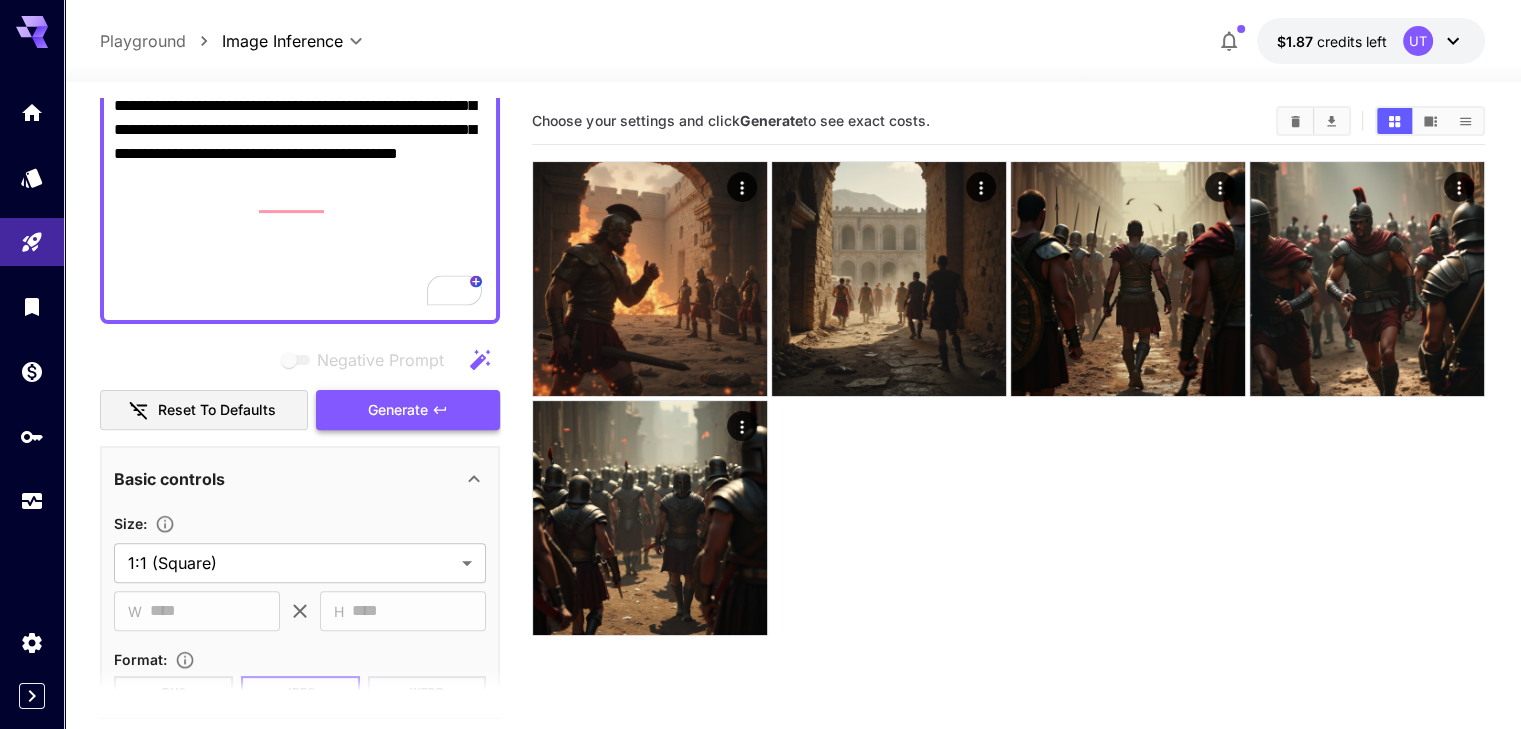 click on "Generate" at bounding box center [398, 410] 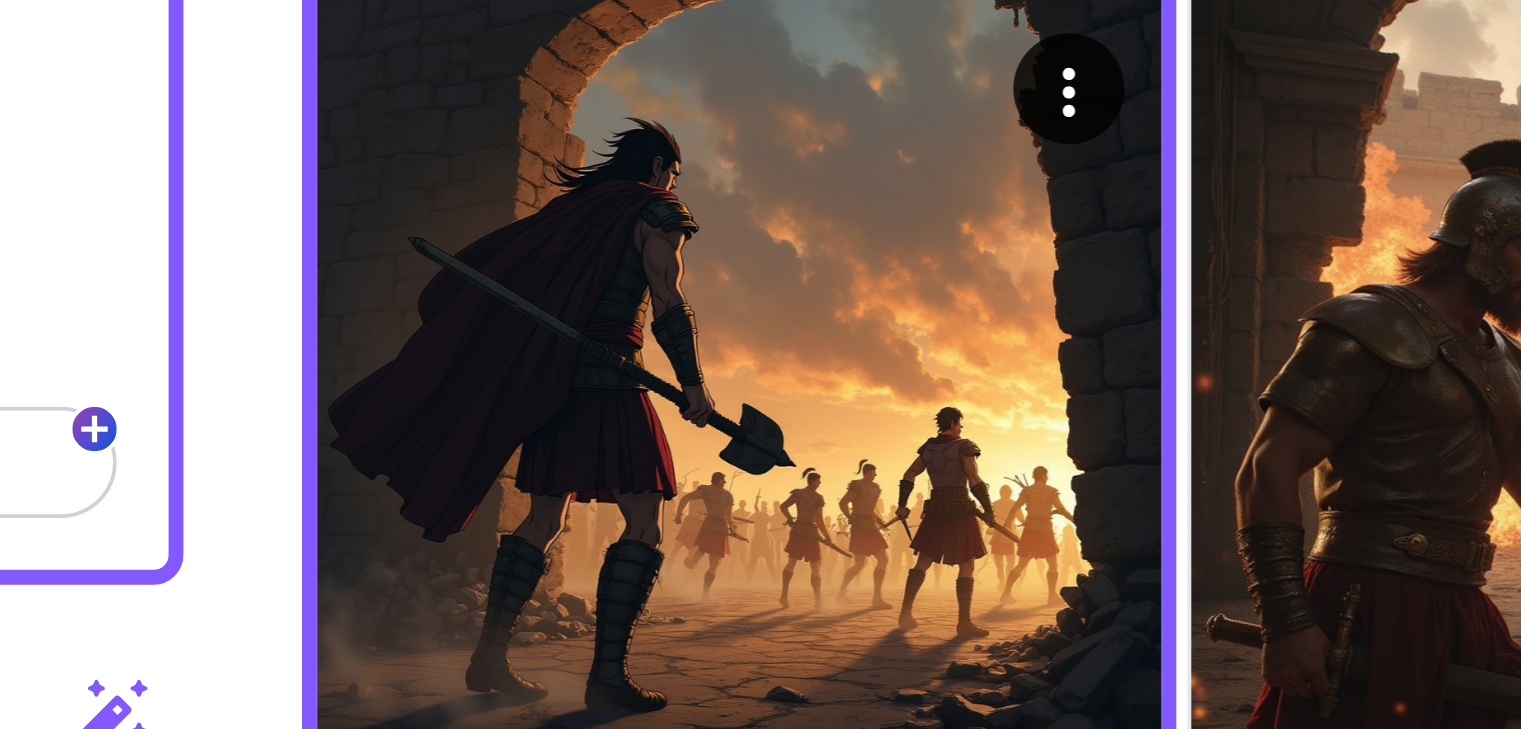 click at bounding box center [650, 279] 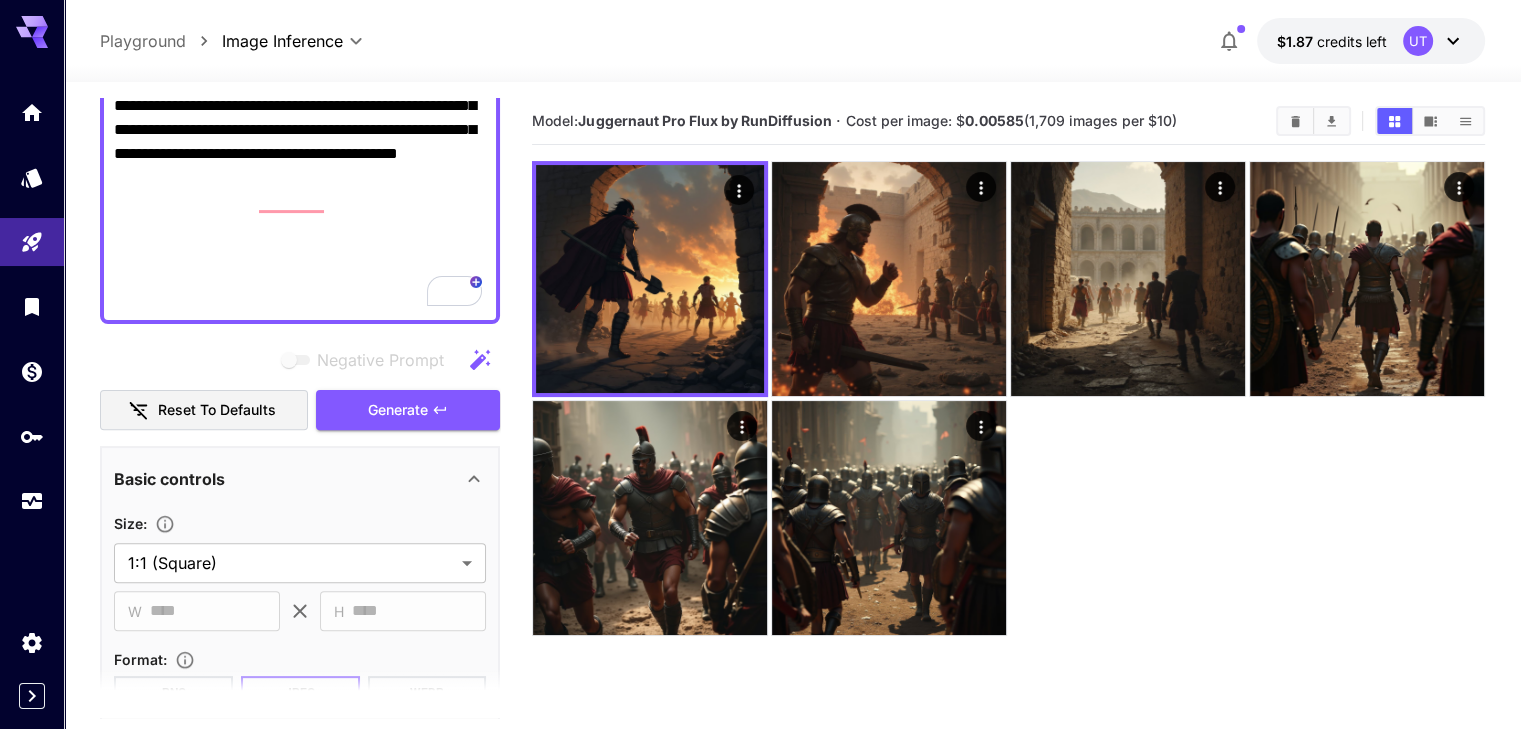 scroll, scrollTop: 0, scrollLeft: 0, axis: both 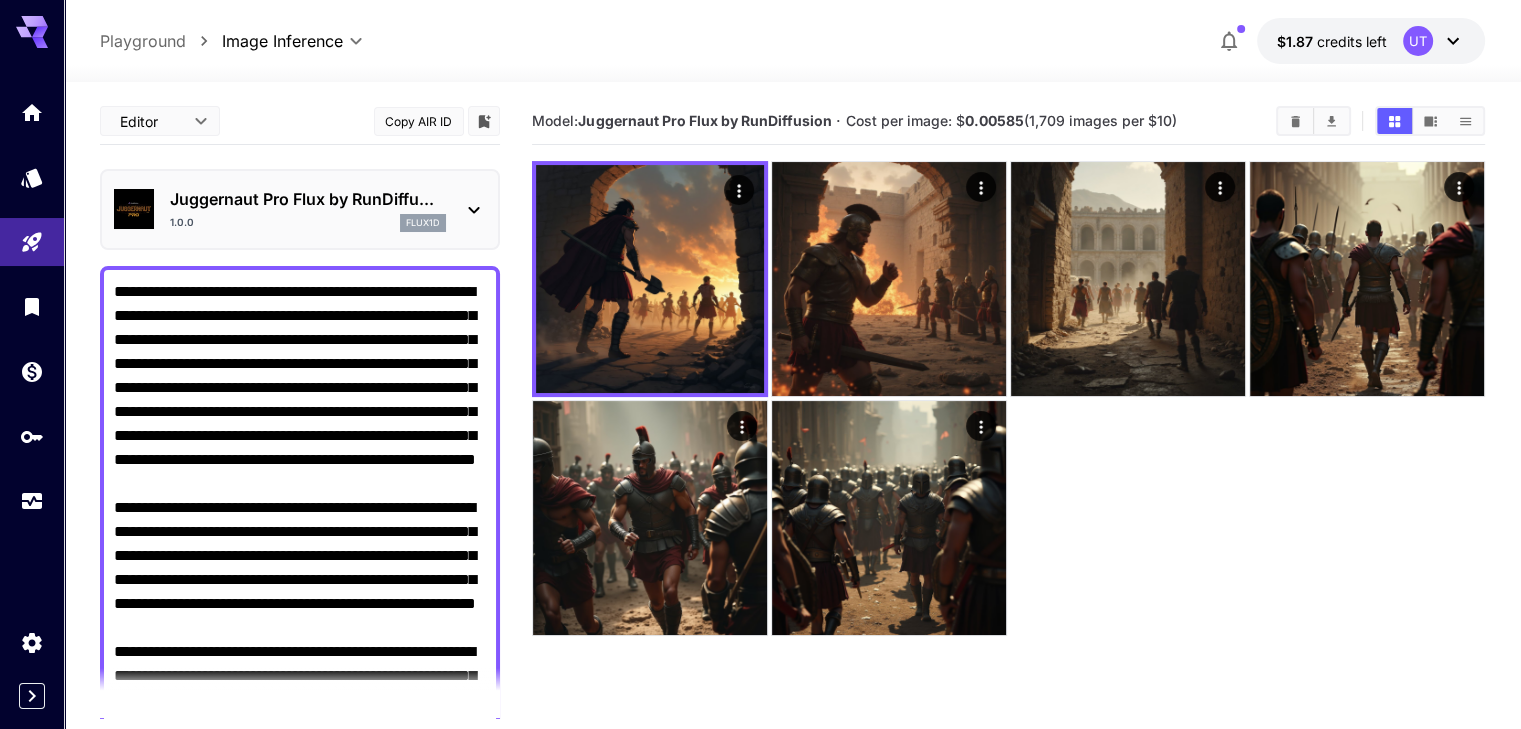 drag, startPoint x: 160, startPoint y: 294, endPoint x: 73, endPoint y: 278, distance: 88.45903 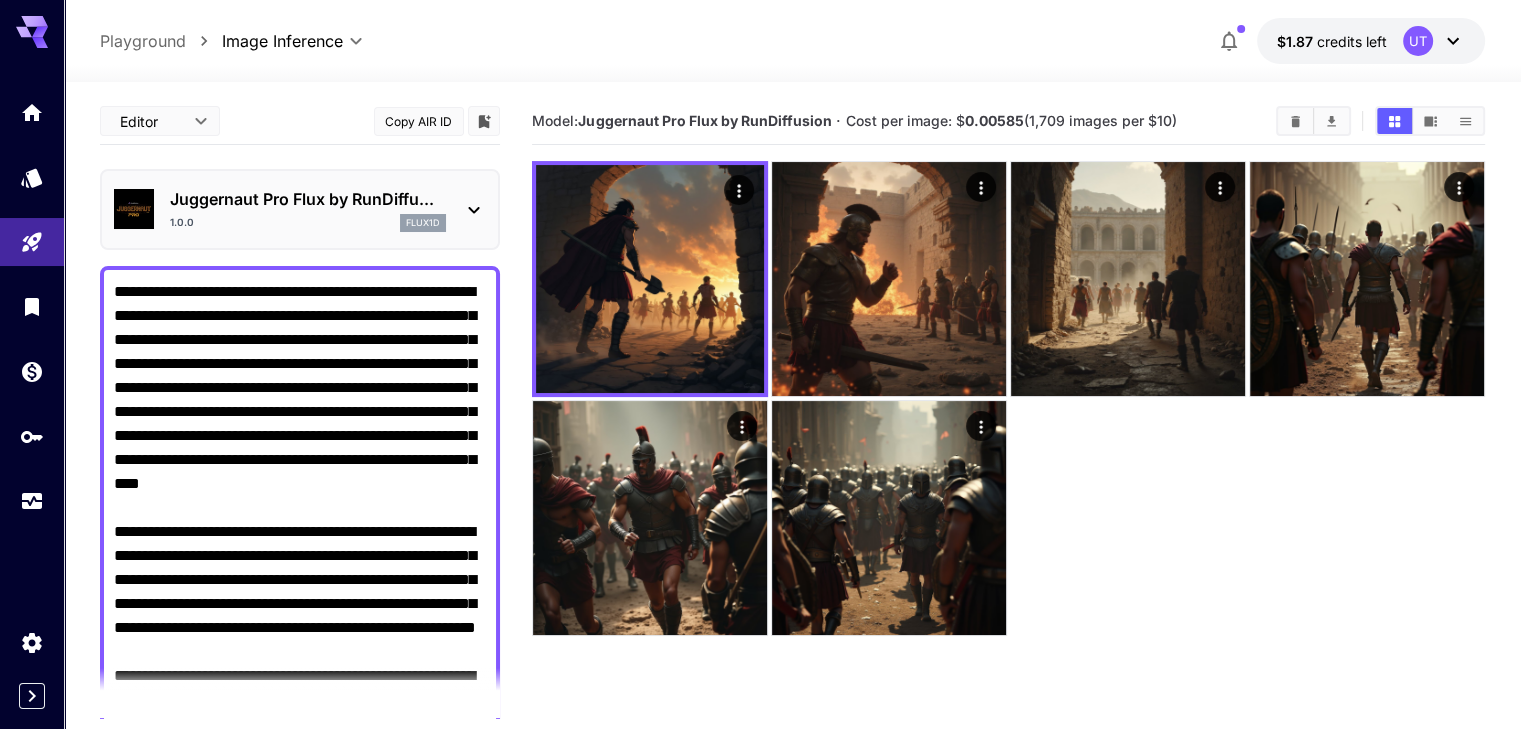 type on "**********" 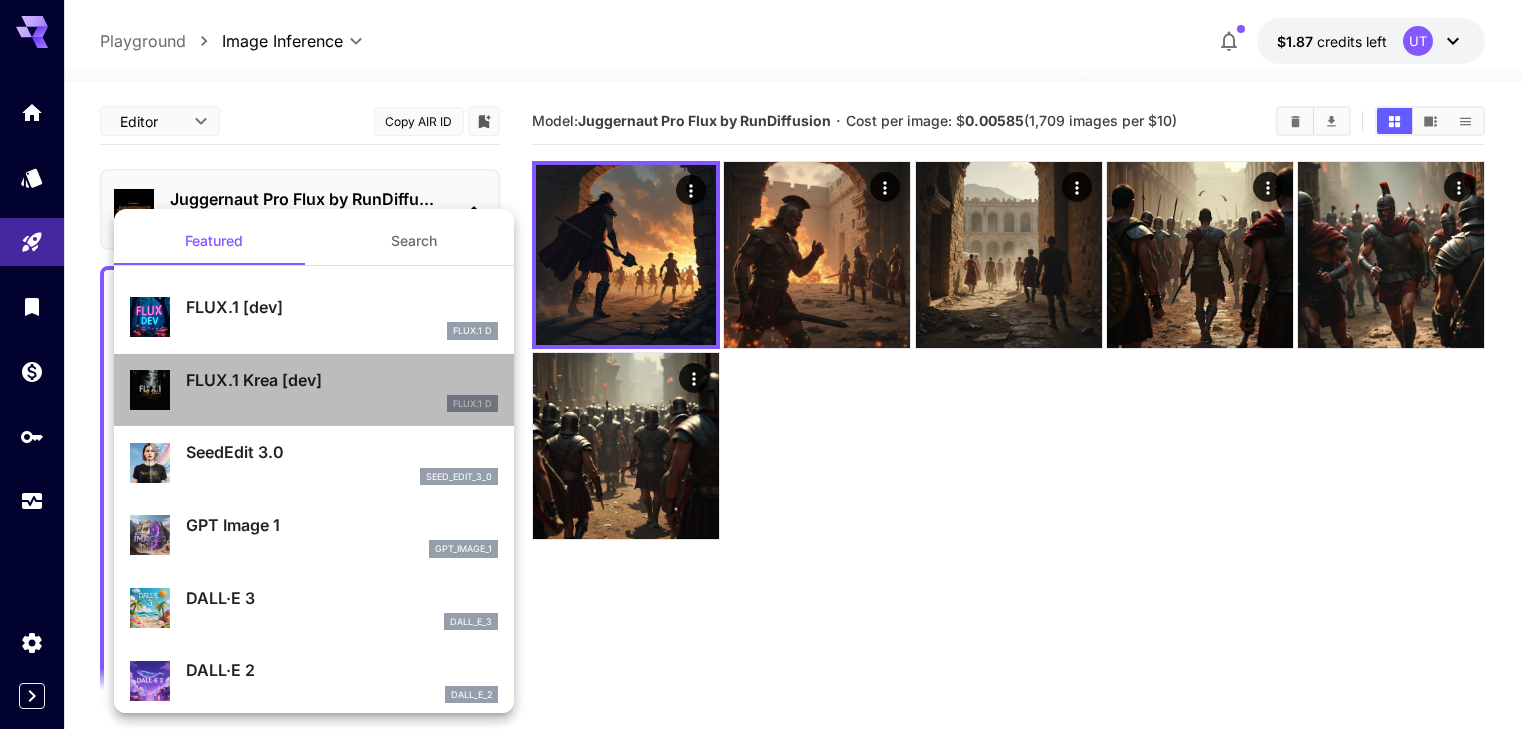 click on "FLUX.1 Krea [dev]" at bounding box center (342, 380) 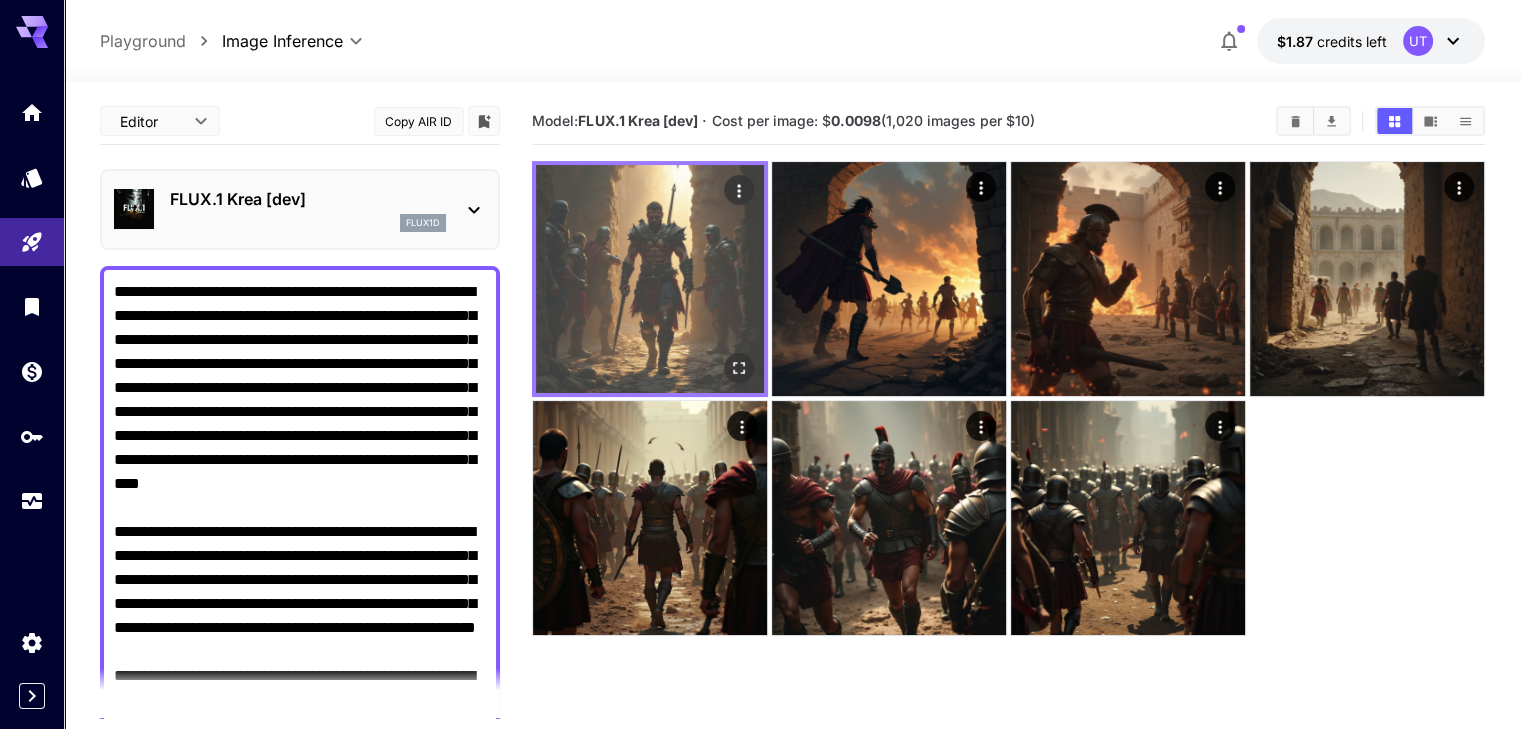 click at bounding box center [650, 279] 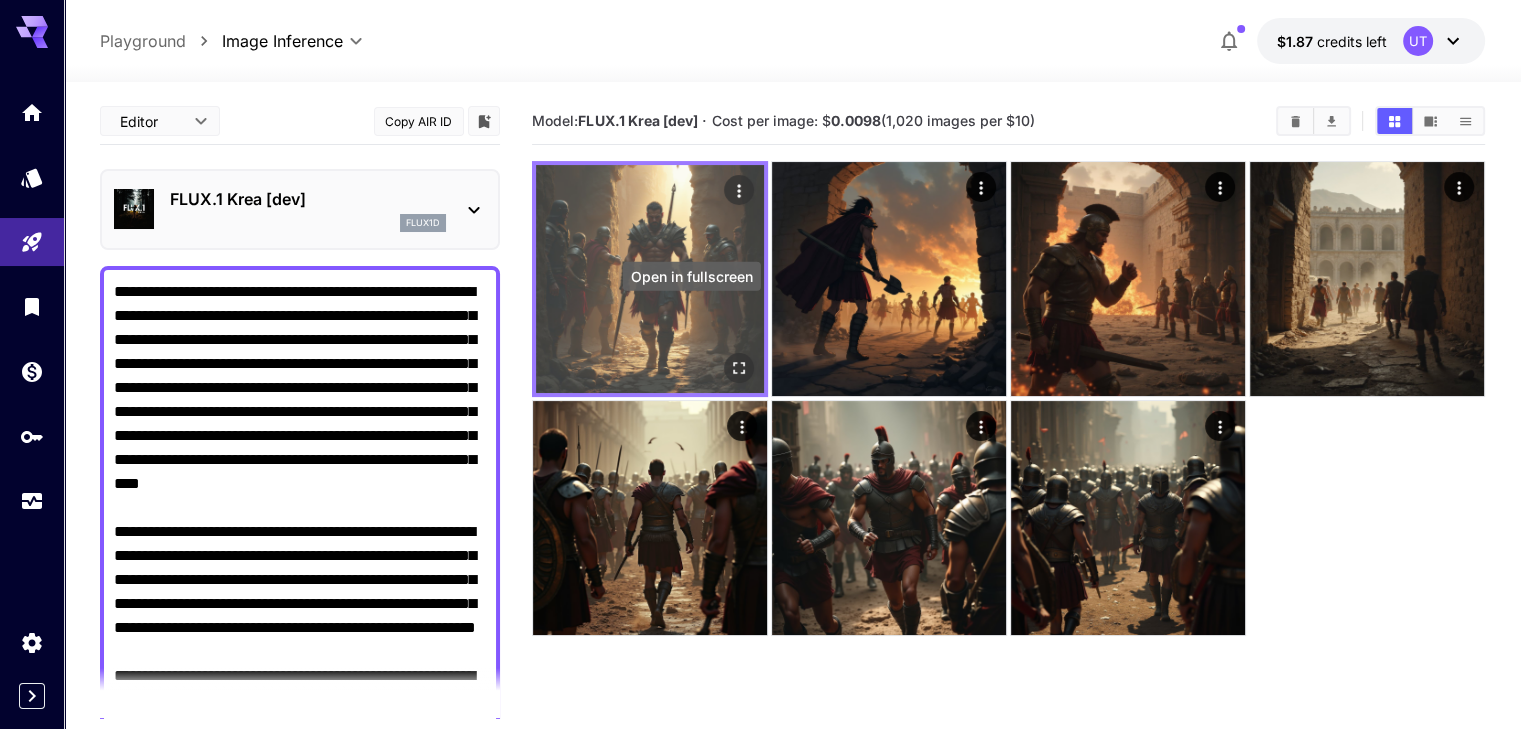 click 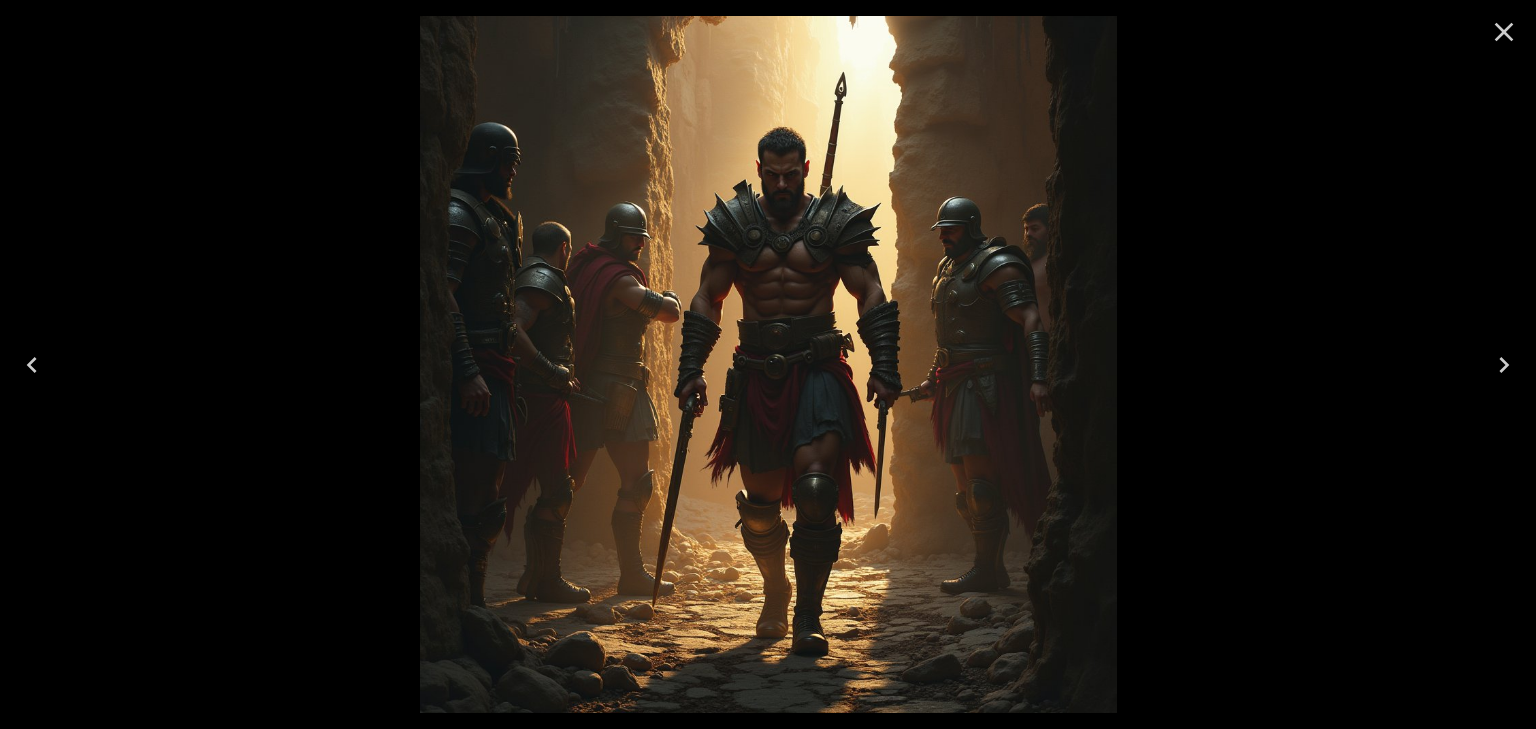 click 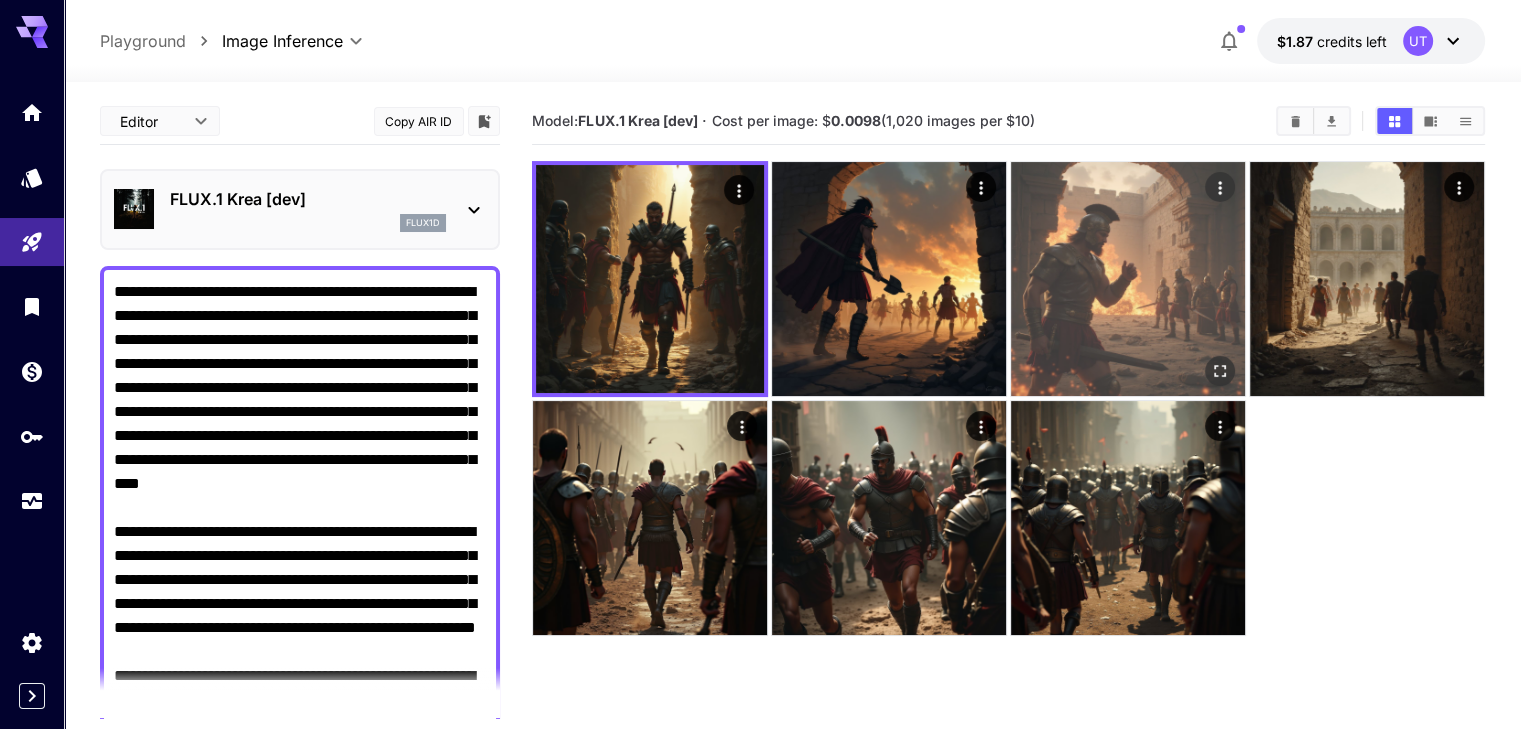 click at bounding box center [1128, 279] 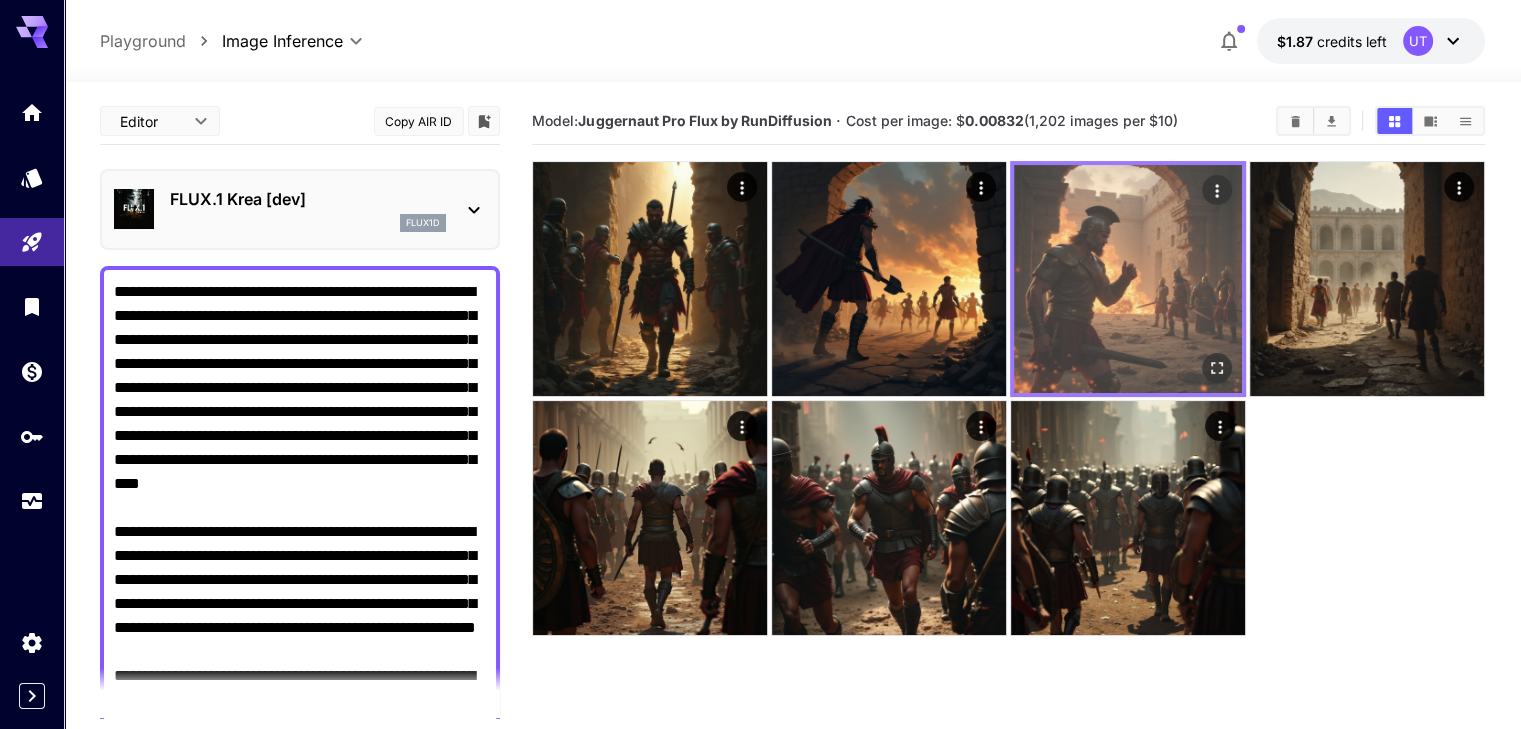 click at bounding box center (1217, 368) 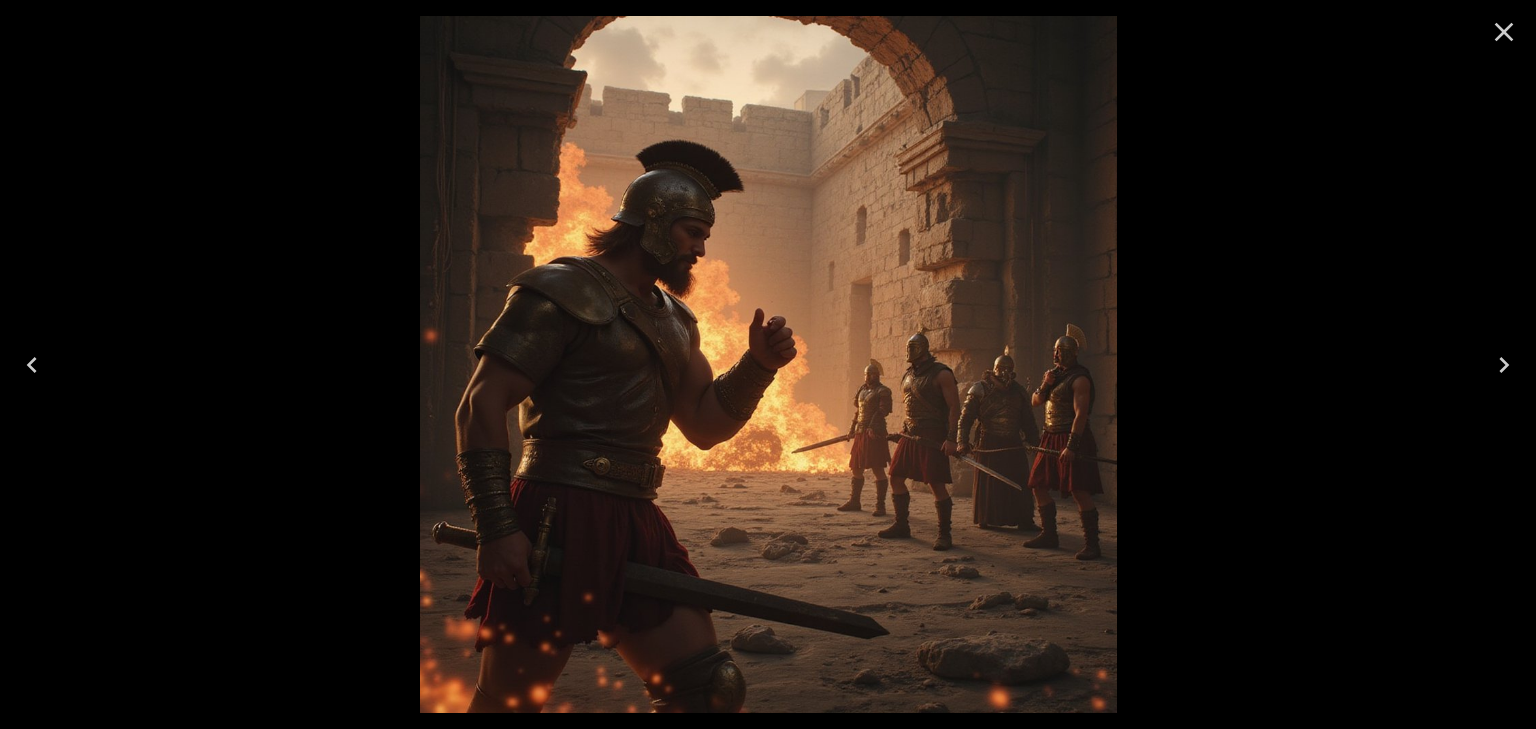 click 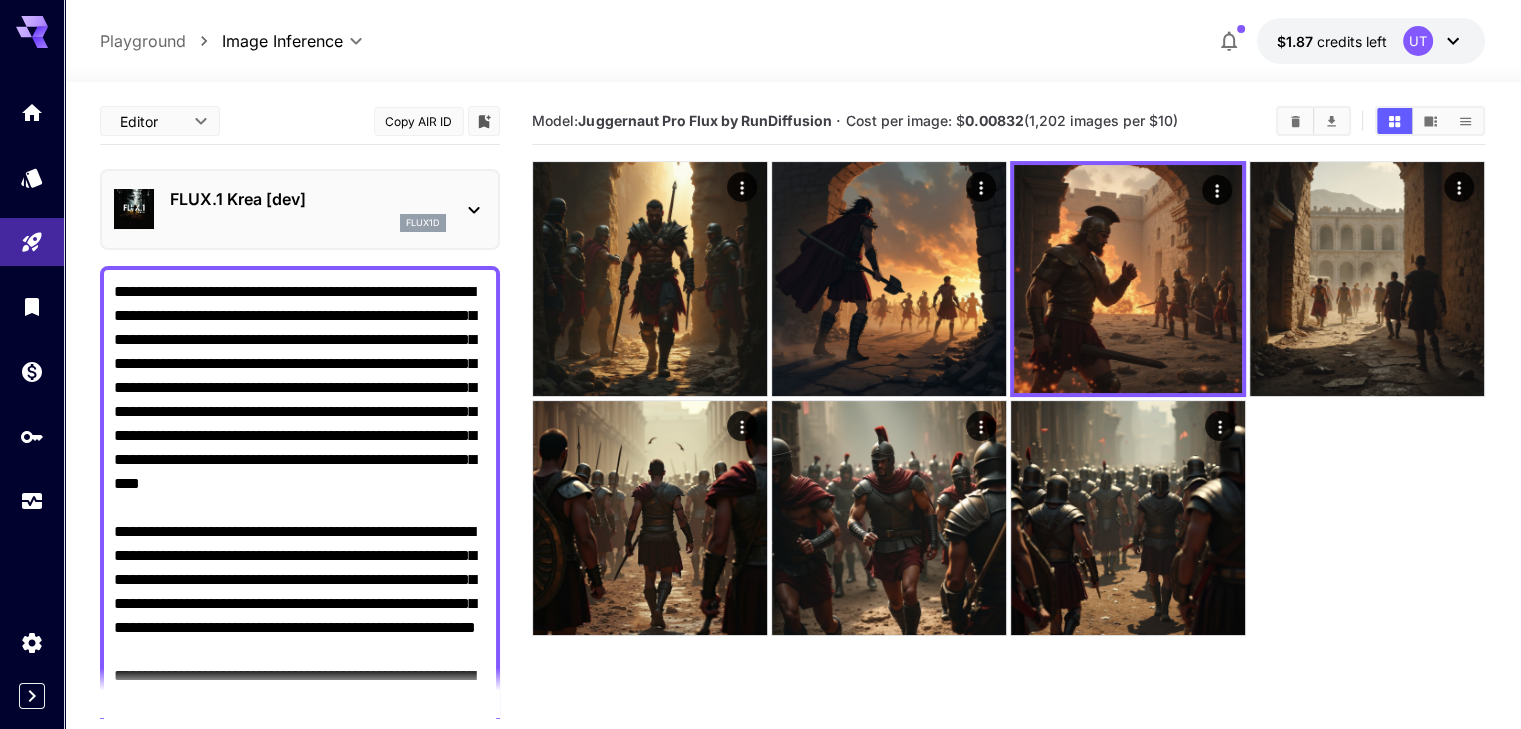 drag, startPoint x: 187, startPoint y: 292, endPoint x: 93, endPoint y: 287, distance: 94.13288 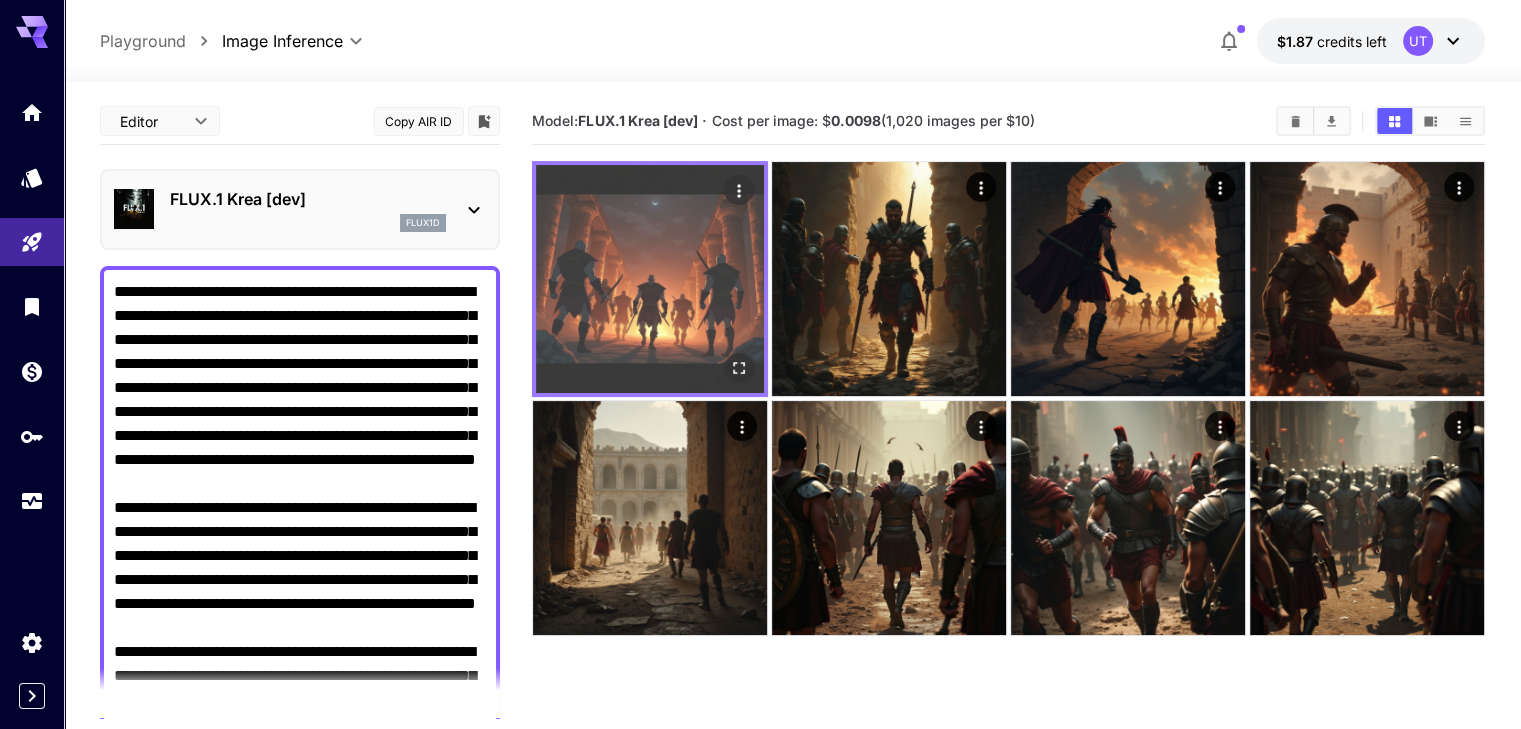 type on "**********" 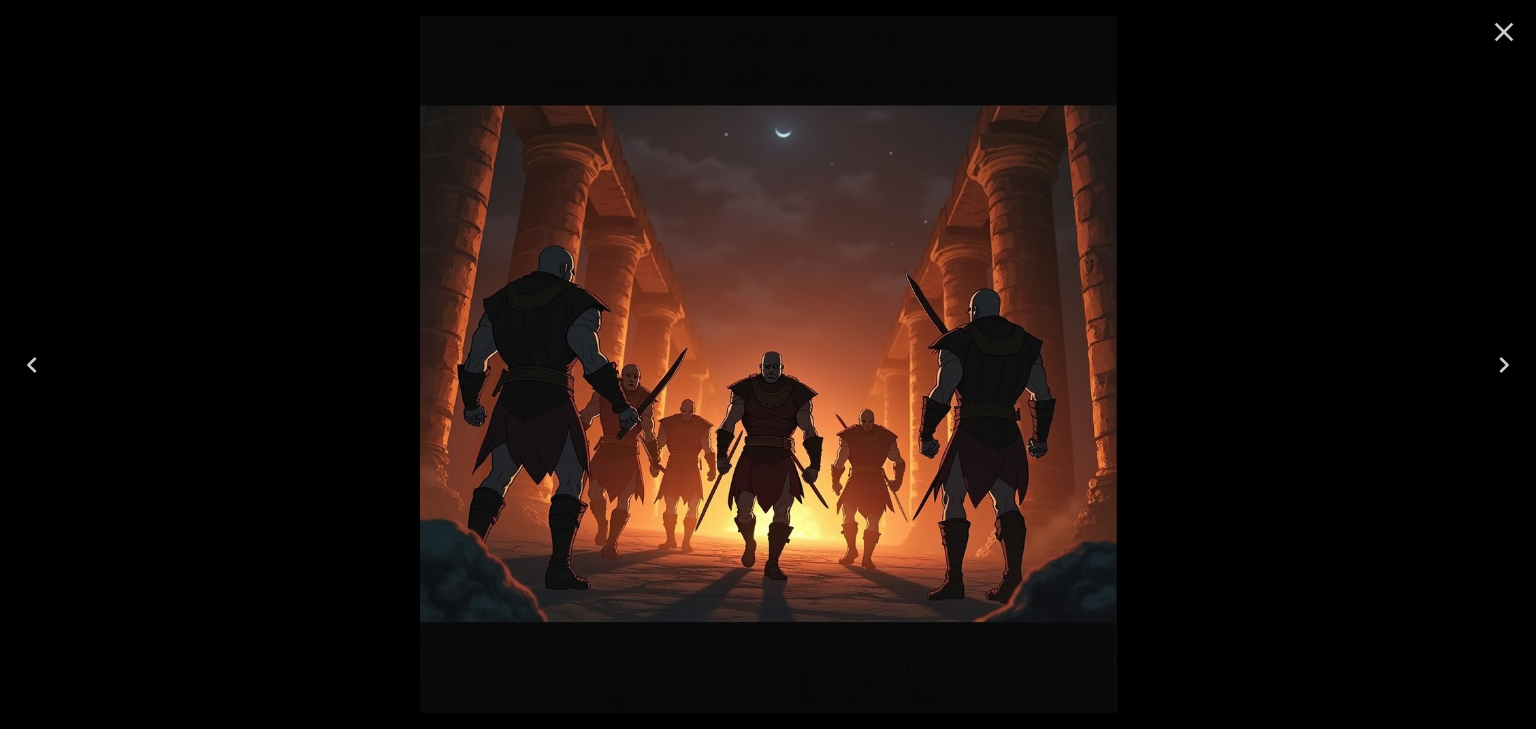 click 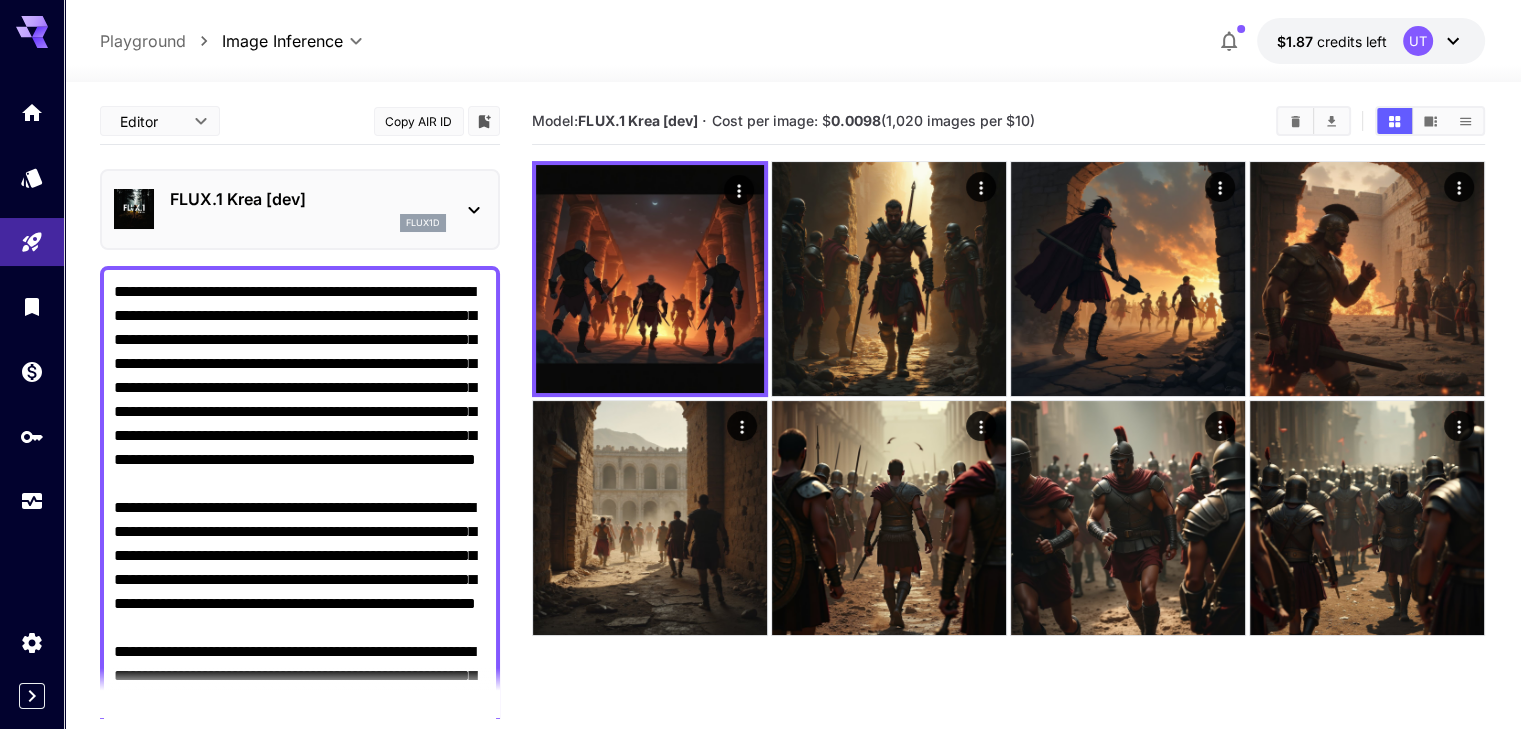 scroll, scrollTop: 393, scrollLeft: 0, axis: vertical 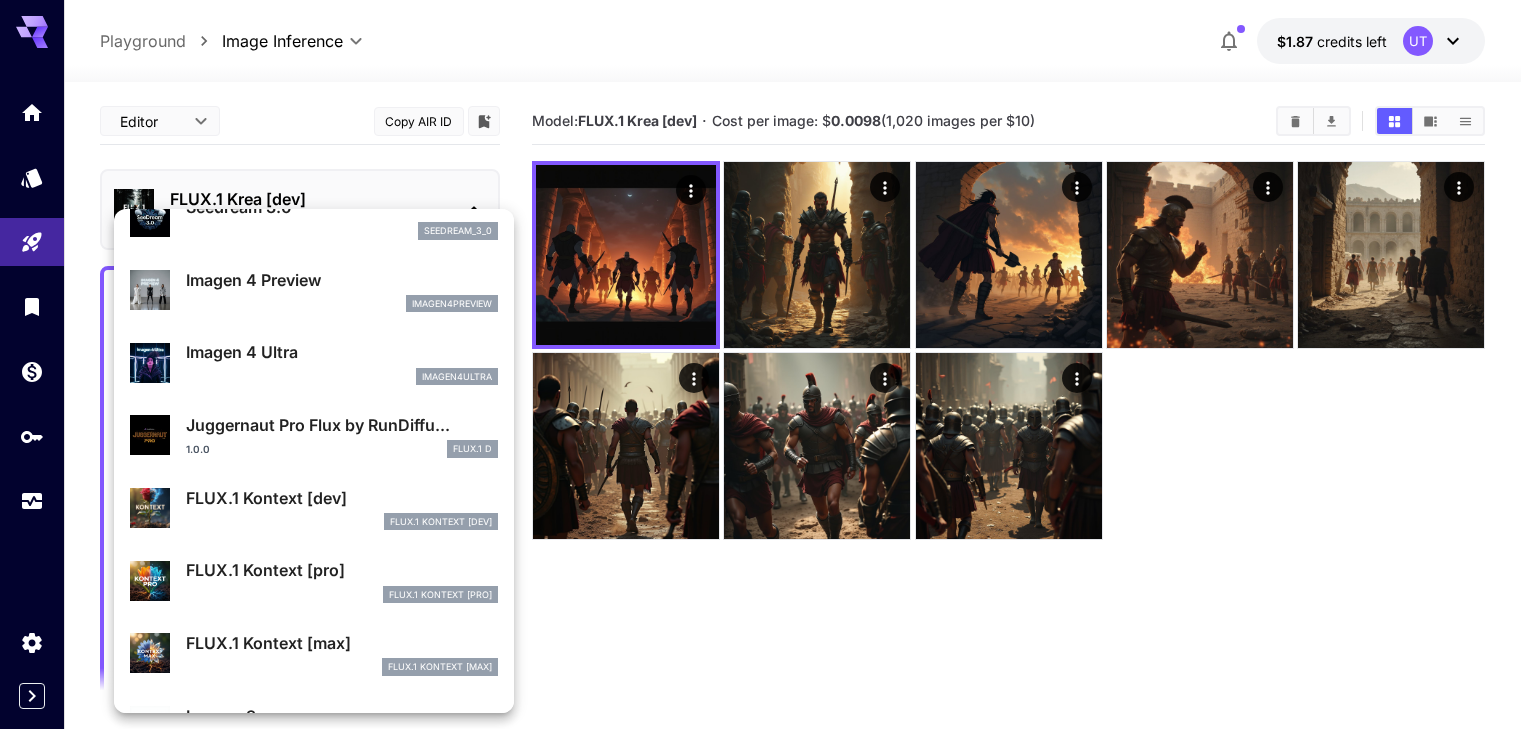 click on "1.0.0 FLUX.1 D" at bounding box center (342, 449) 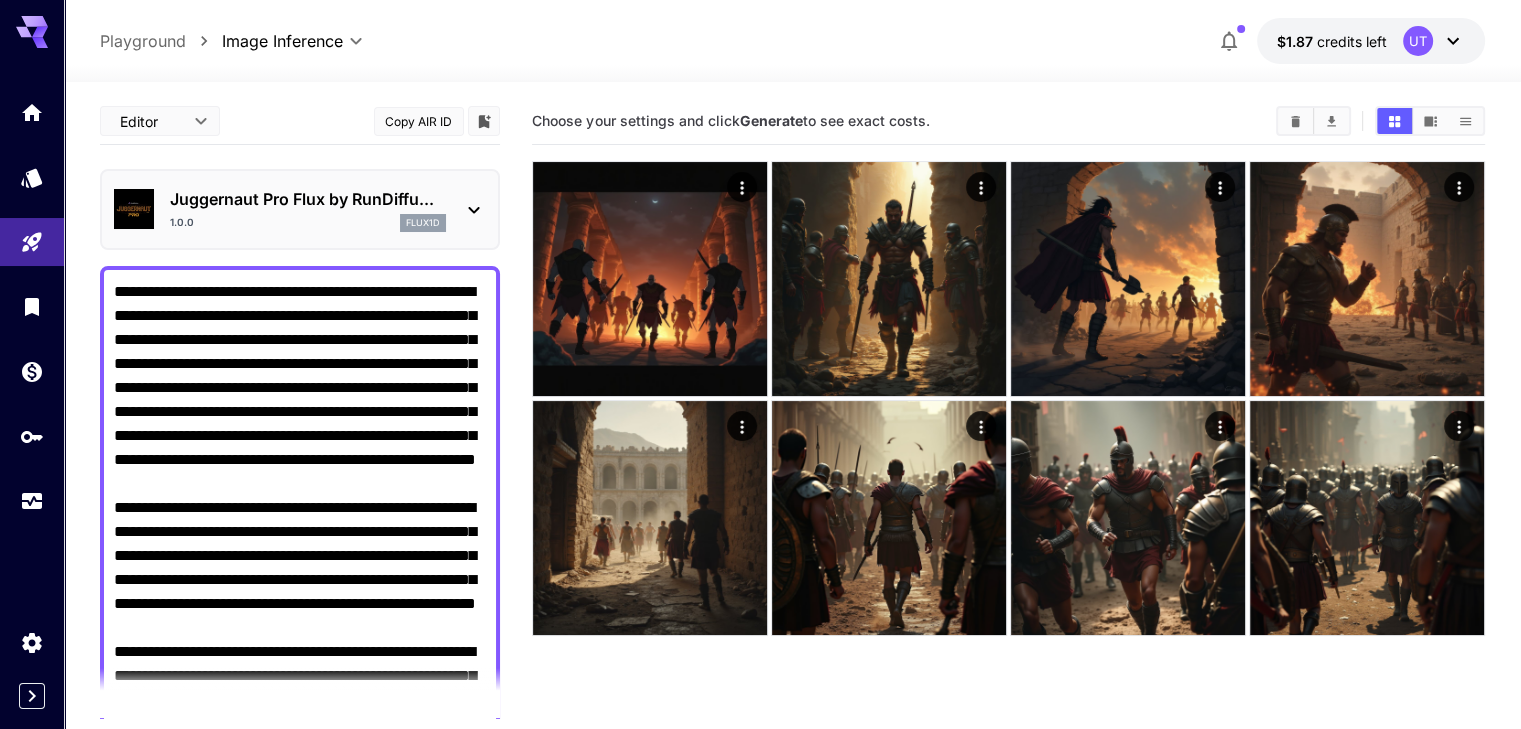 scroll, scrollTop: 230, scrollLeft: 0, axis: vertical 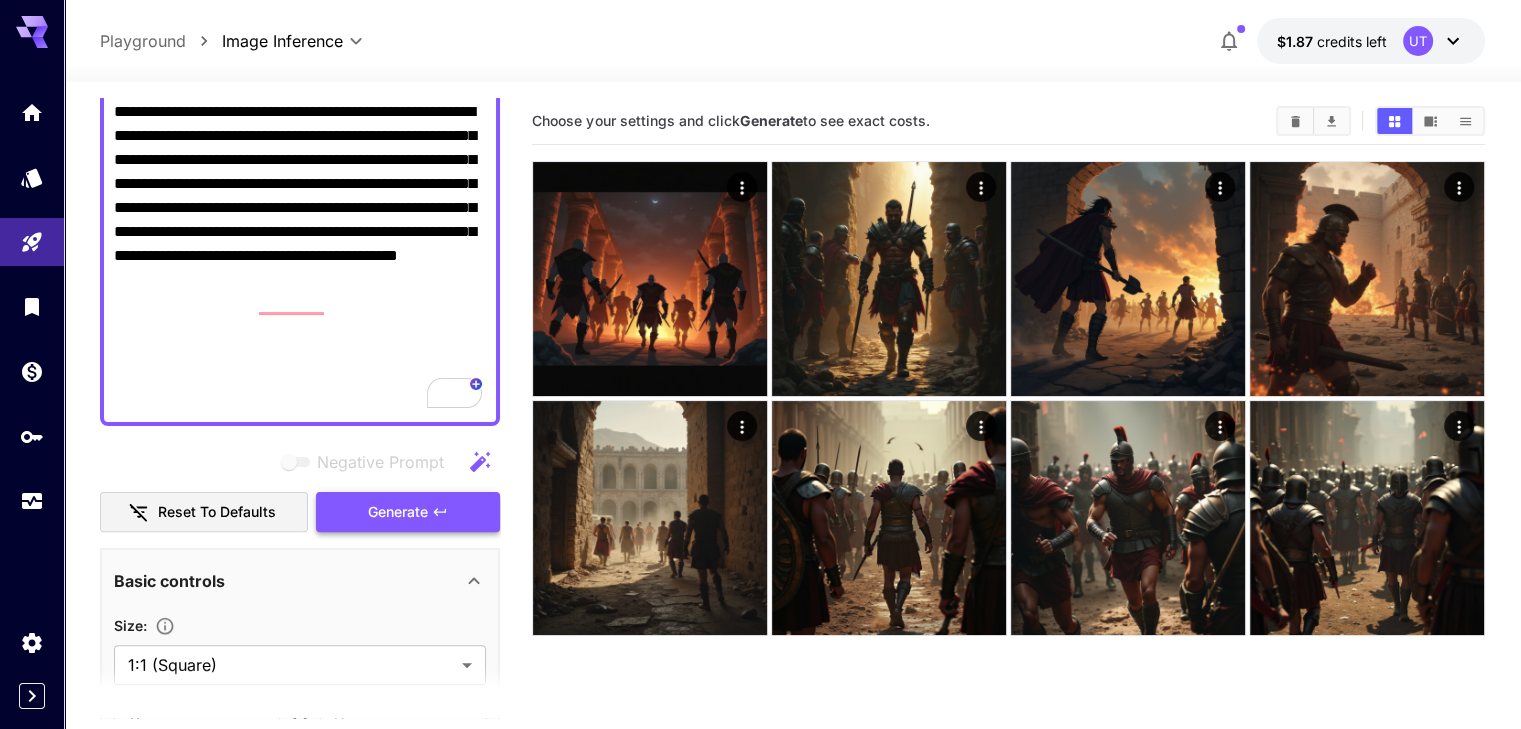 click on "Generate" at bounding box center (398, 512) 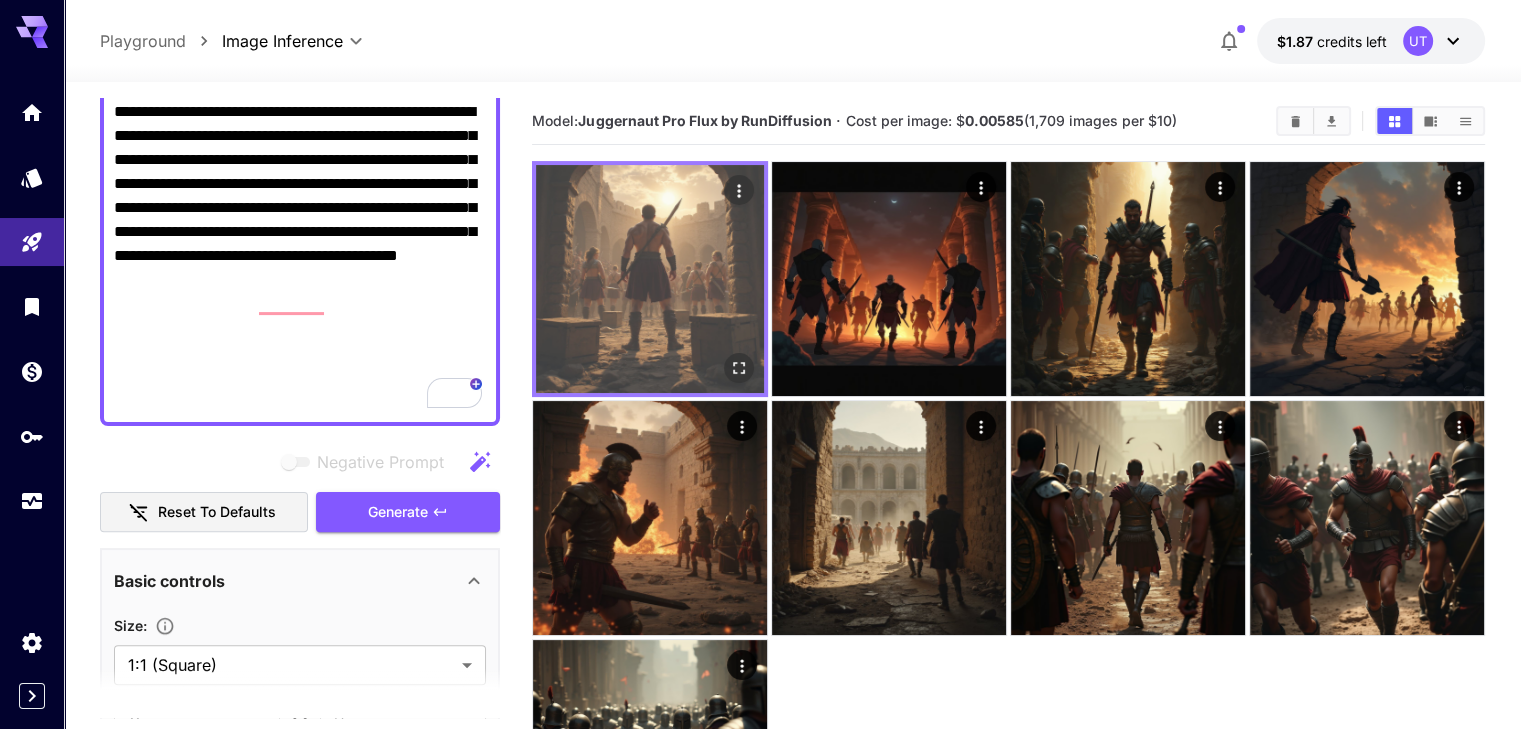 click at bounding box center (650, 279) 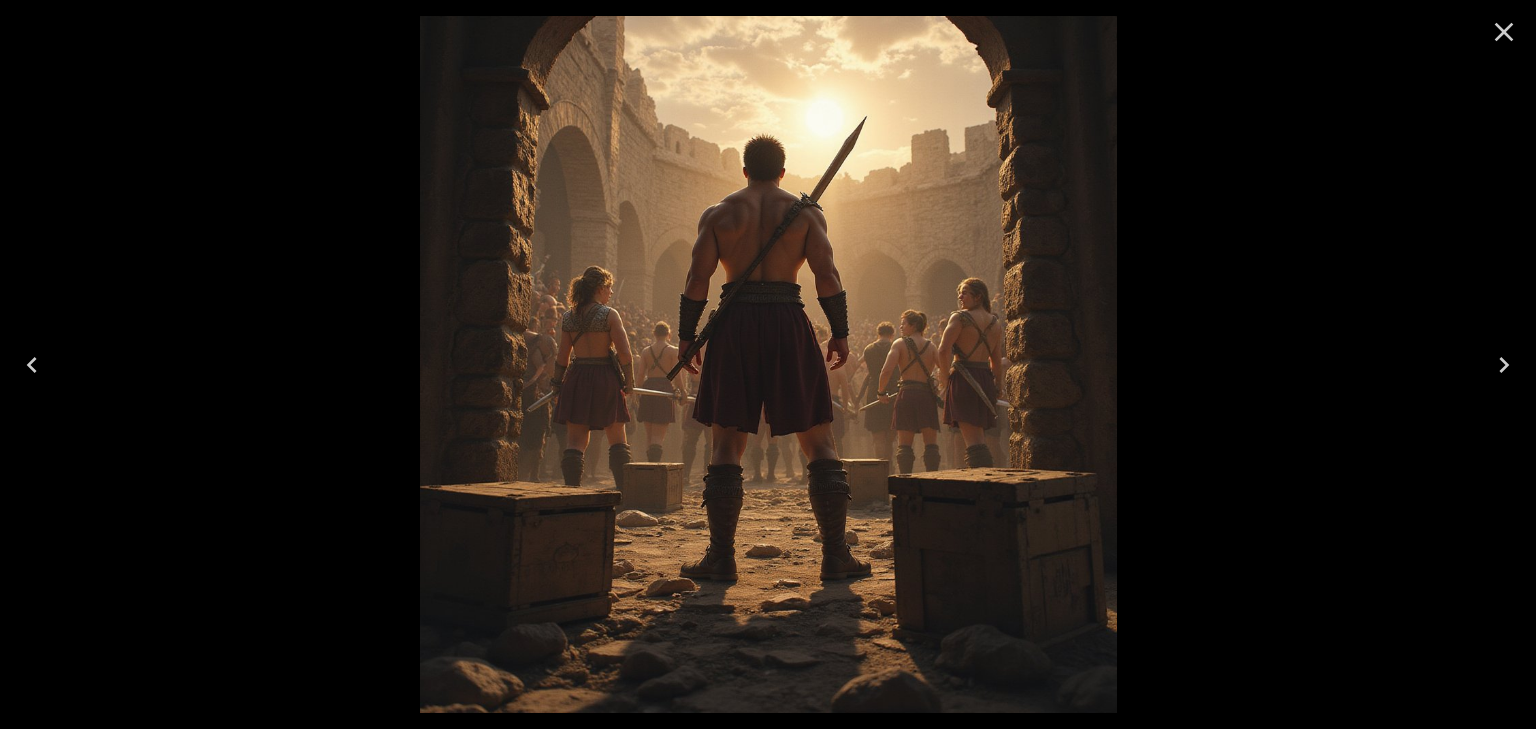 click at bounding box center [1504, 32] 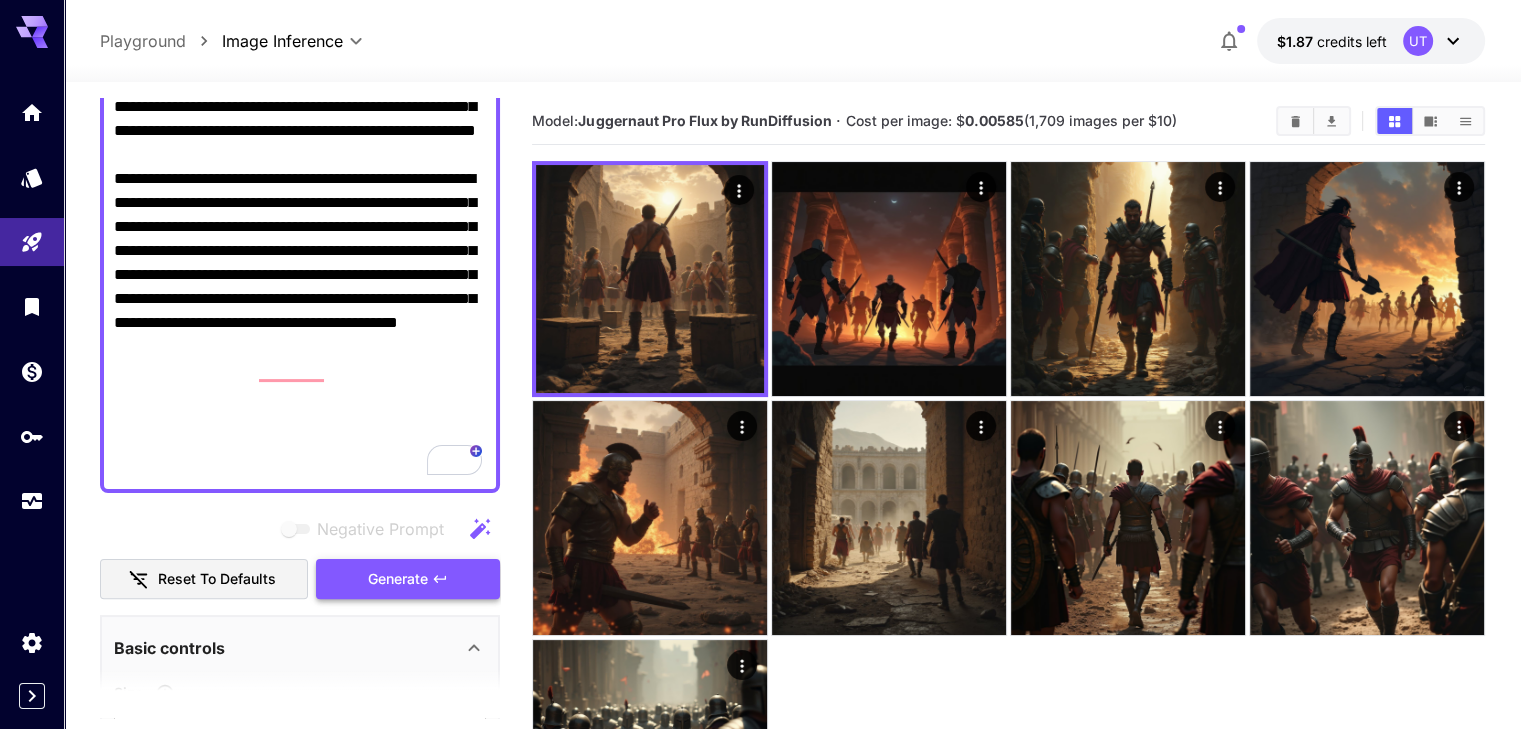 click on "Generate" at bounding box center [398, 579] 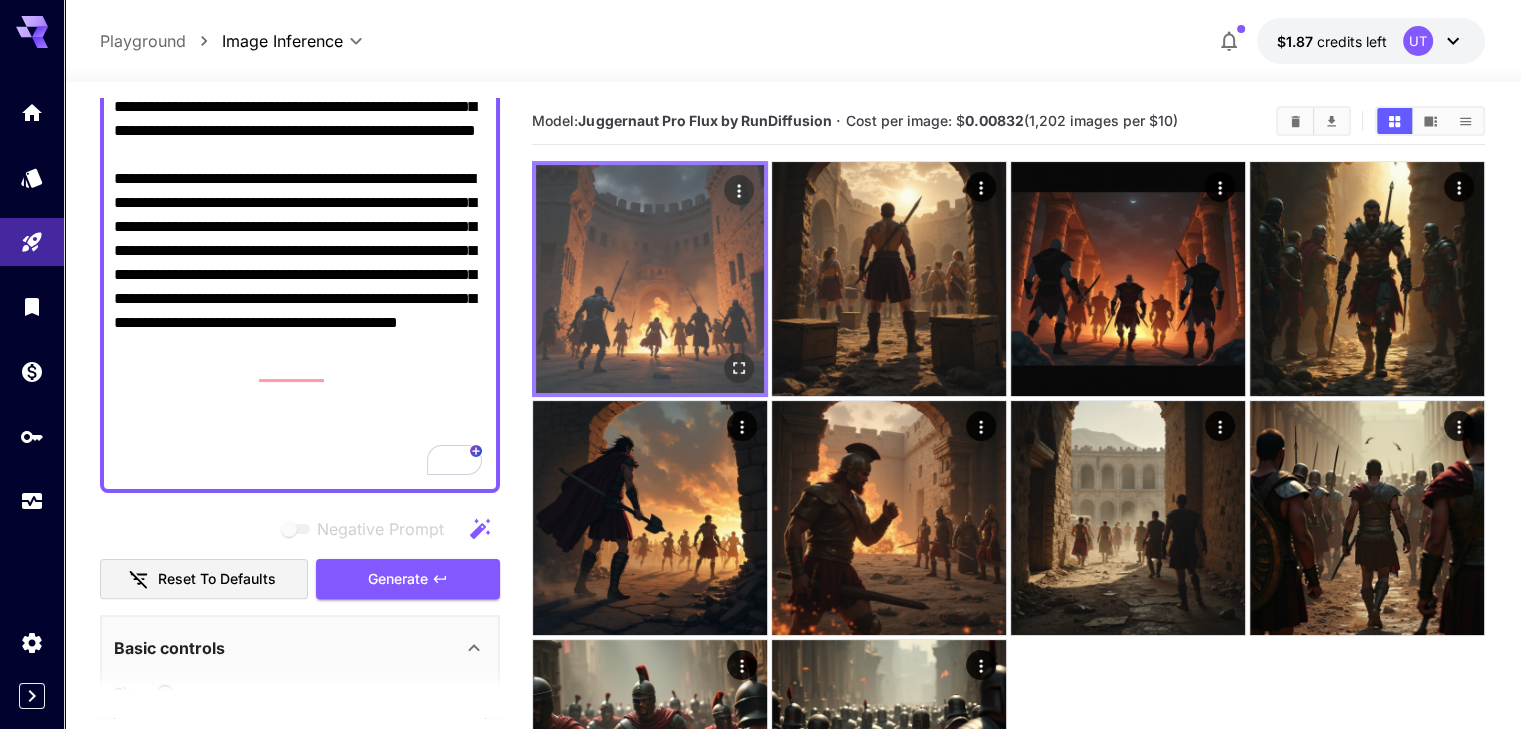 click at bounding box center [650, 279] 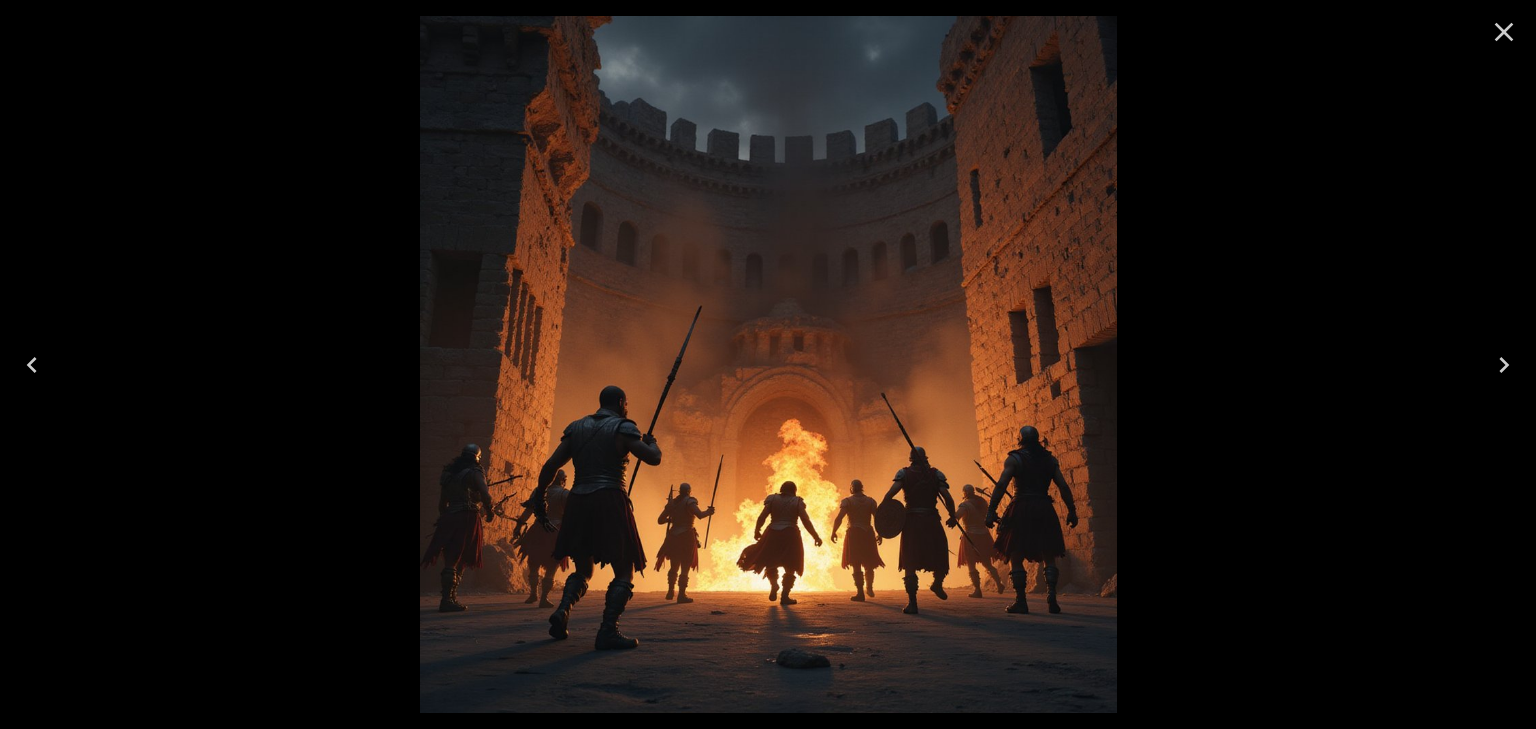 click 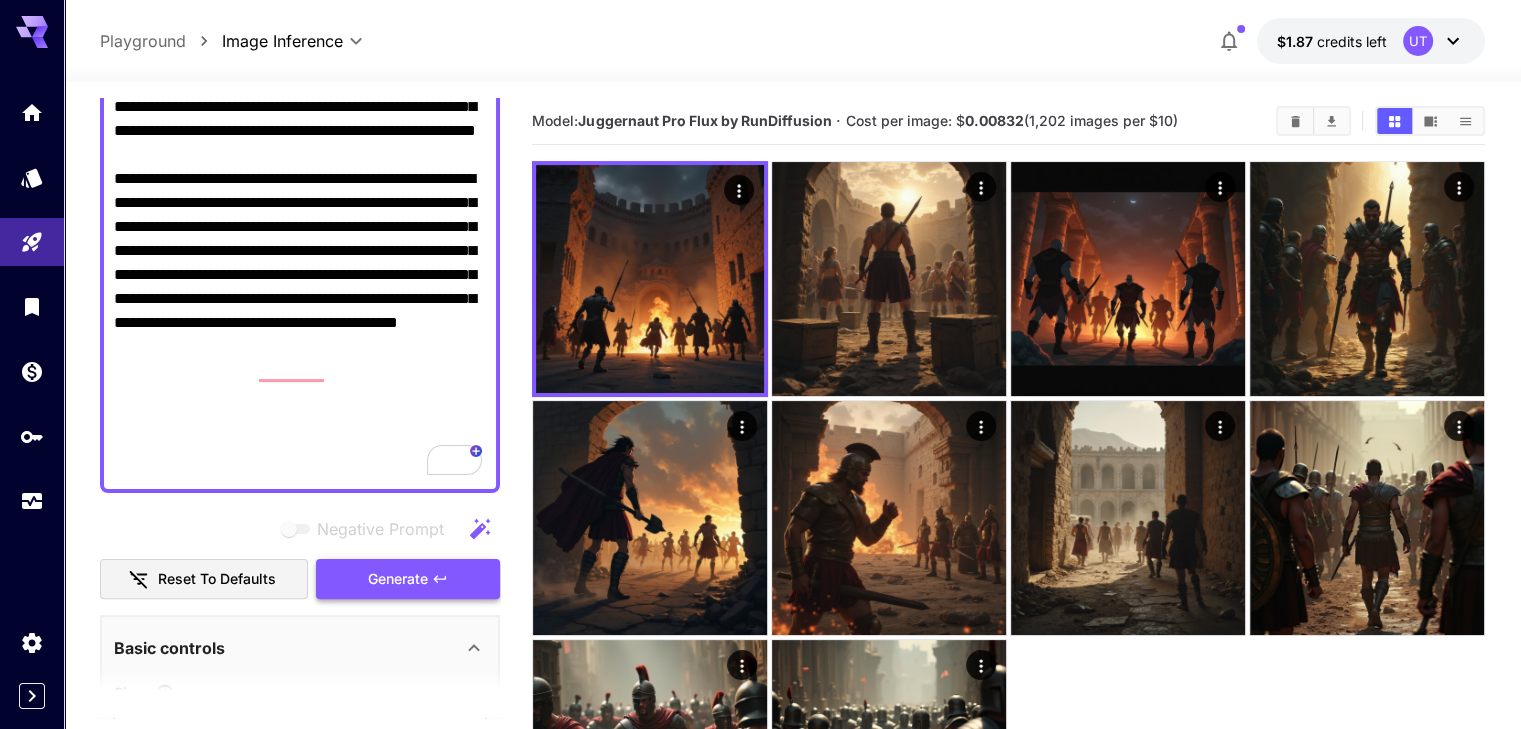 click on "Generate" at bounding box center [398, 579] 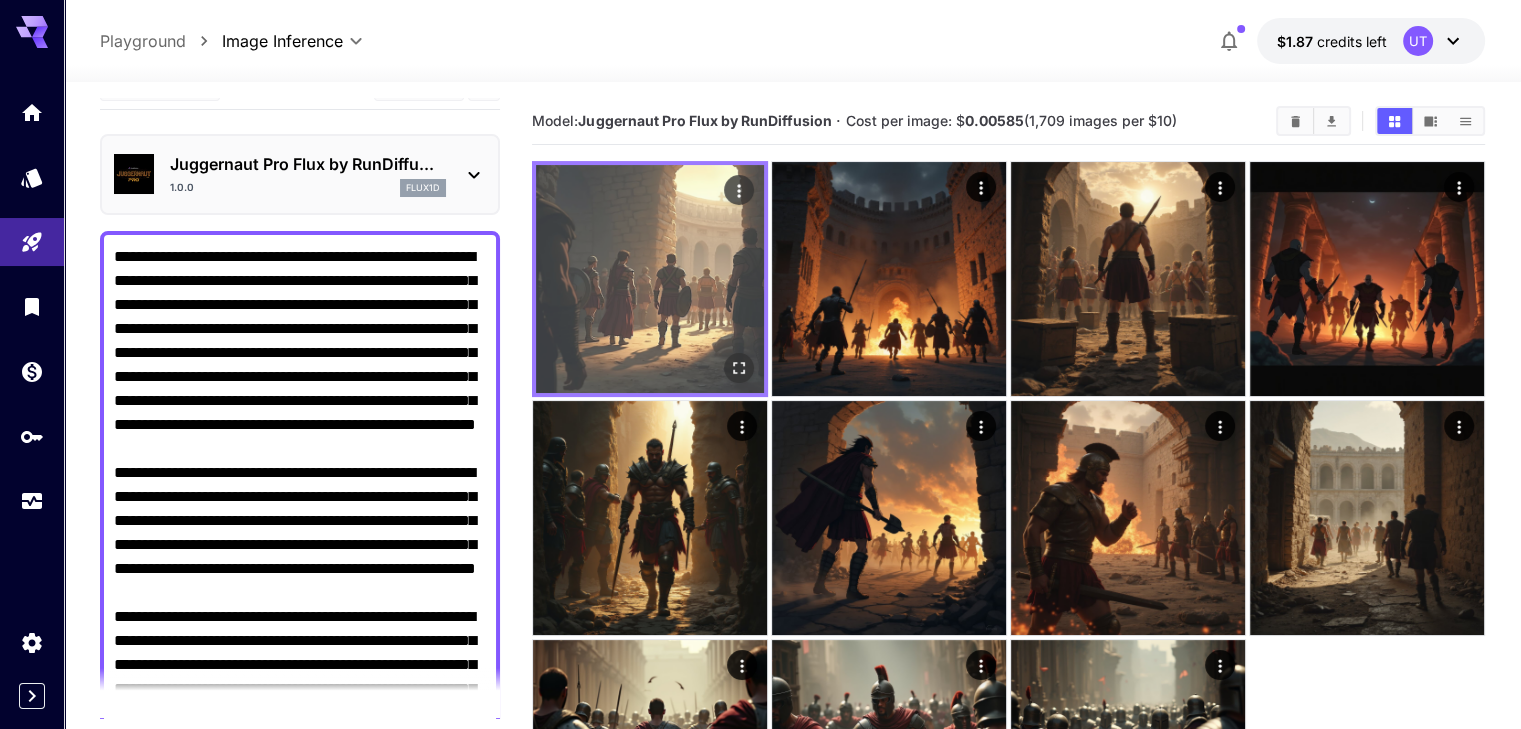 click at bounding box center (650, 279) 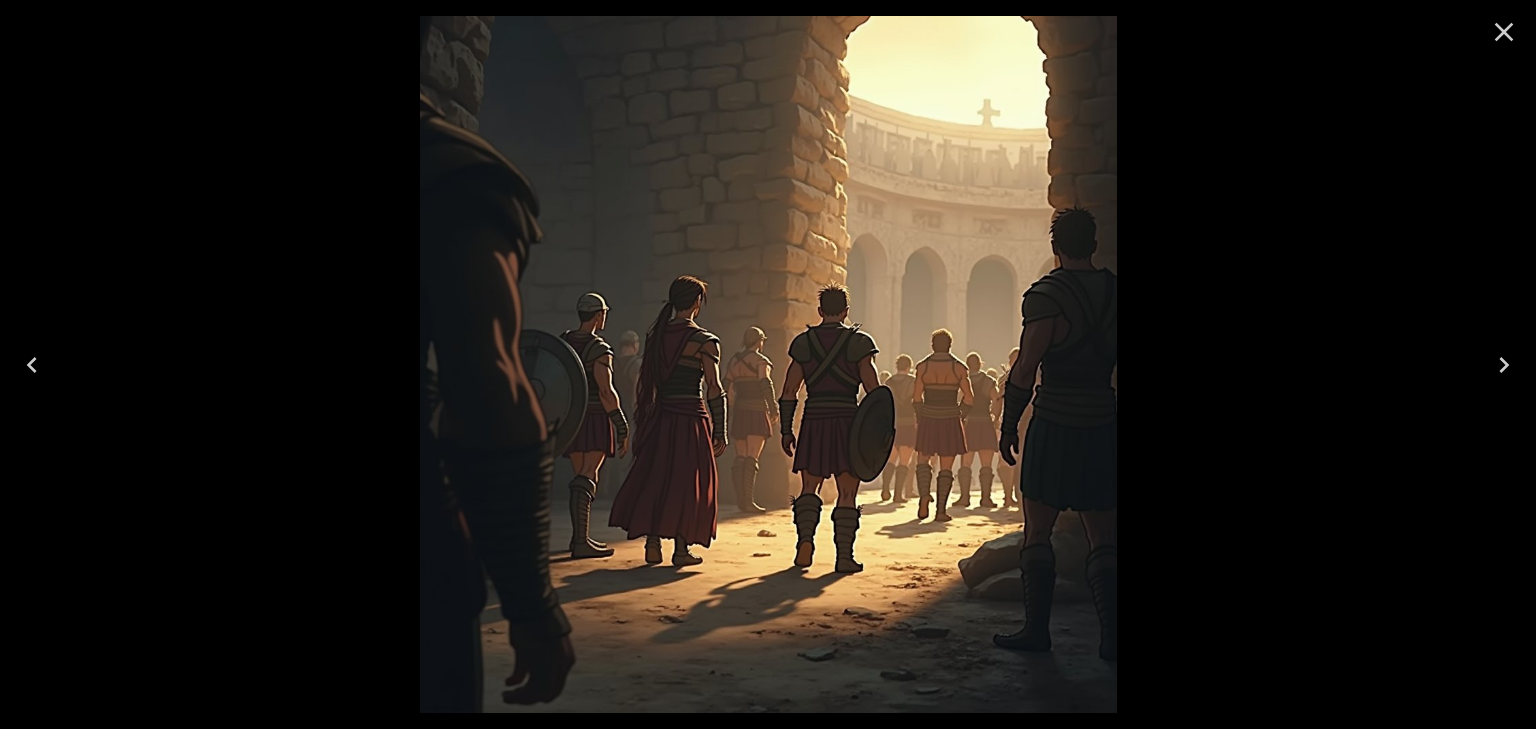 click 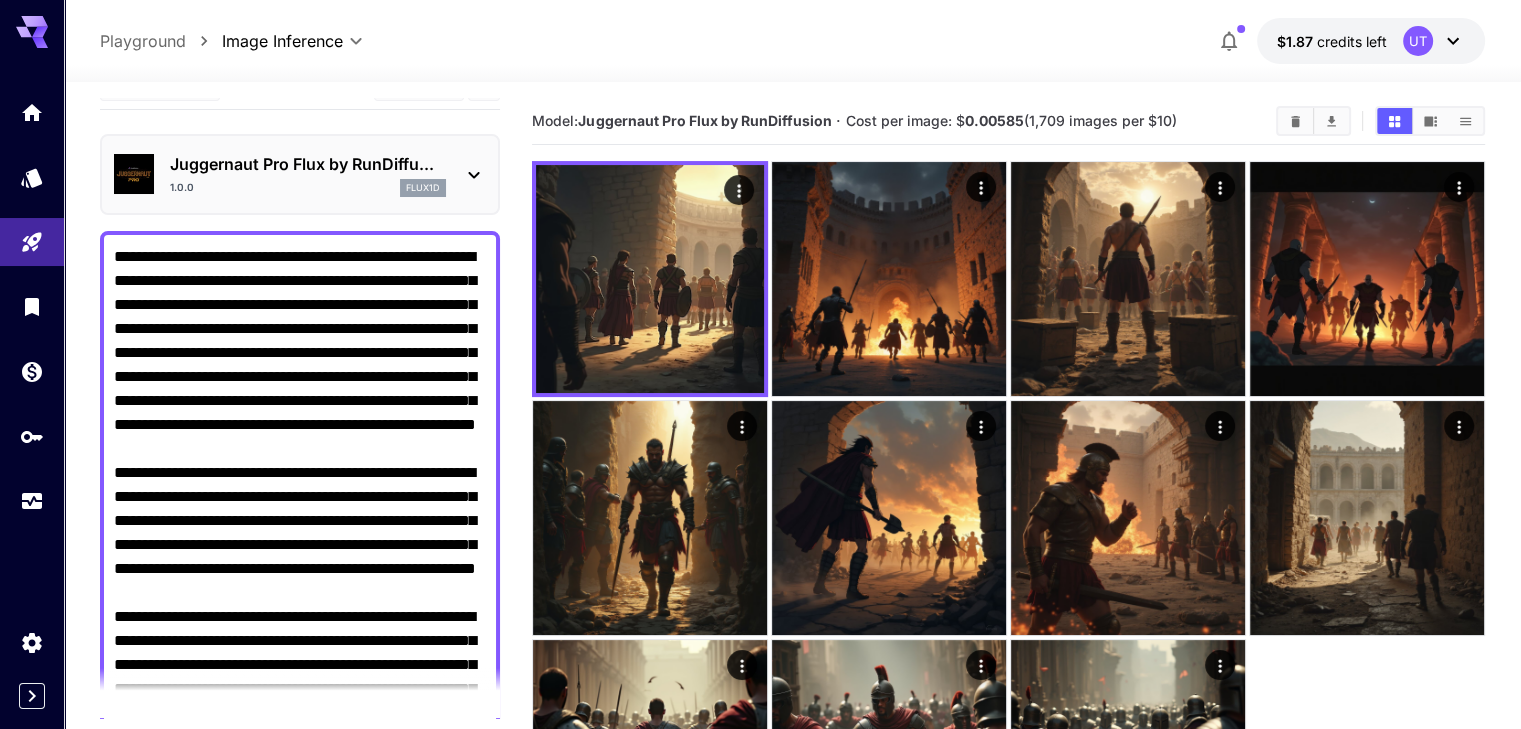 click on "Juggernaut Pro Flux by RunDiffu..." at bounding box center (308, 164) 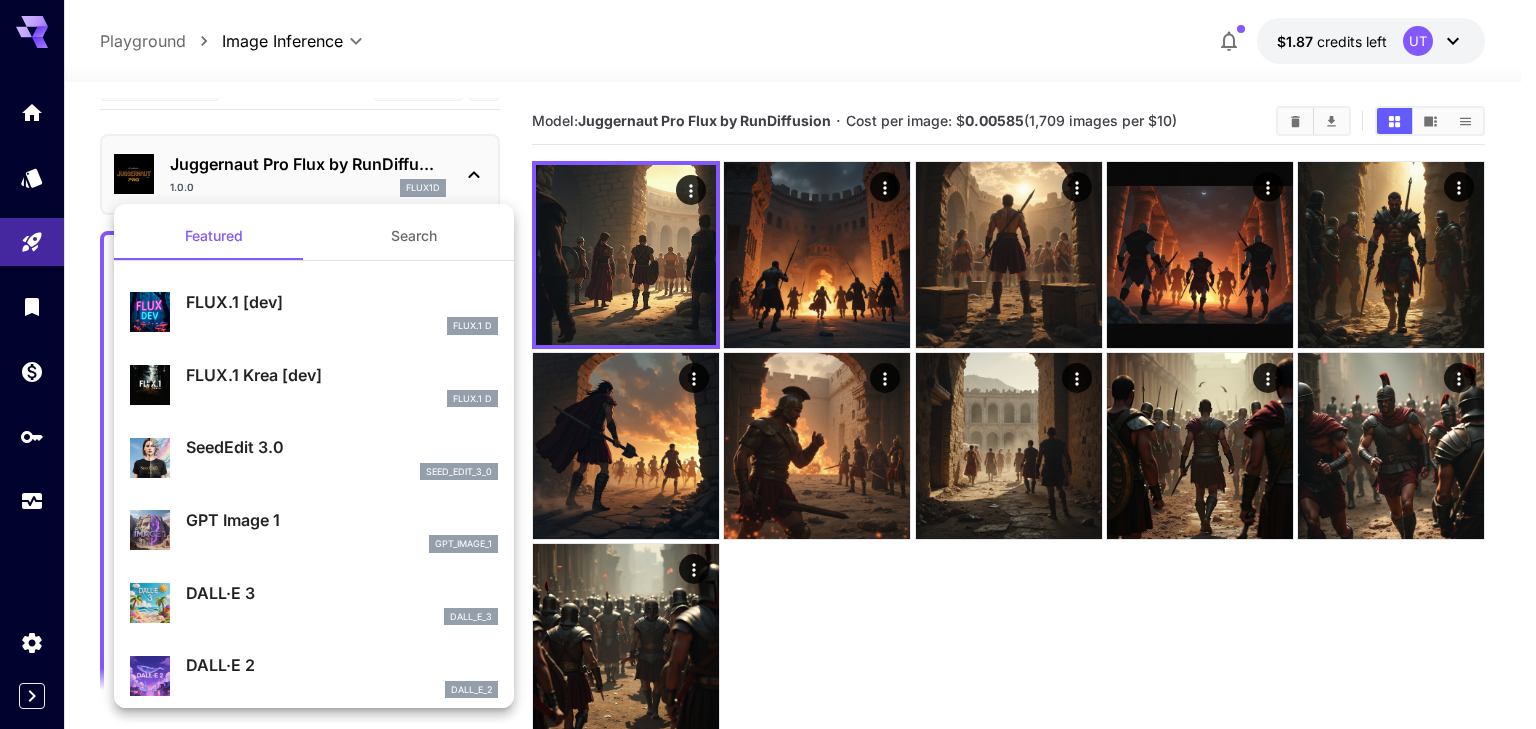 click on "FLUX.1 Krea [dev] FLUX.1 D" at bounding box center [314, 385] 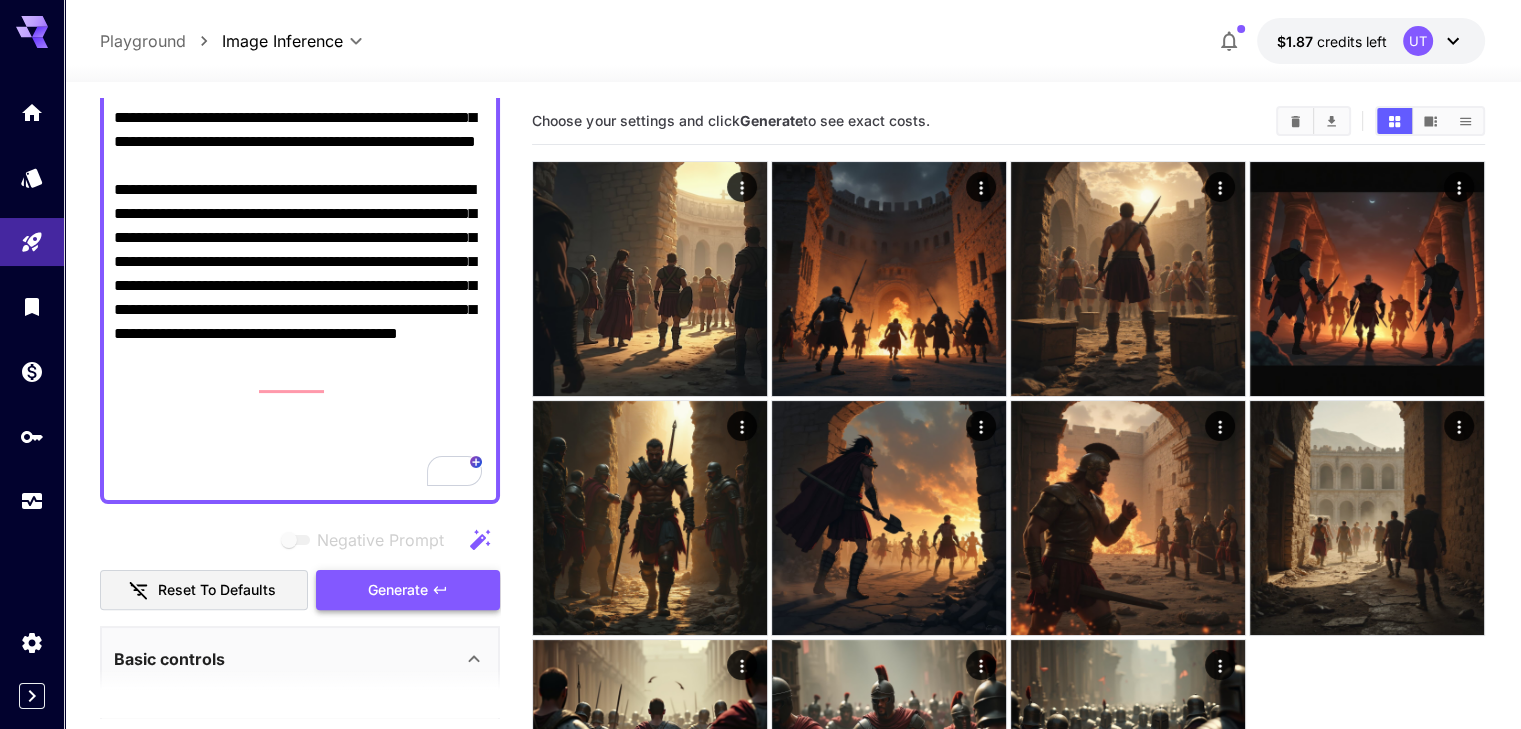 click on "Generate" at bounding box center [398, 590] 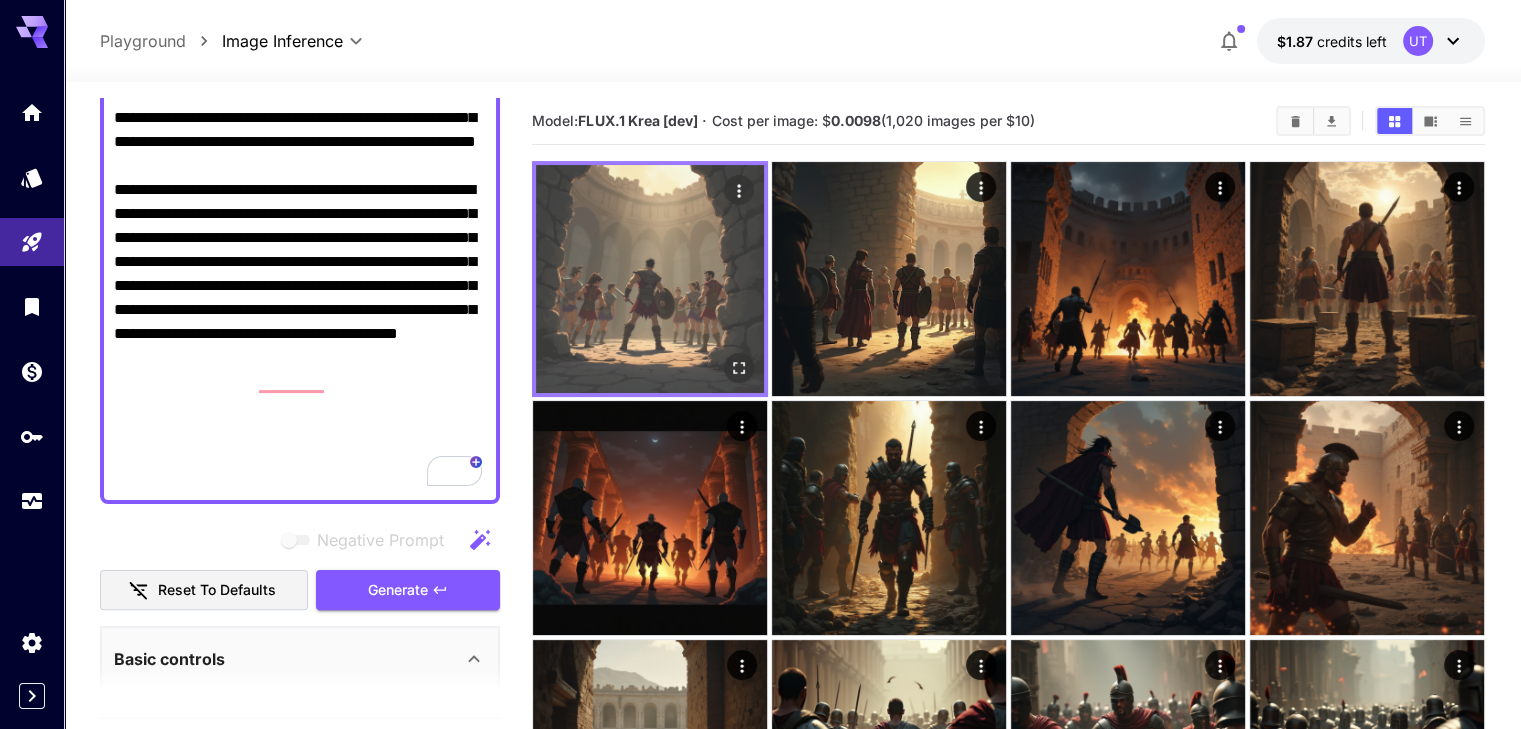 click 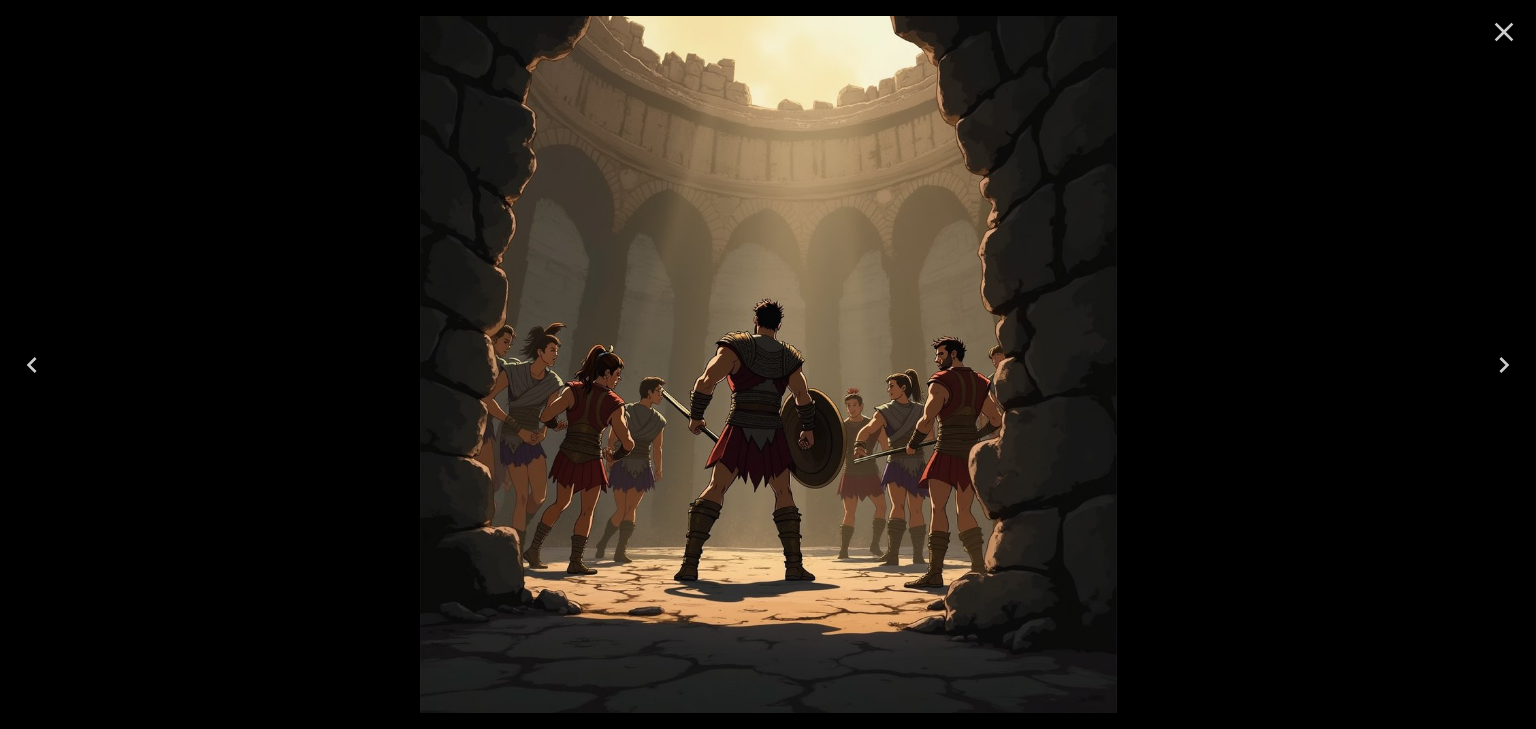 click 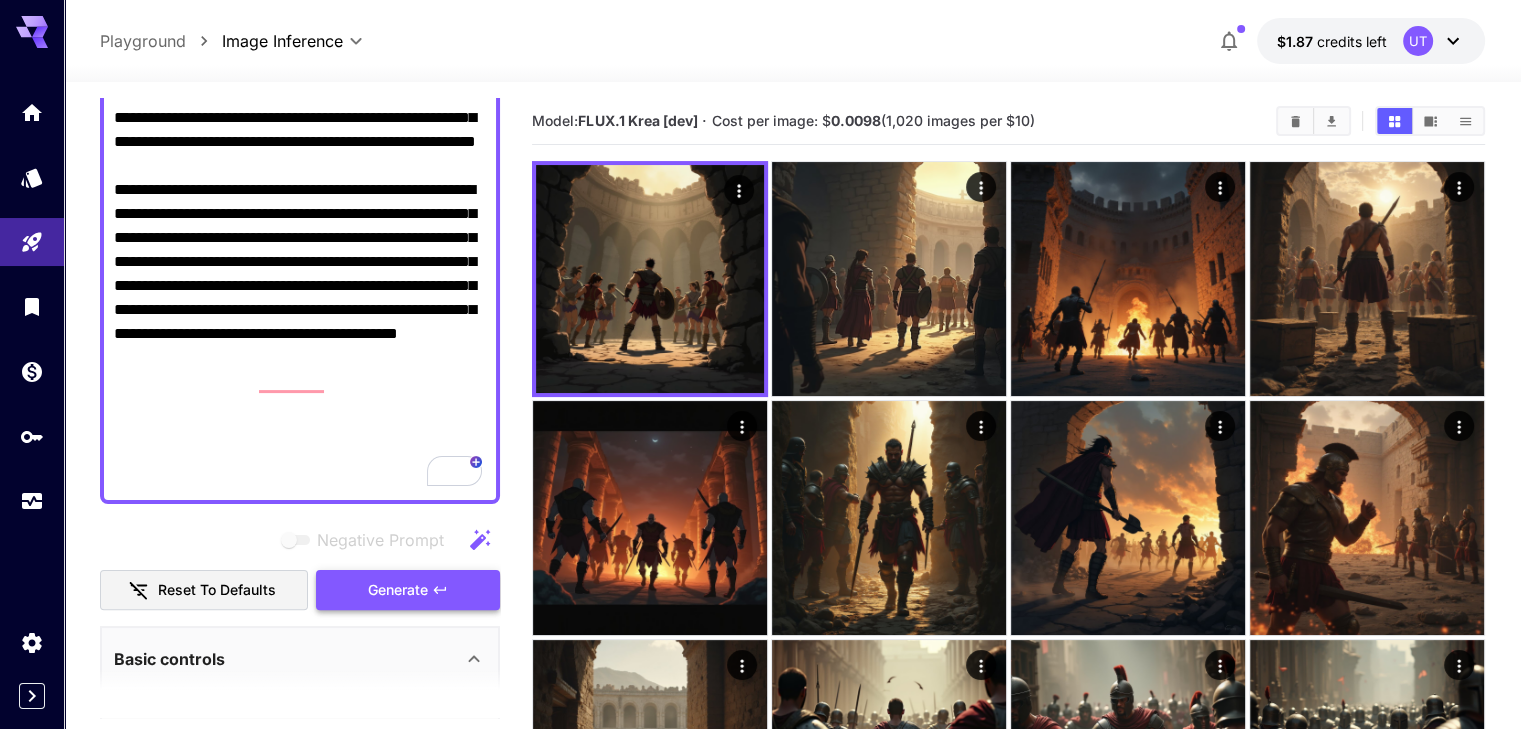 click on "Generate" at bounding box center (398, 590) 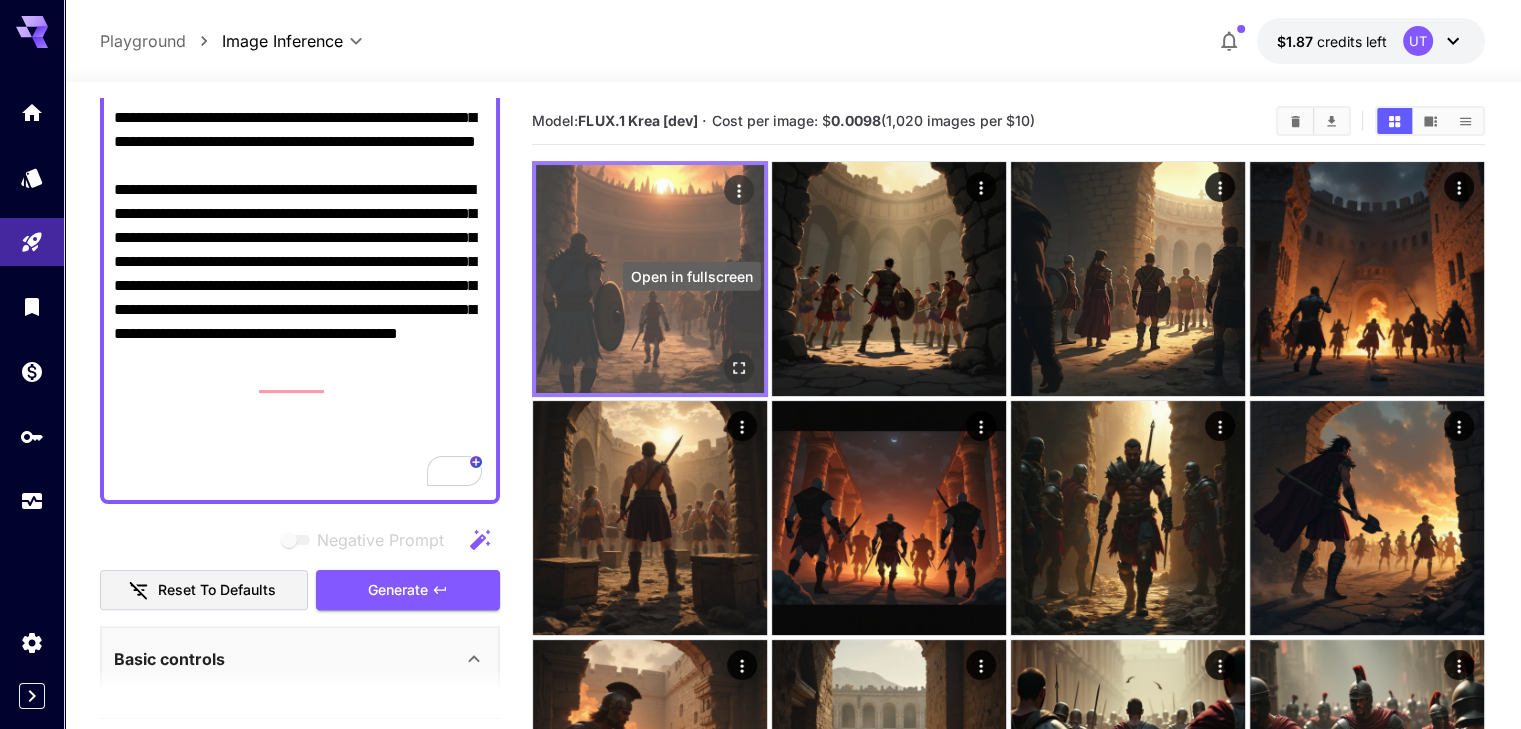 click 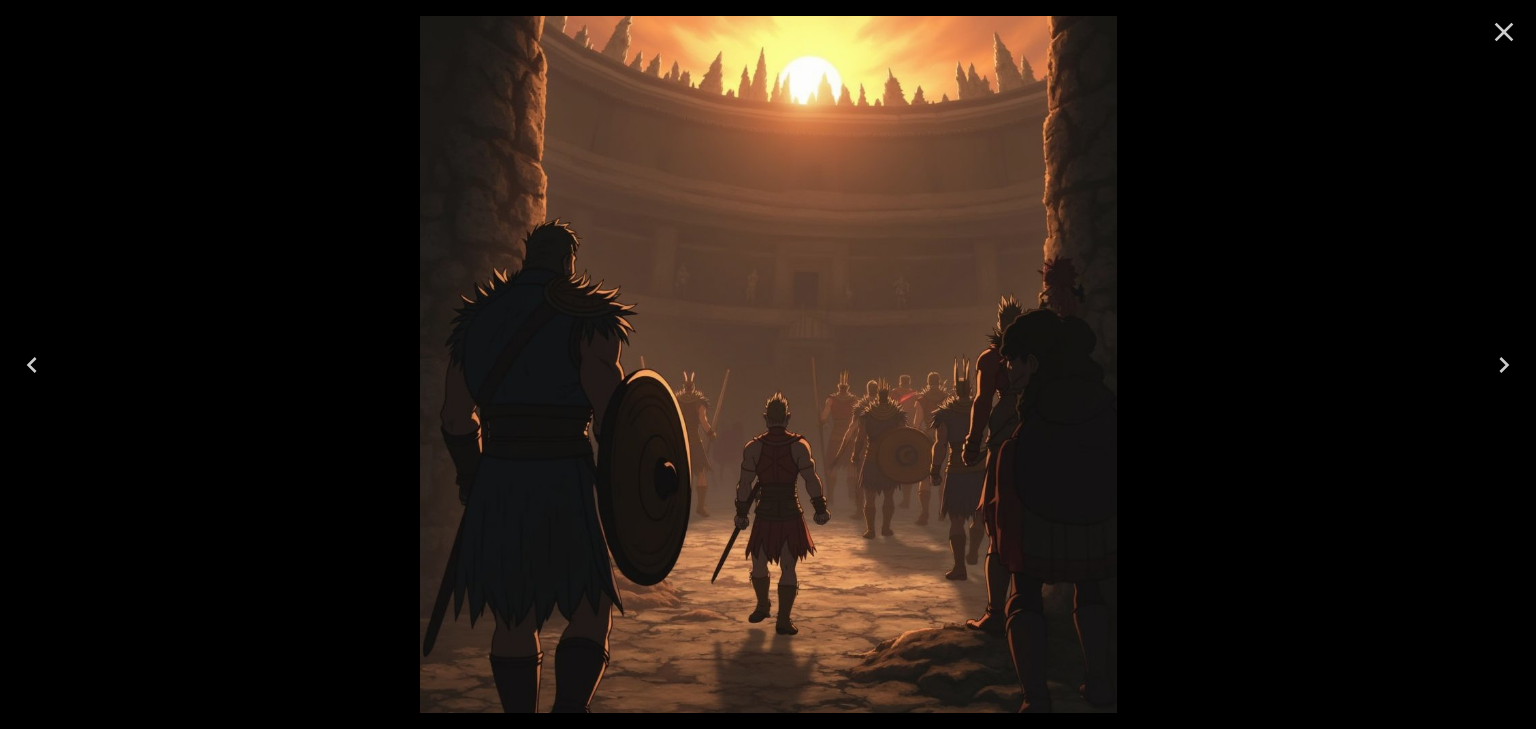 click 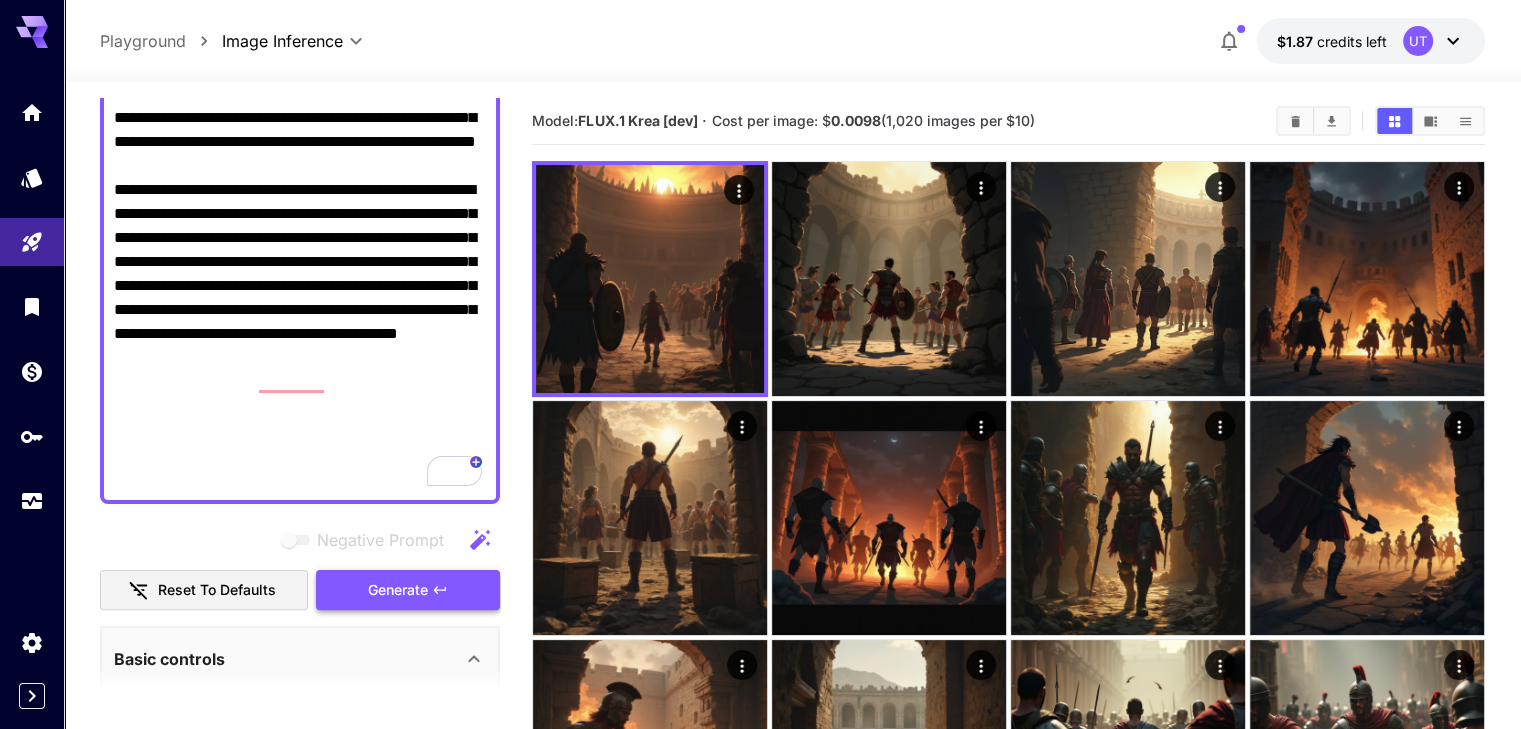 click on "Generate" at bounding box center [408, 590] 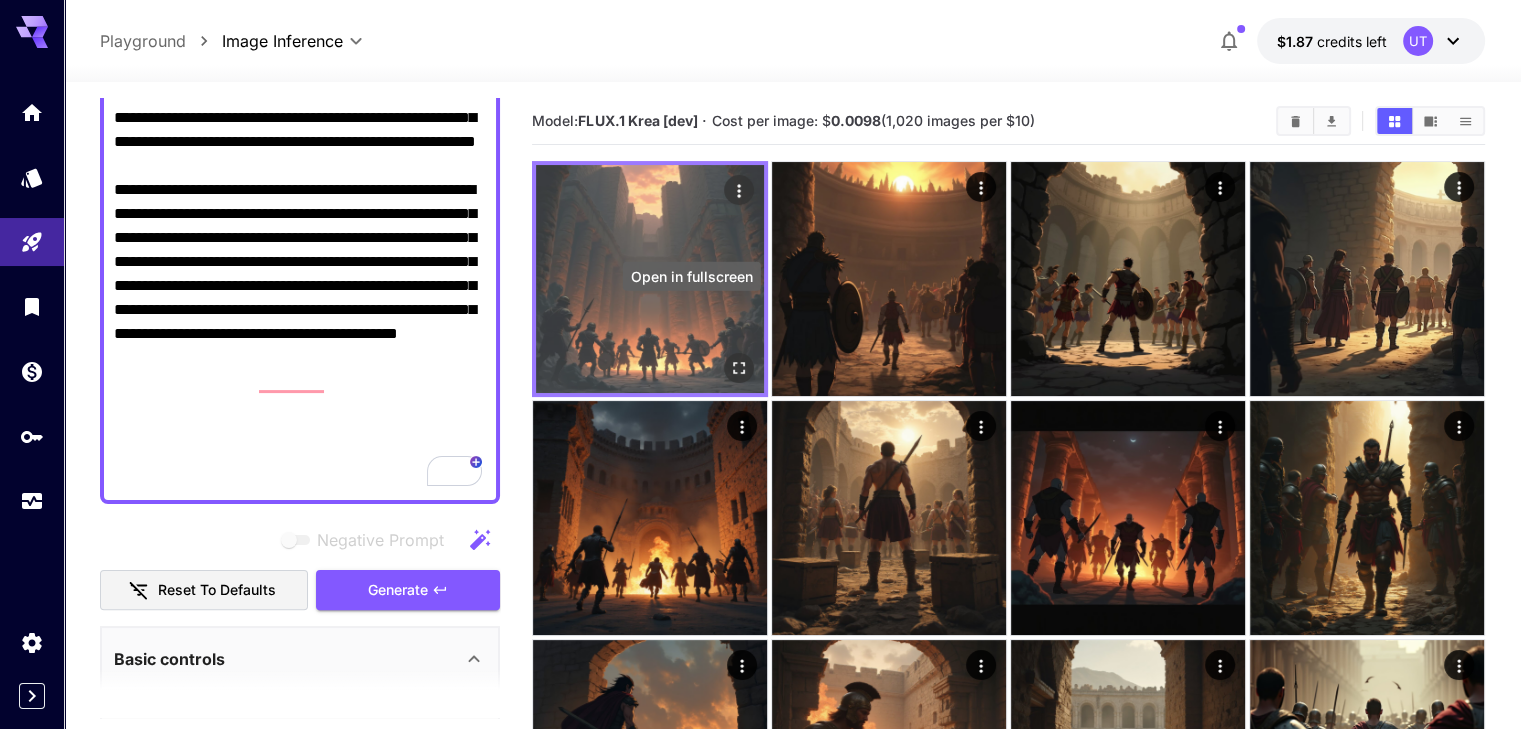 click 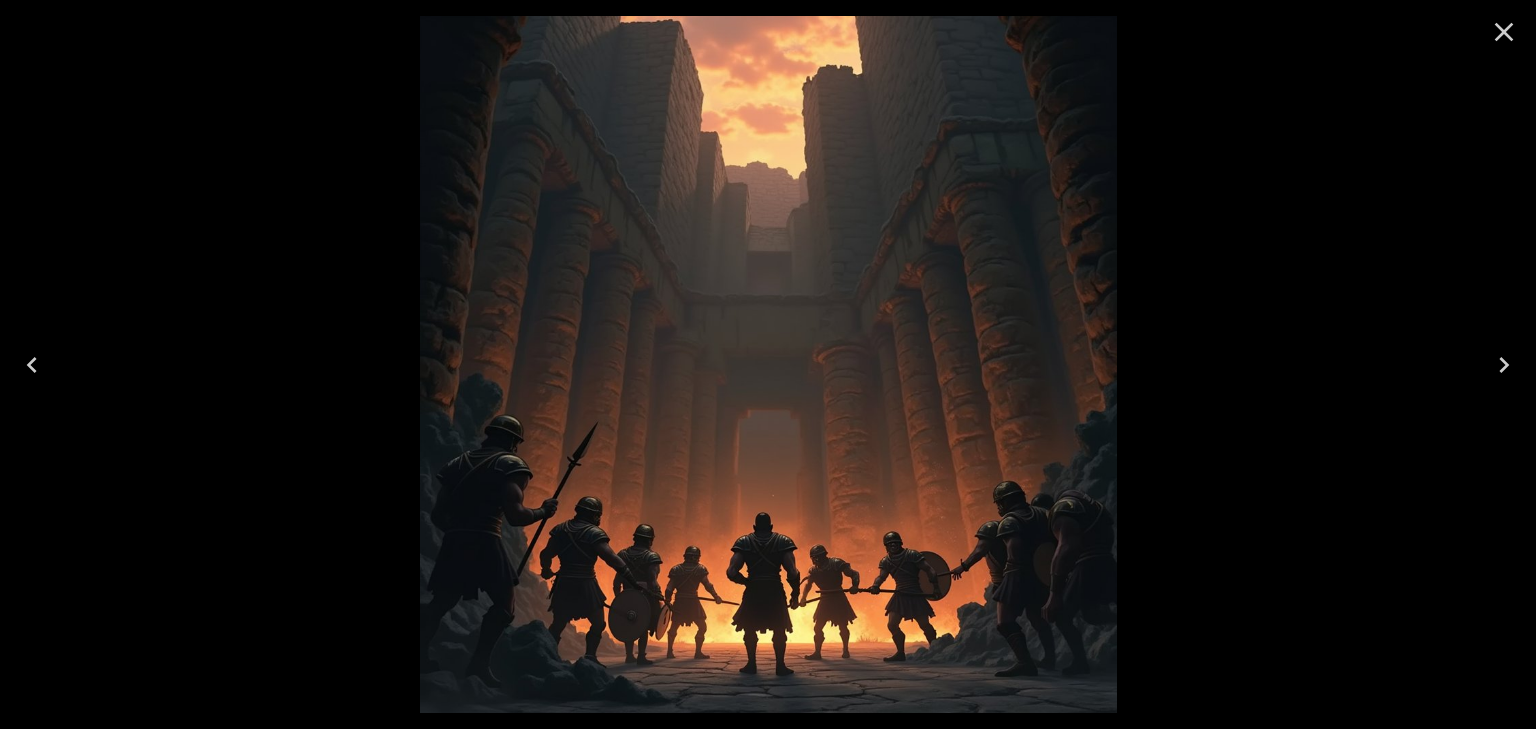 click 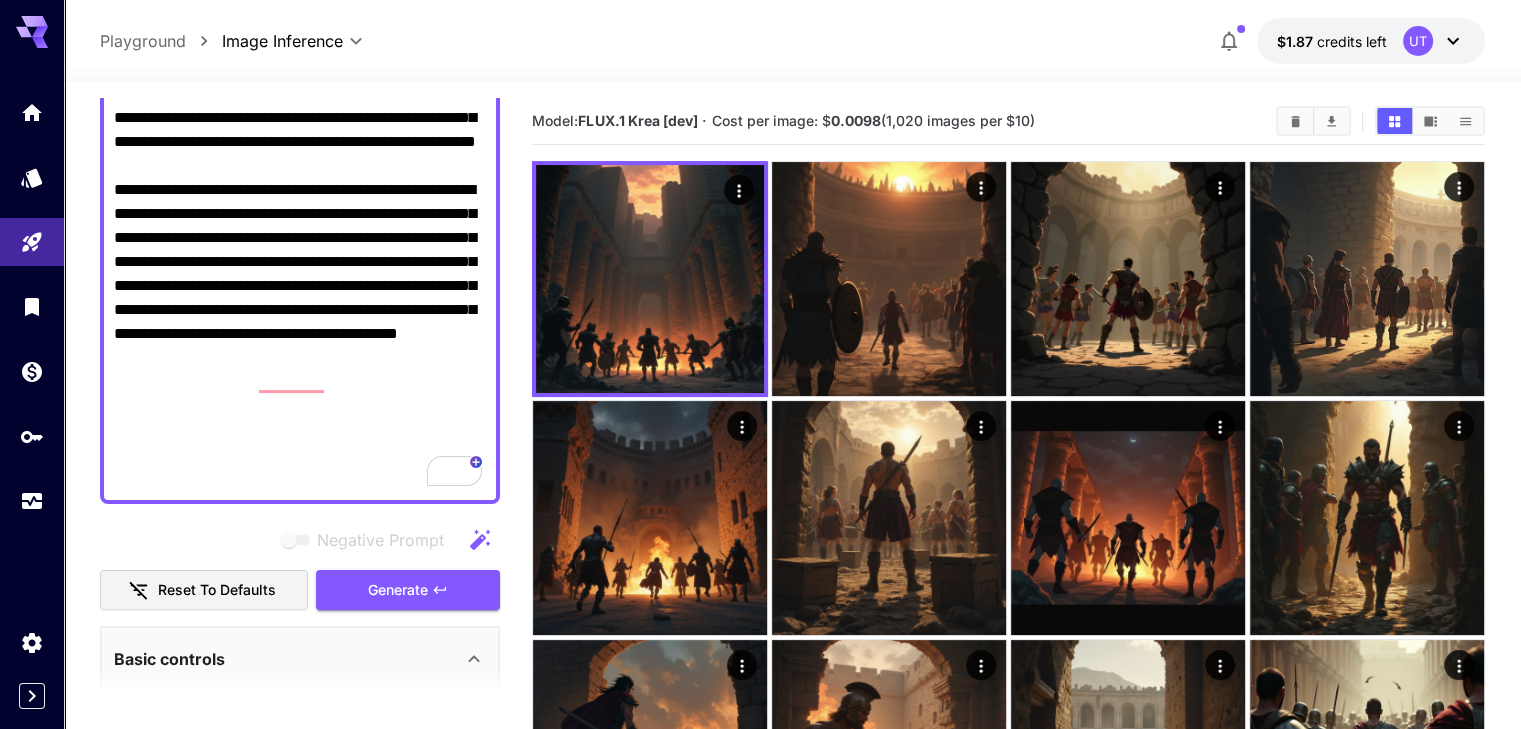 scroll, scrollTop: 326, scrollLeft: 0, axis: vertical 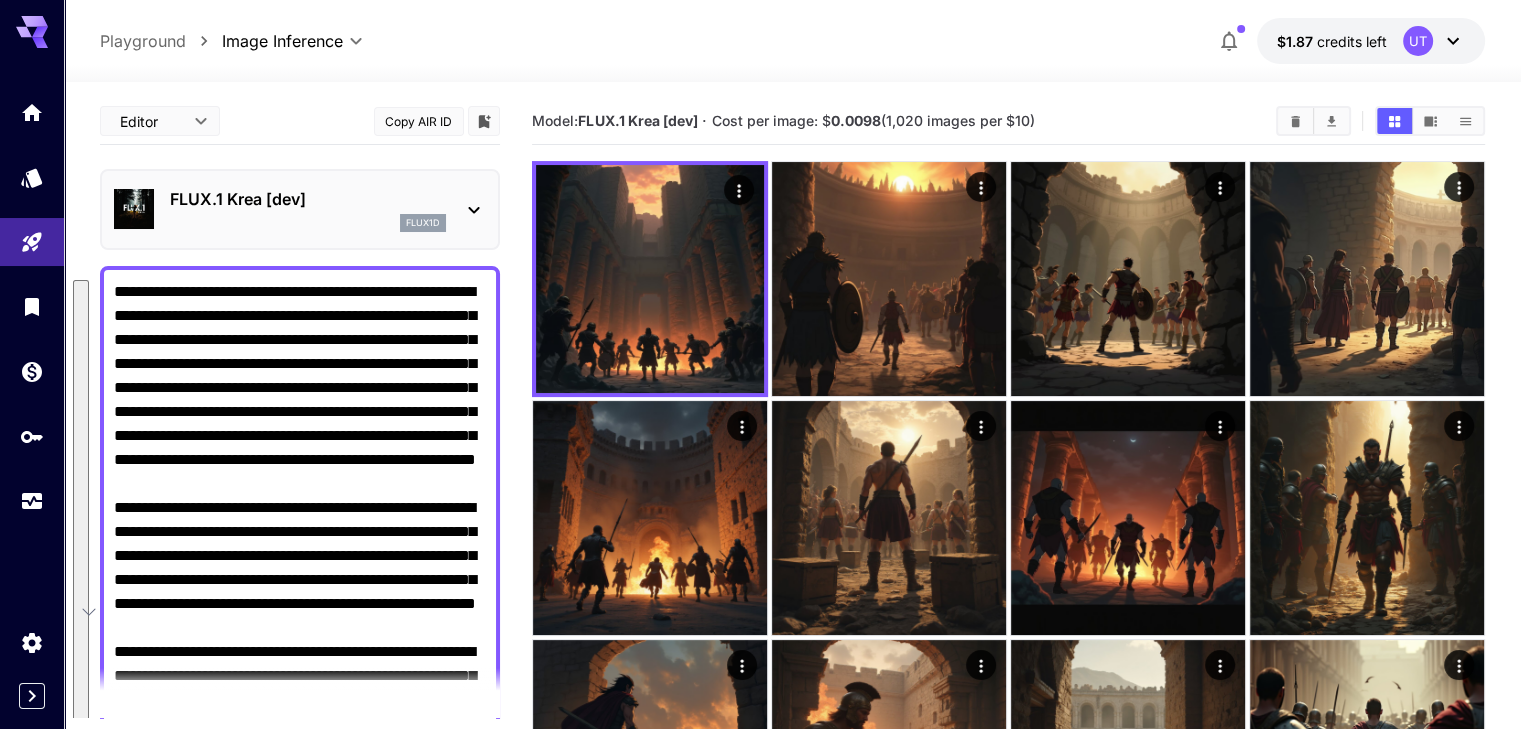 drag, startPoint x: 194, startPoint y: 485, endPoint x: 158, endPoint y: 69, distance: 417.55478 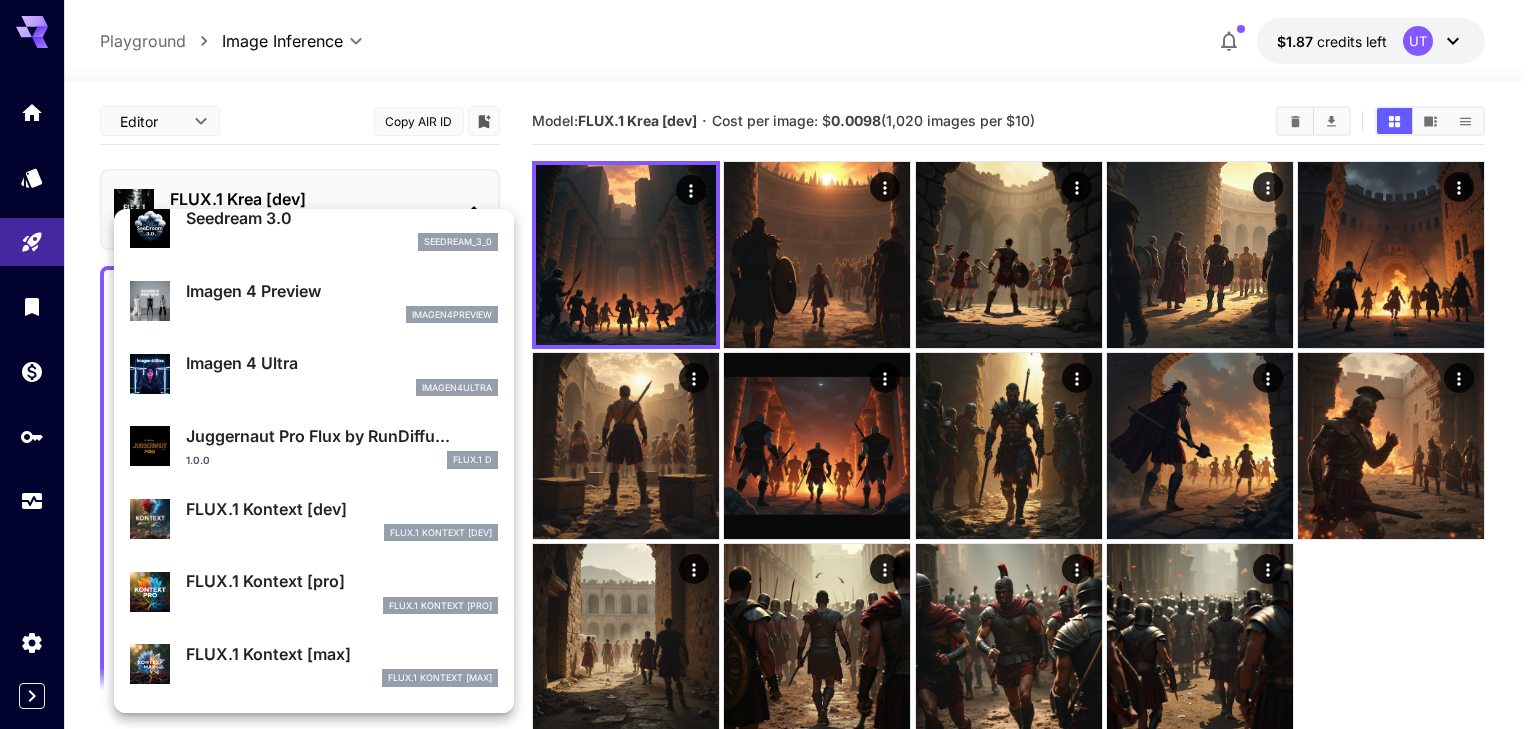 click on "Juggernaut Pro Flux by RunDiffu..." at bounding box center [342, 436] 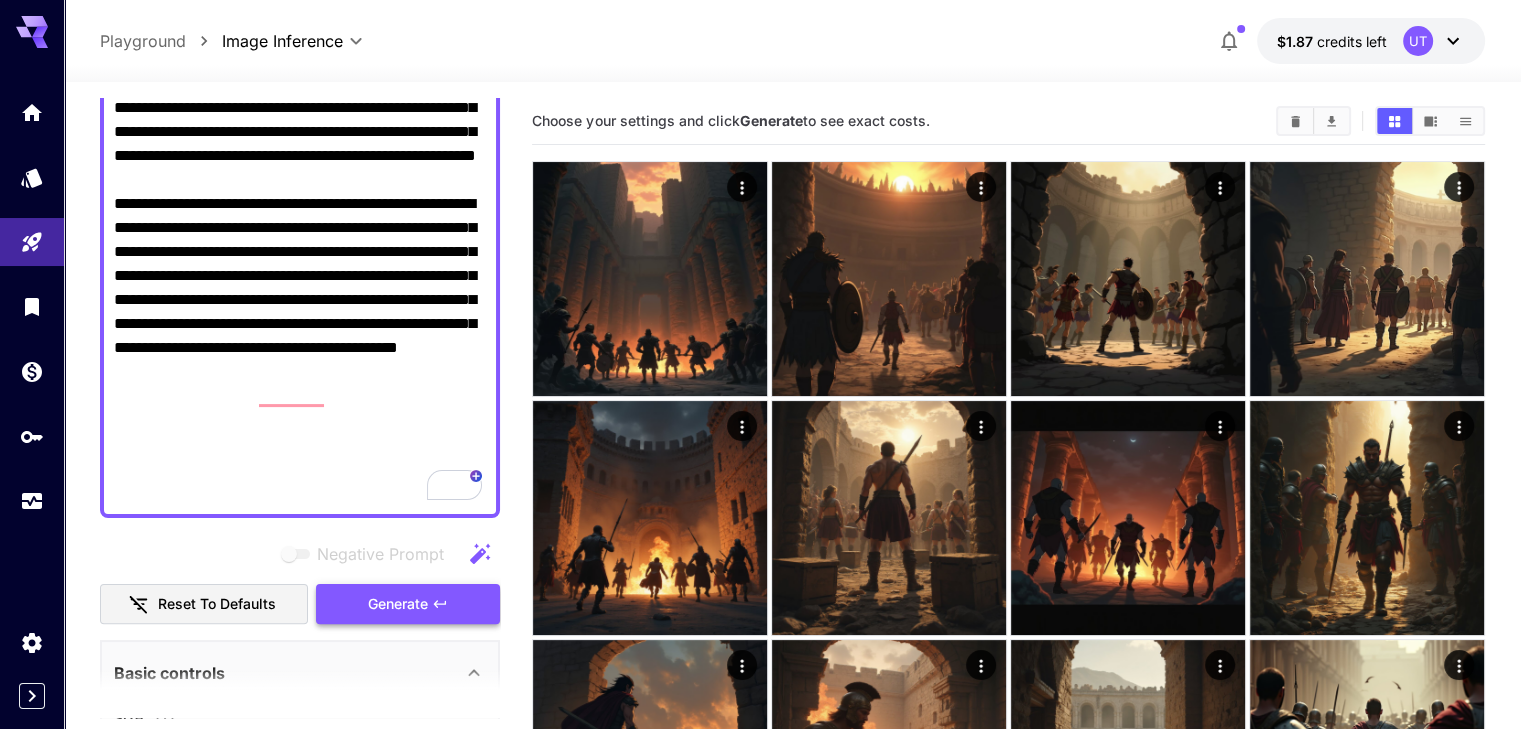 click on "Generate" at bounding box center (398, 604) 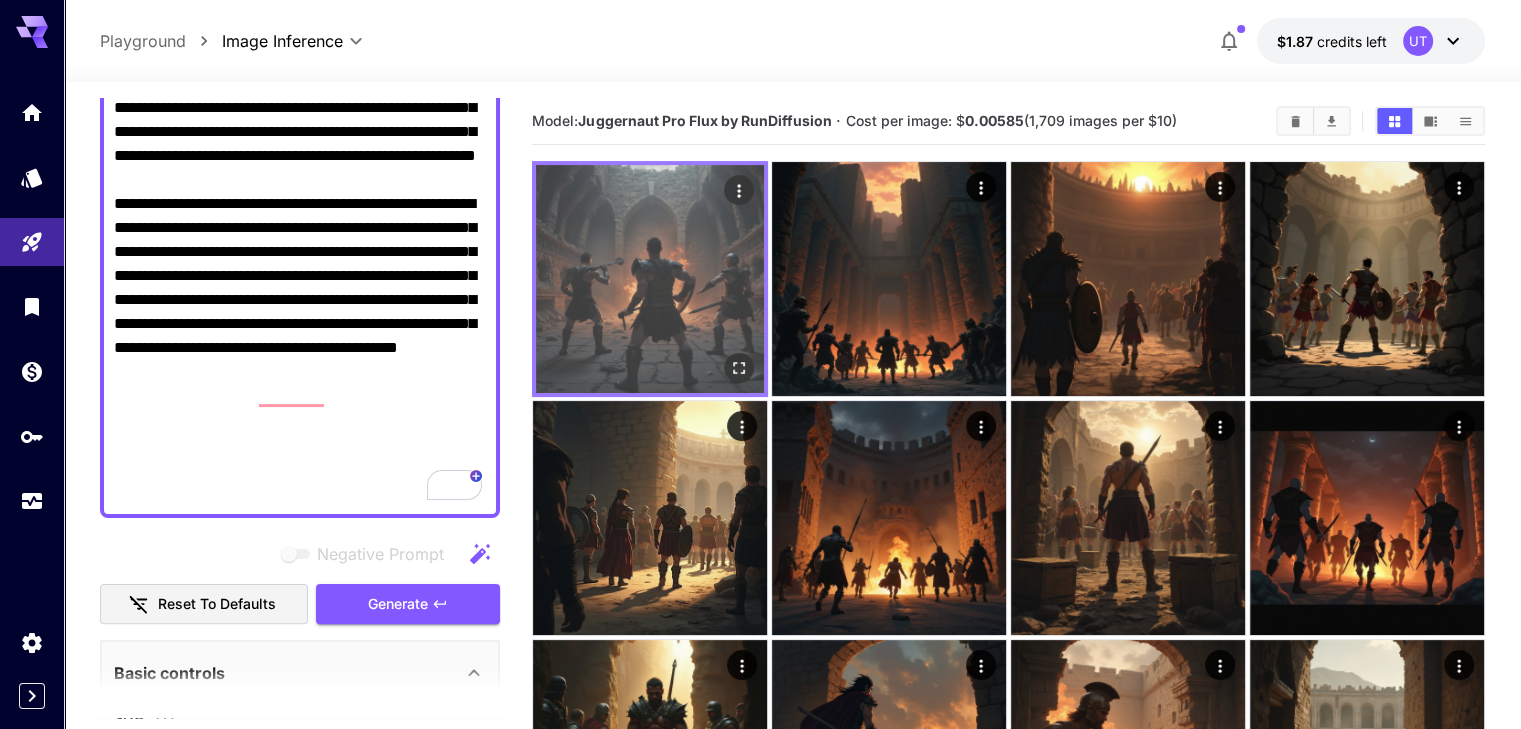 click at bounding box center (650, 279) 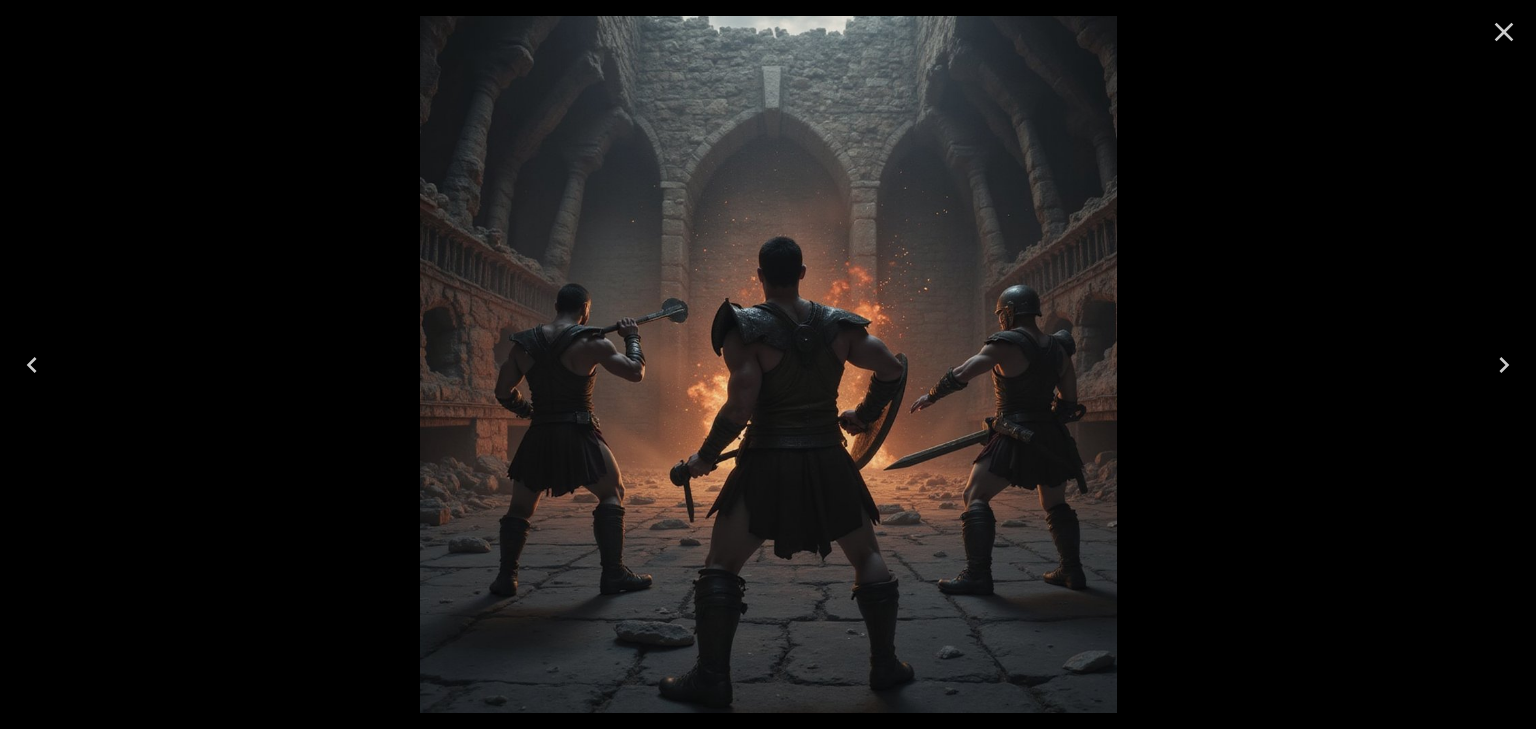 click 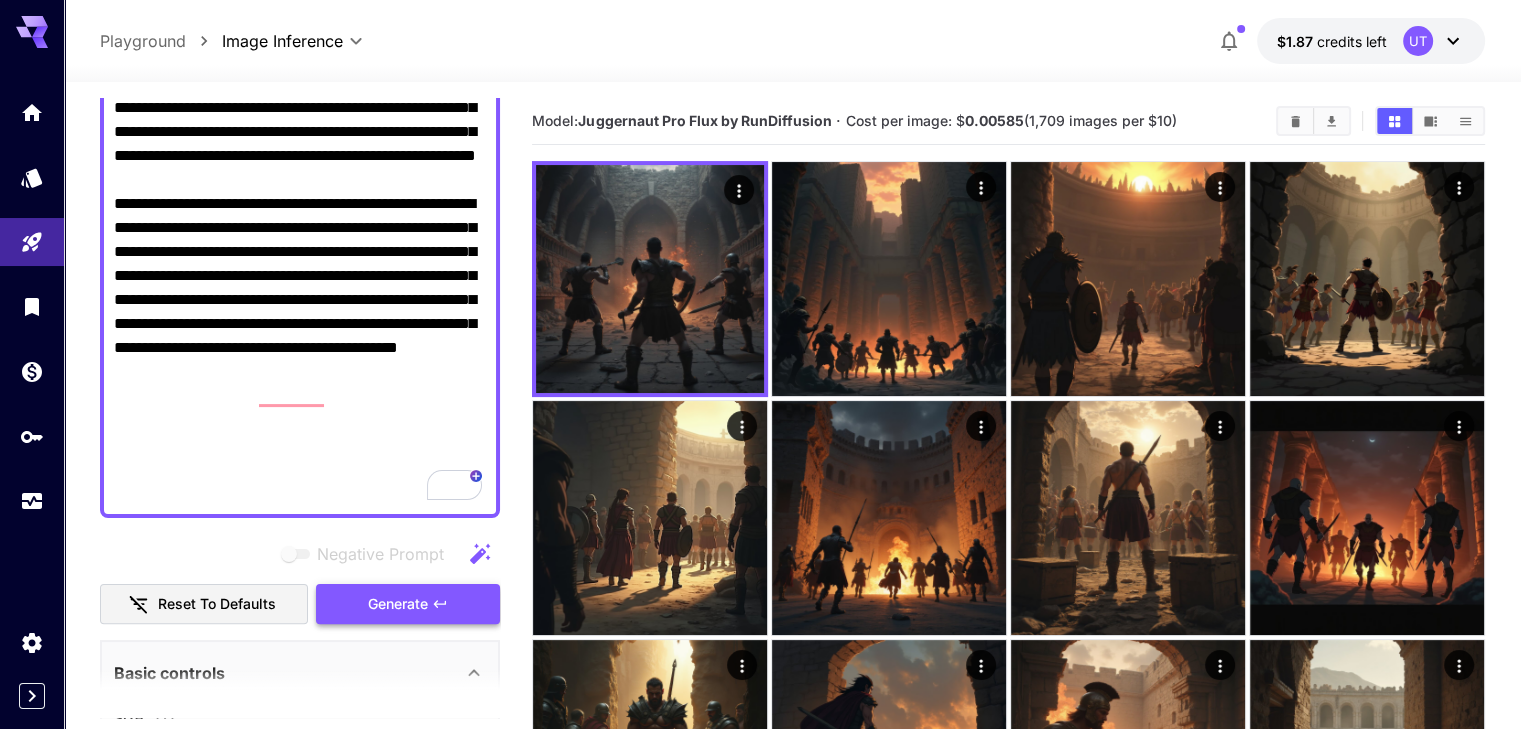 click on "Generate" at bounding box center (408, 604) 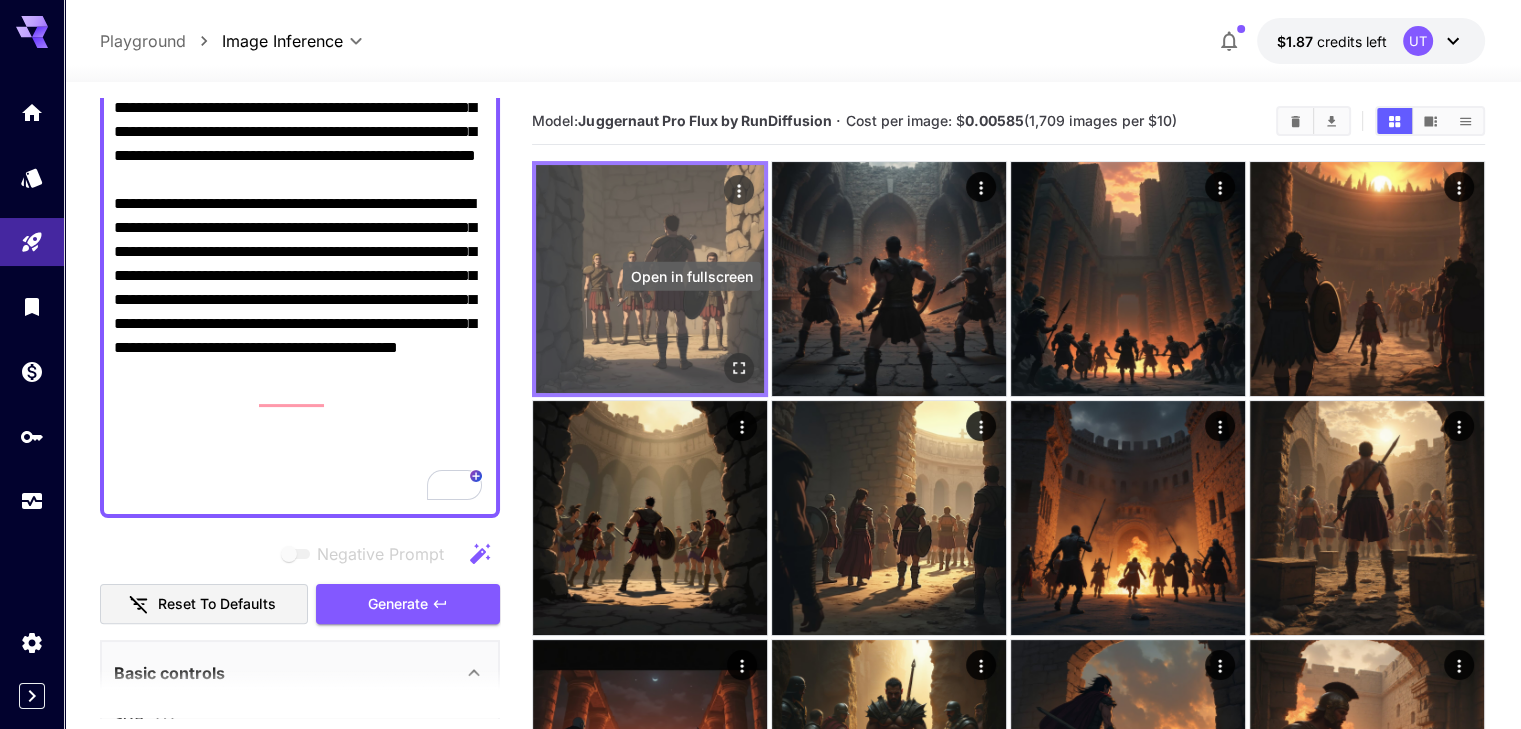 click 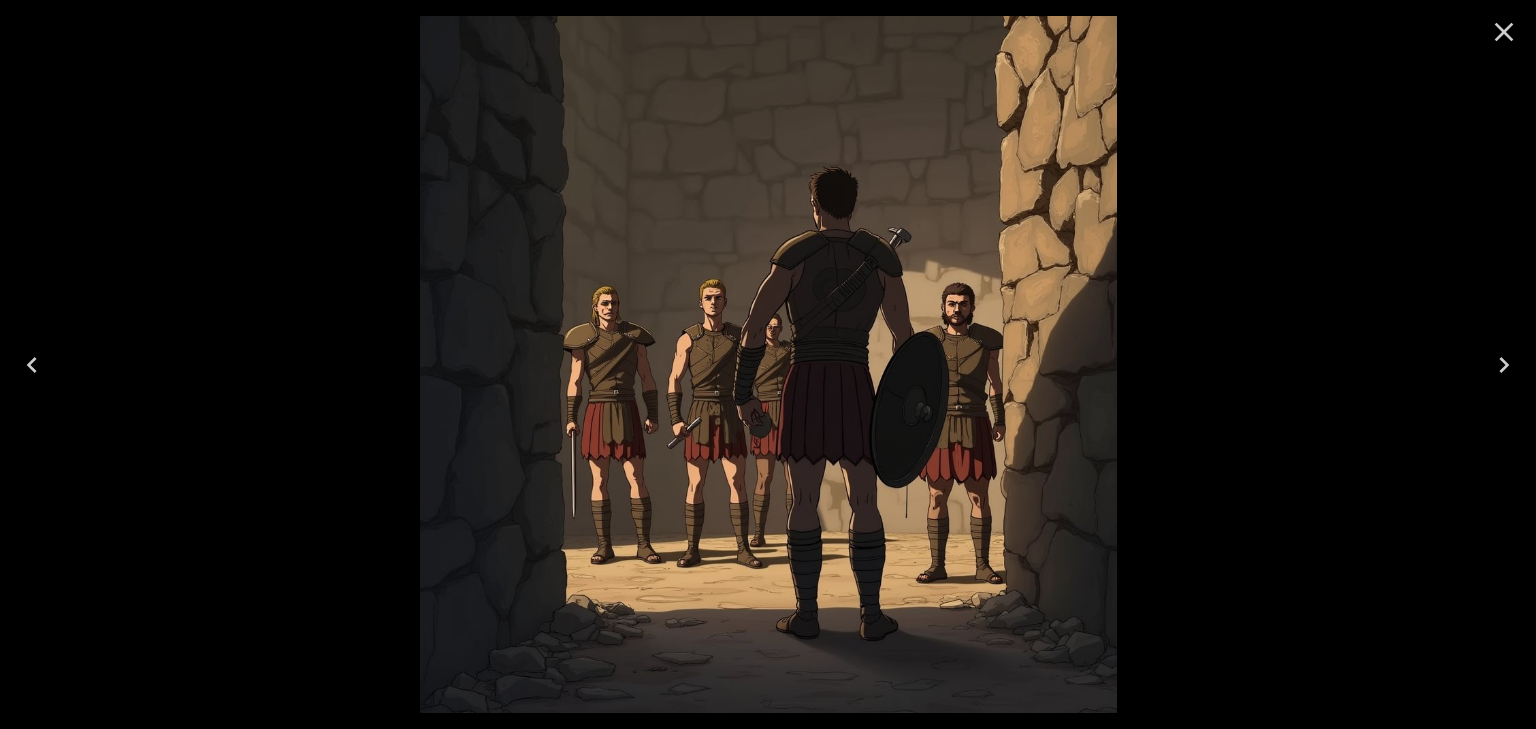 click at bounding box center [1504, 32] 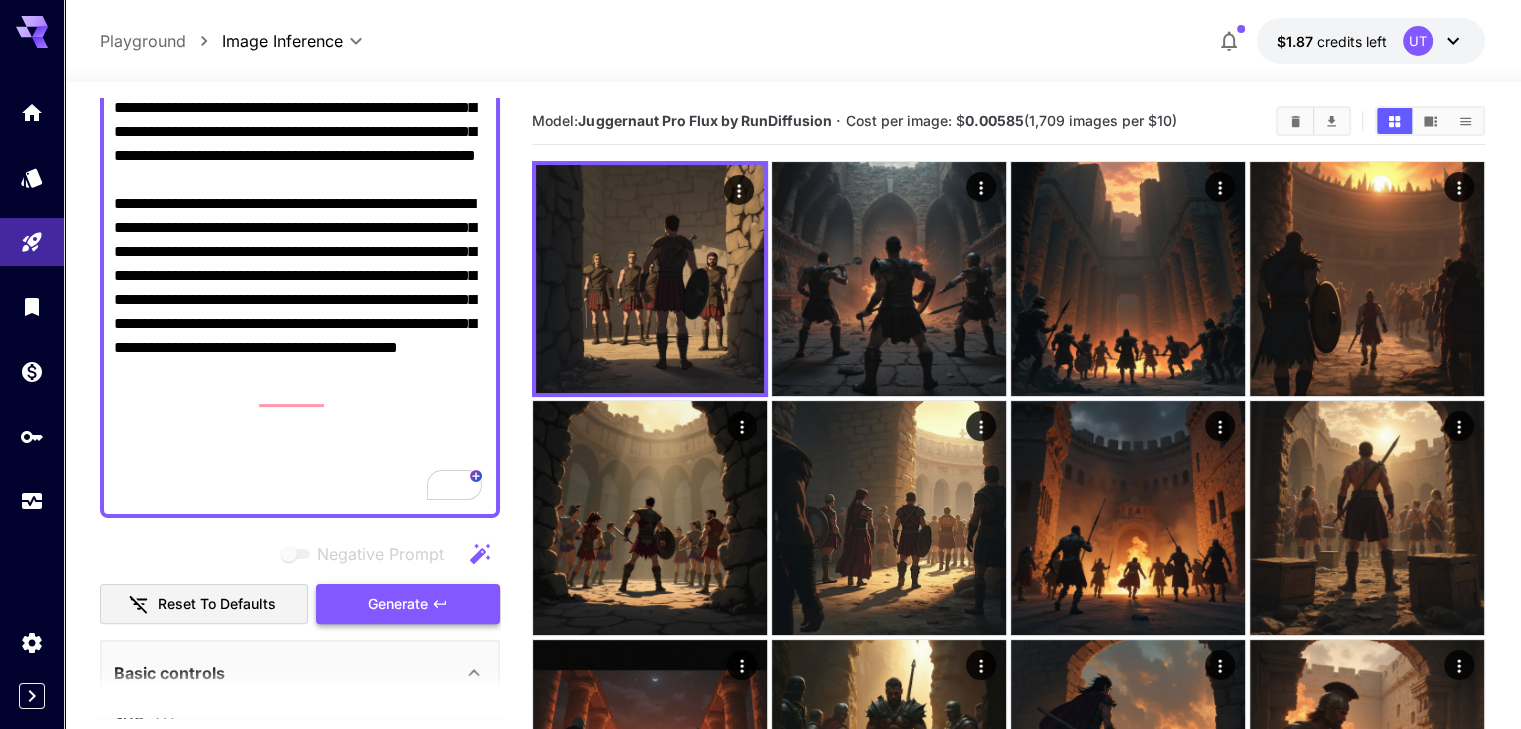click on "Generate" at bounding box center [398, 604] 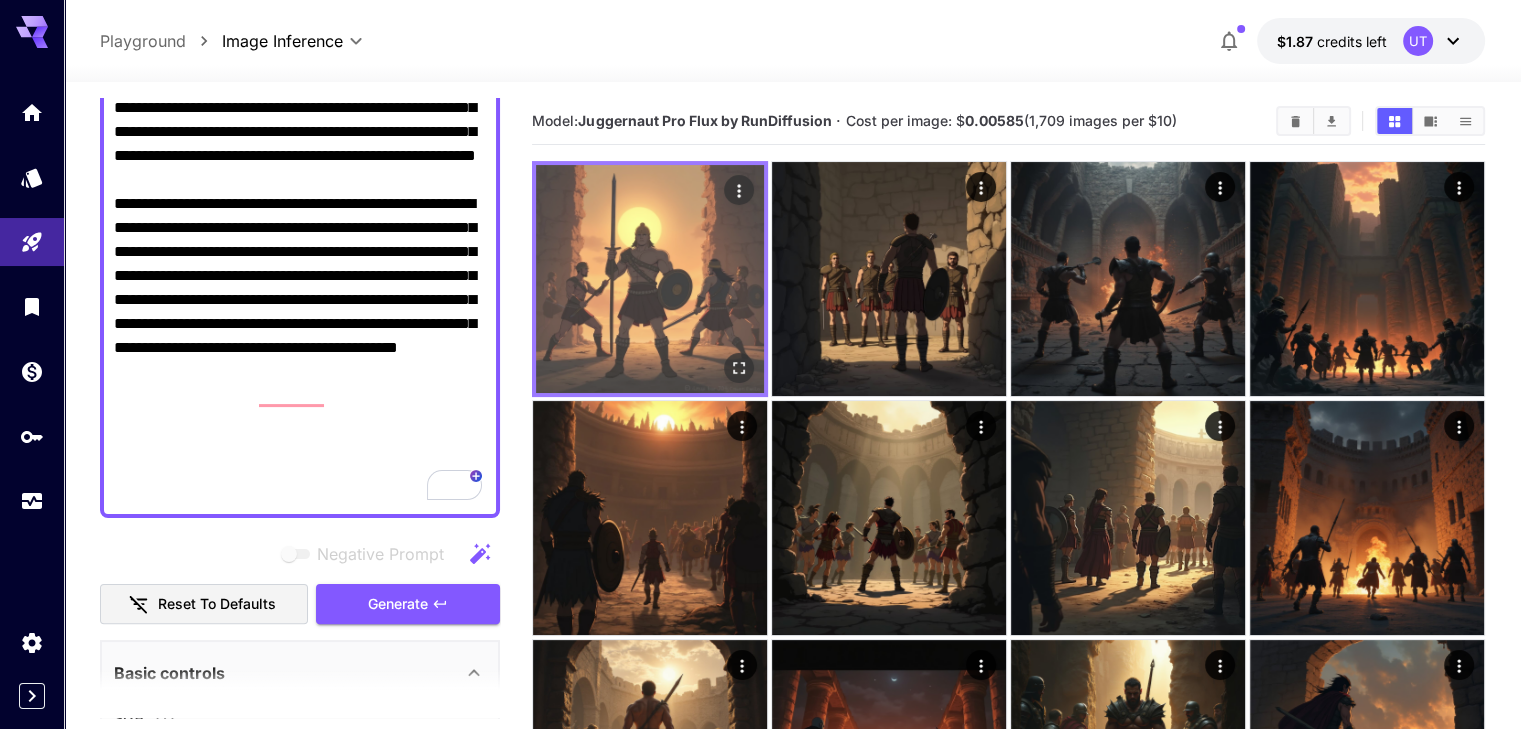 click 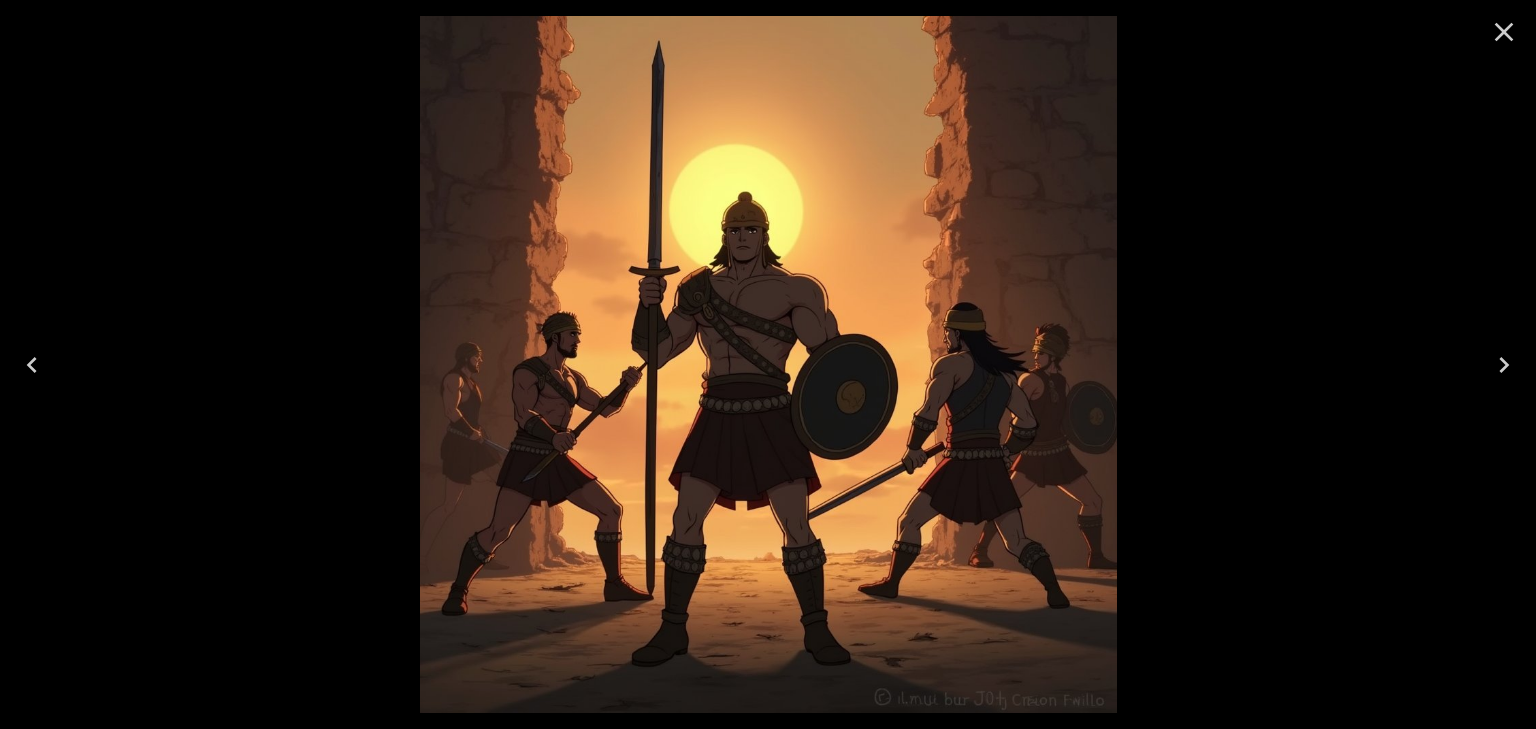 click 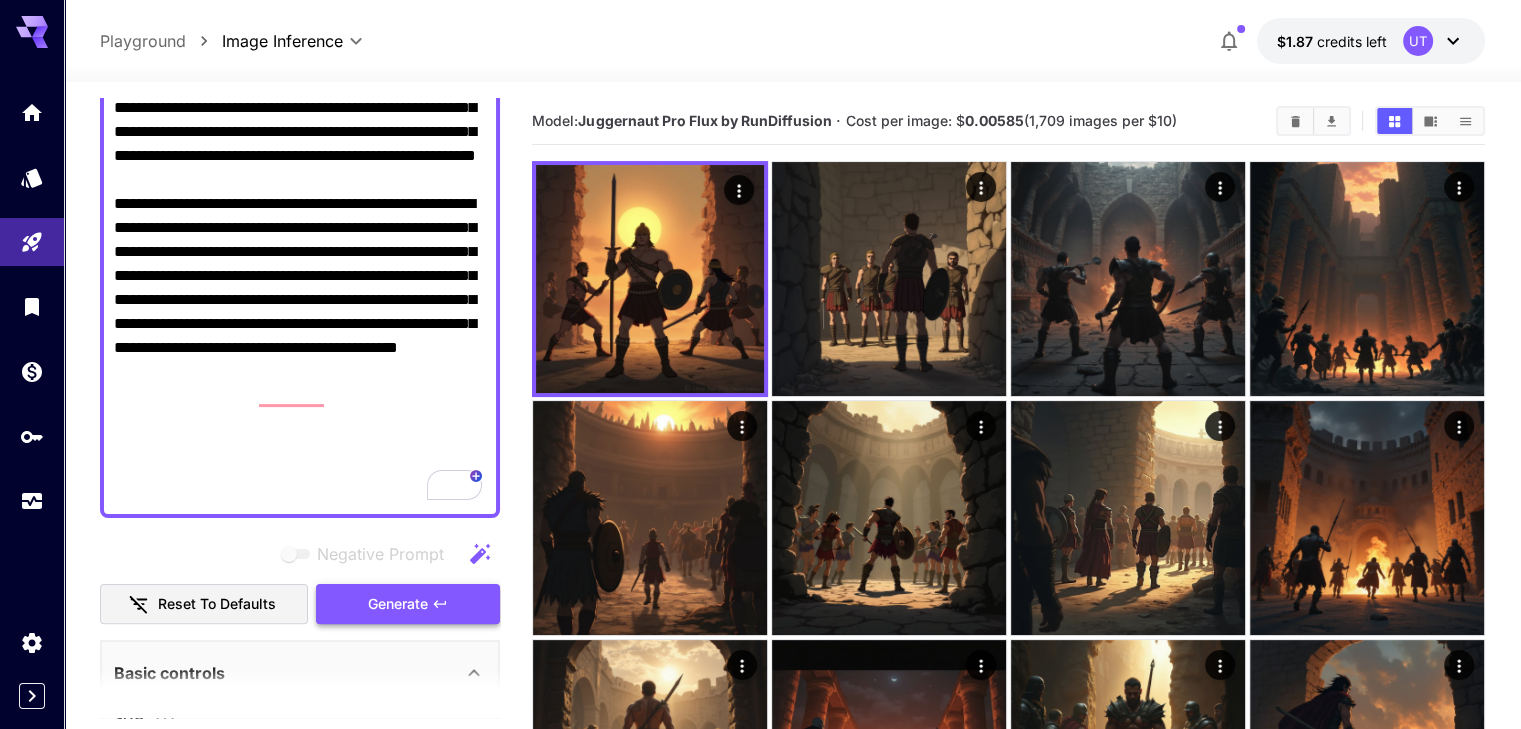 click on "Generate" at bounding box center [398, 604] 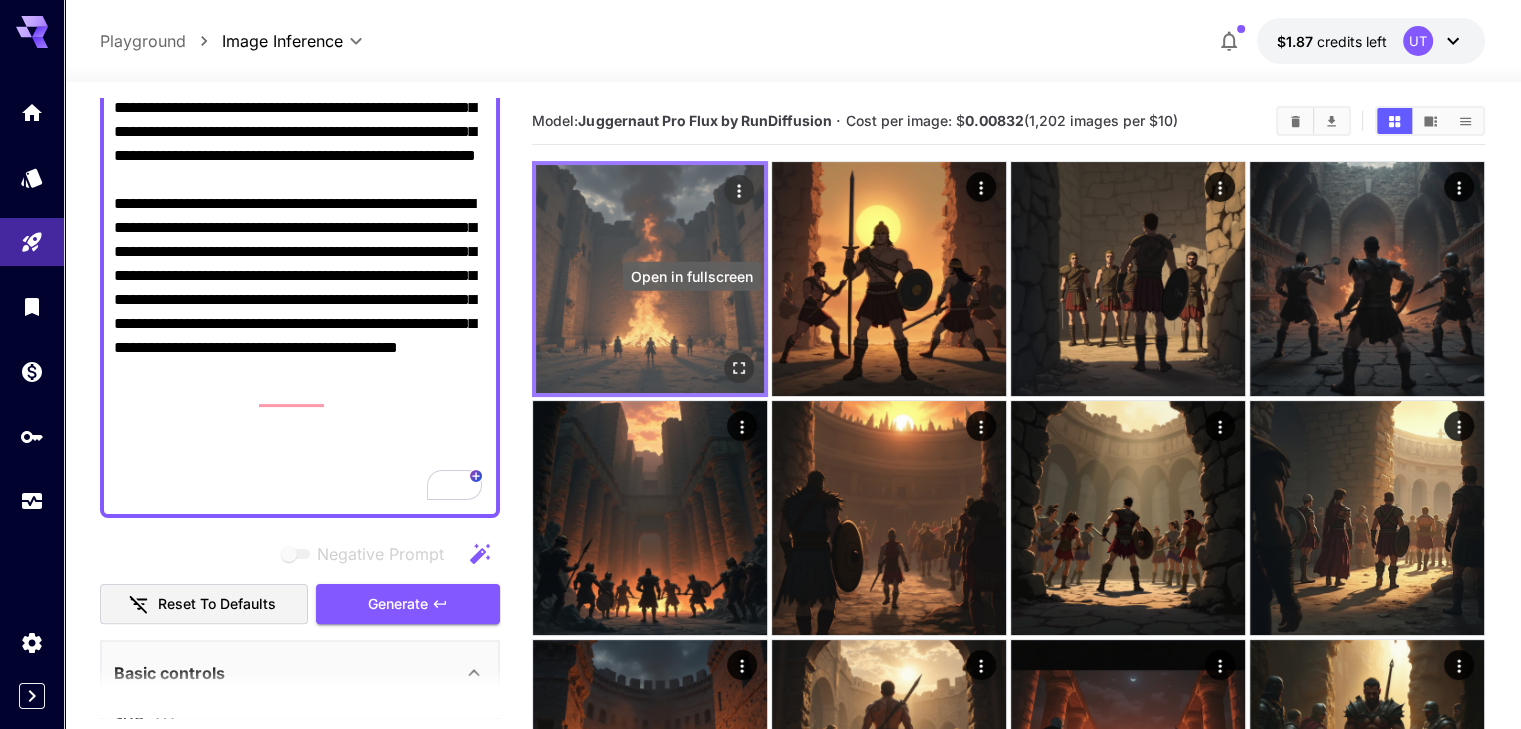 click 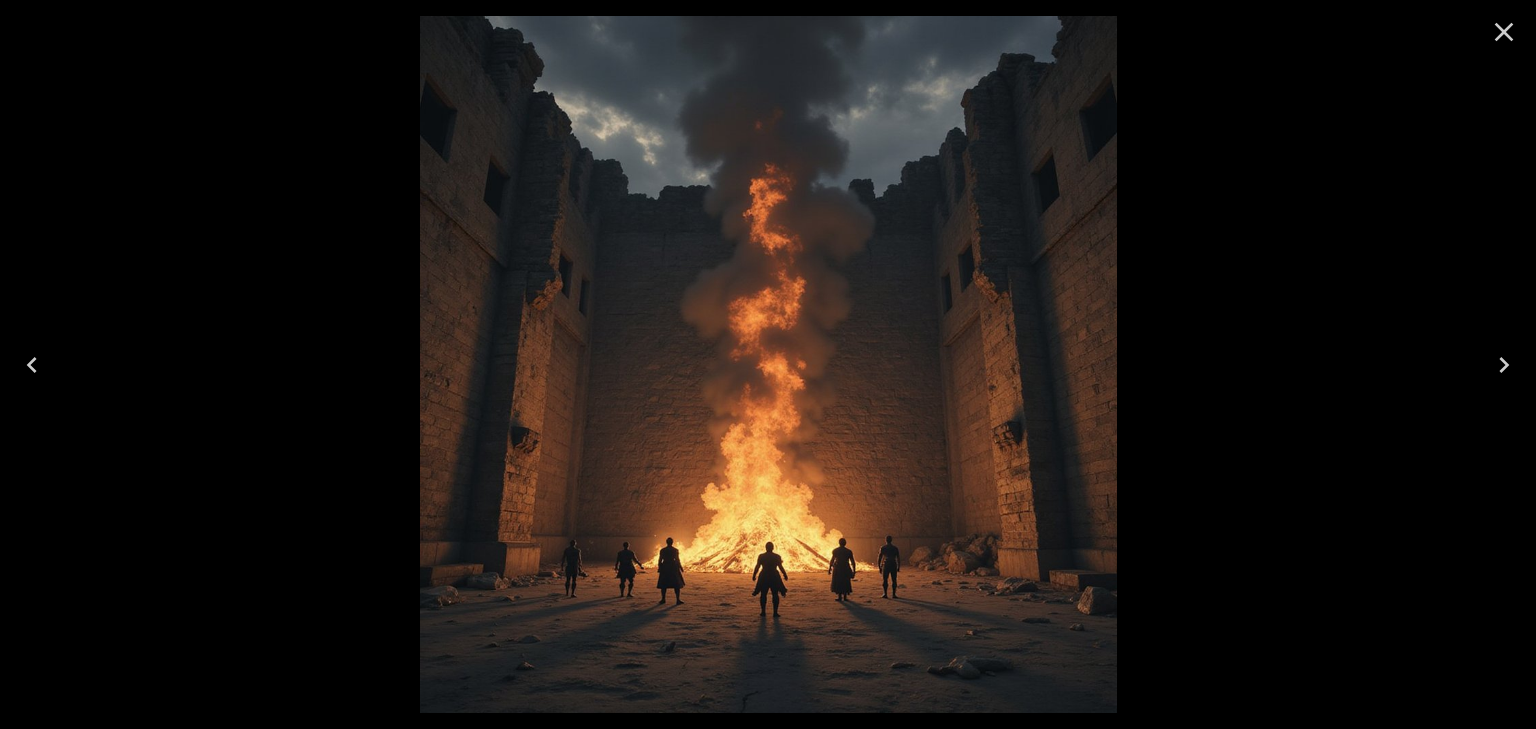 click 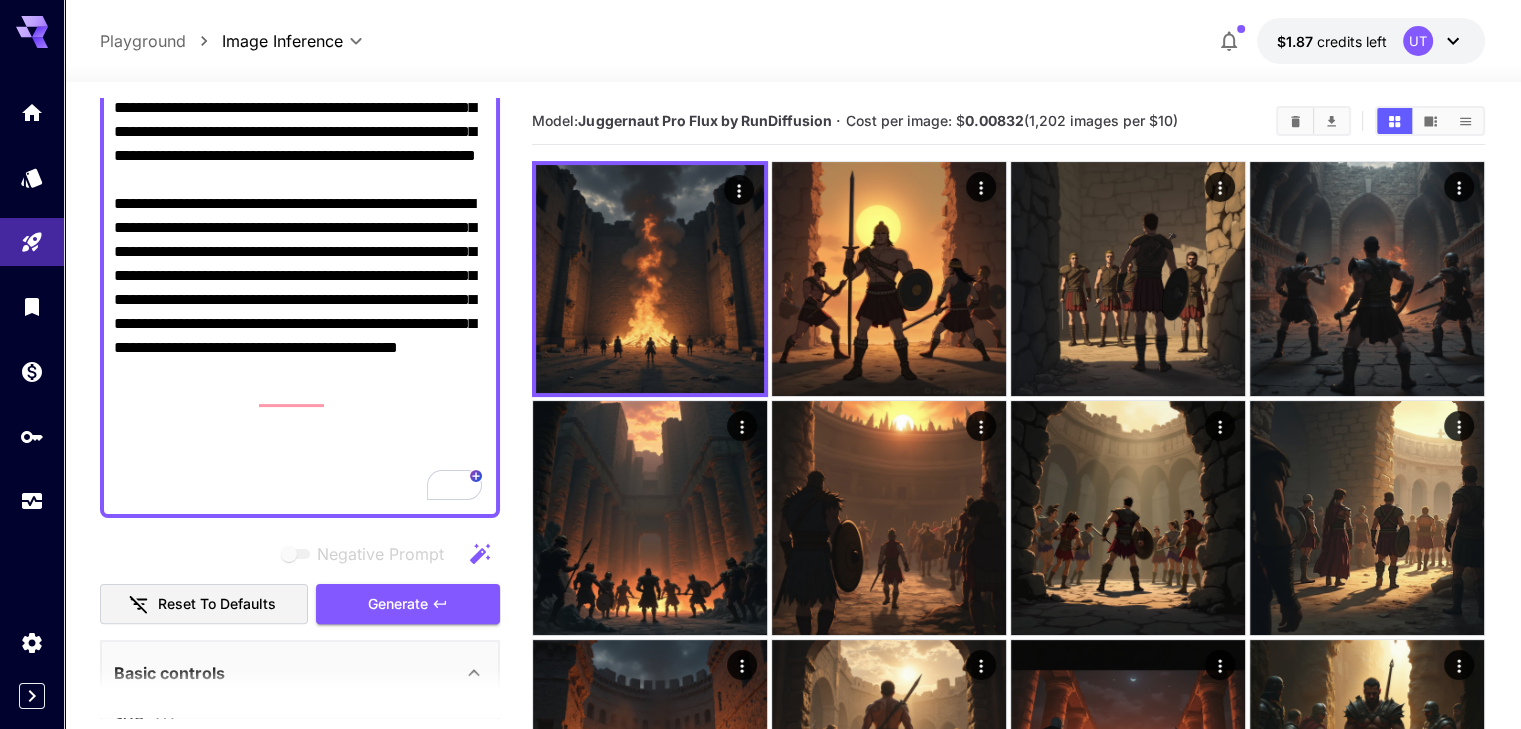 drag, startPoint x: 198, startPoint y: 487, endPoint x: 158, endPoint y: 361, distance: 132.19682 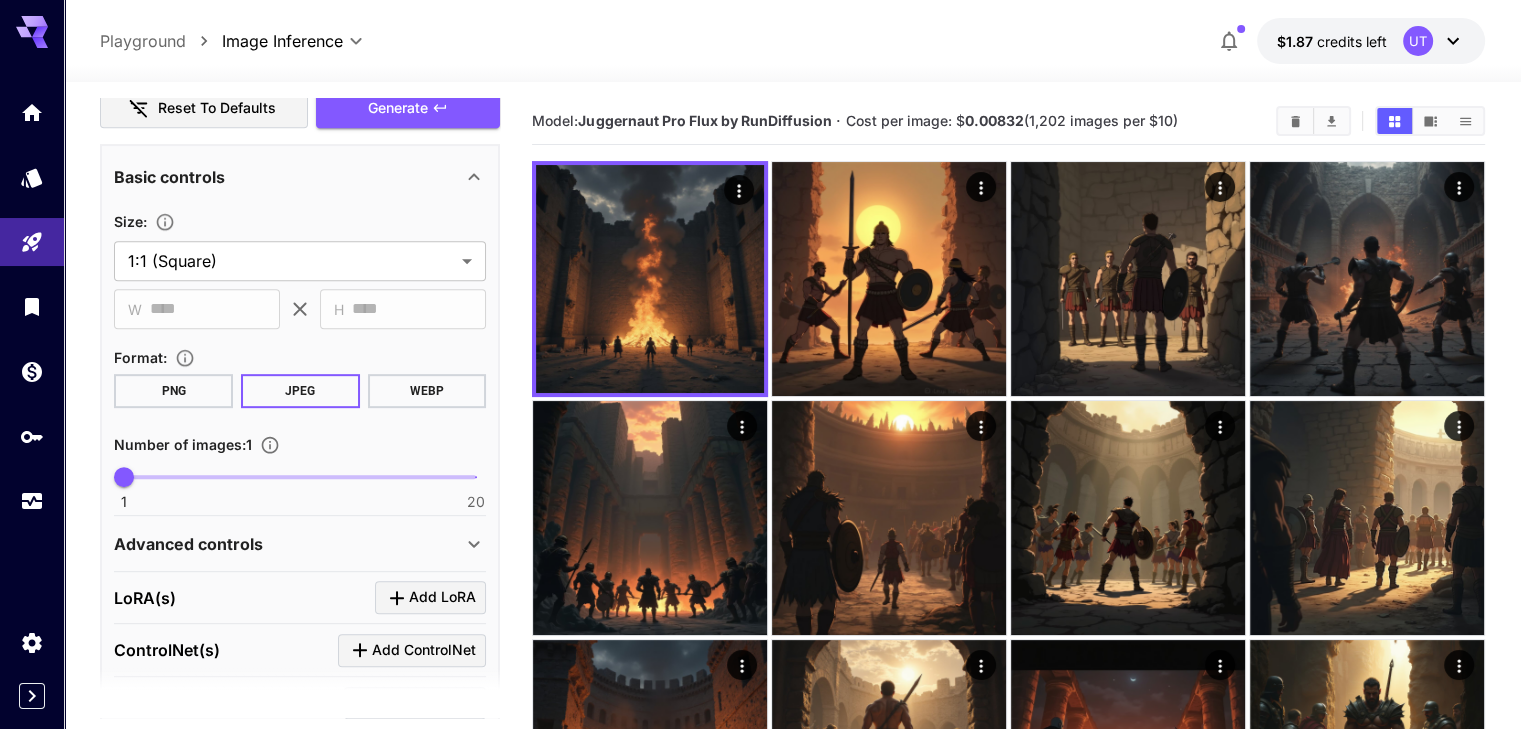scroll, scrollTop: 944, scrollLeft: 0, axis: vertical 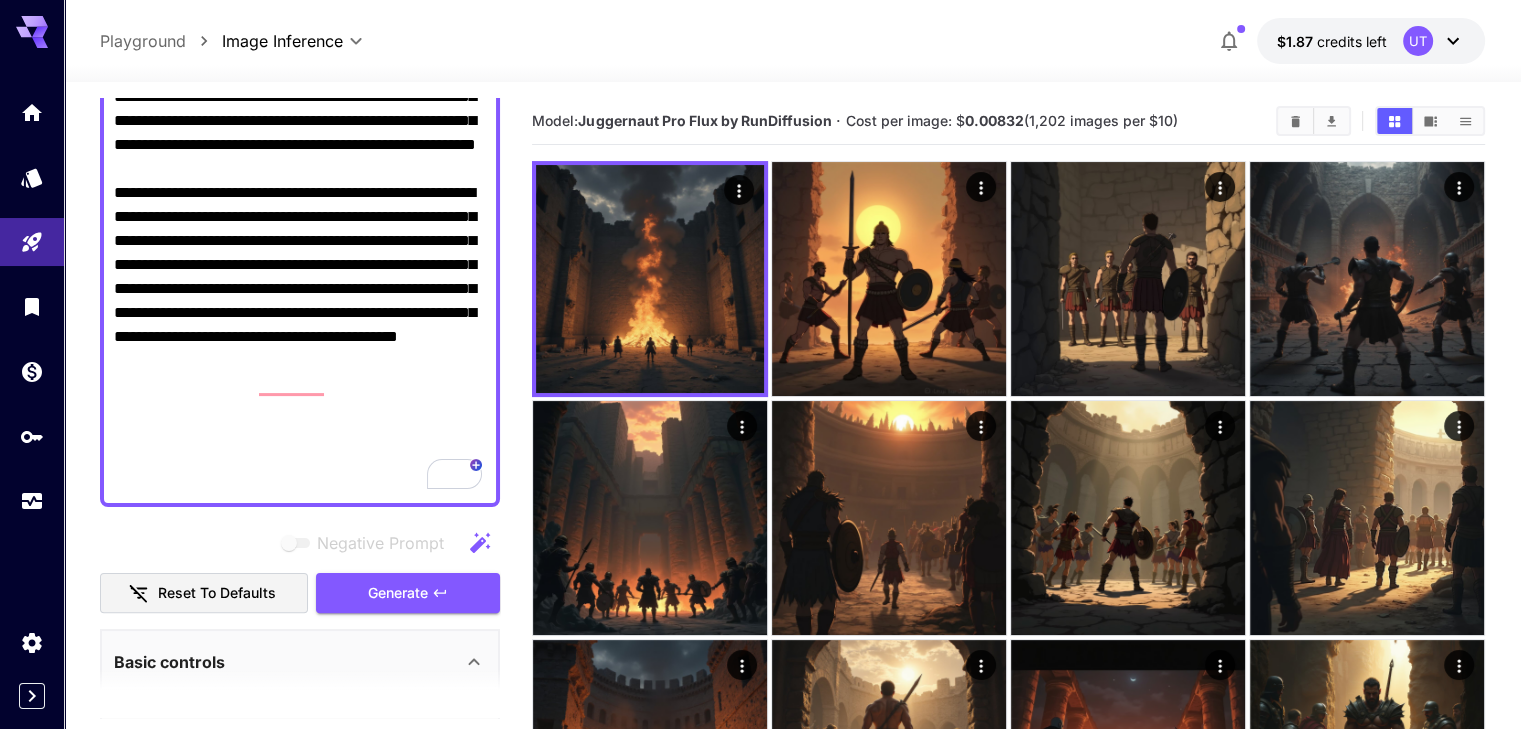 click on "Negative Prompt" at bounding box center (300, 157) 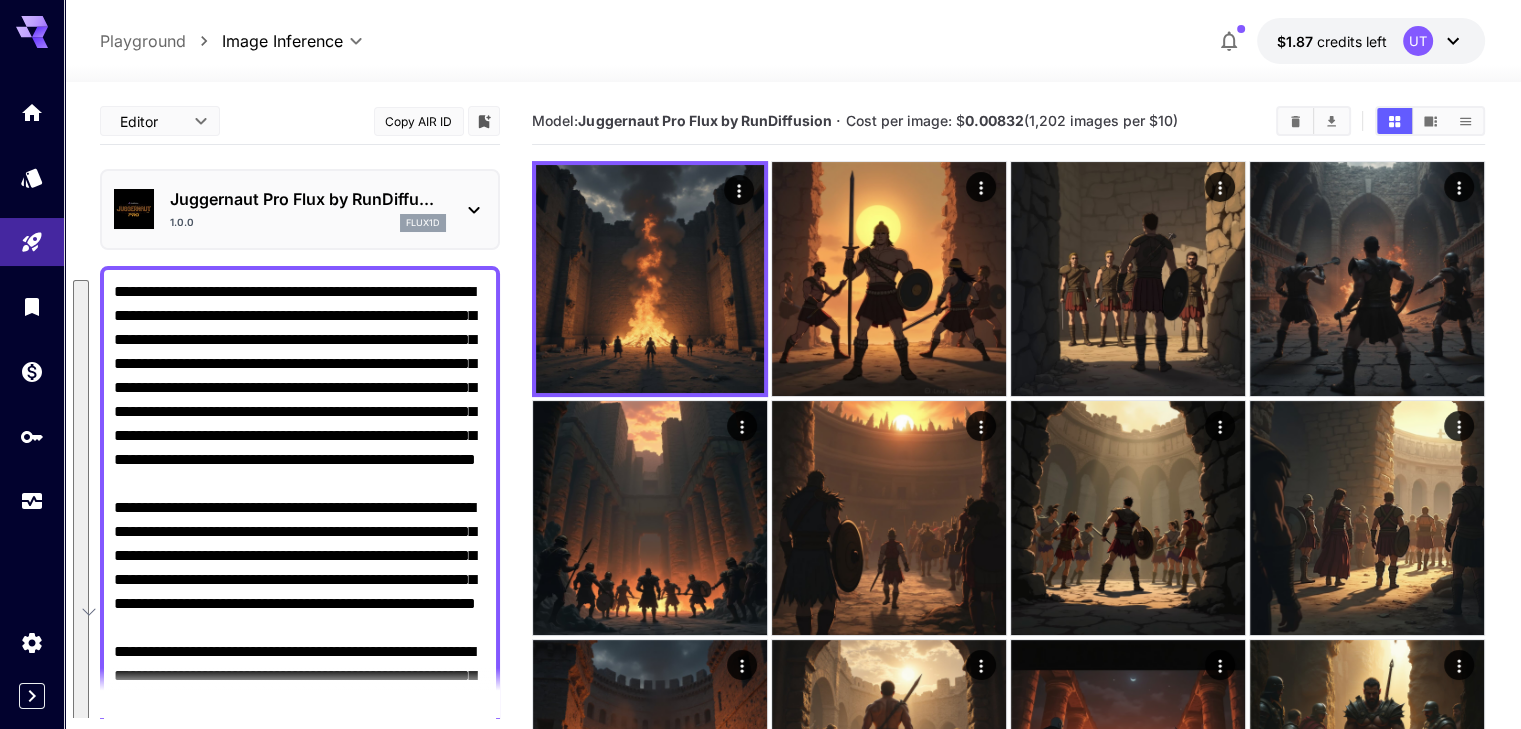 drag, startPoint x: 187, startPoint y: 478, endPoint x: 131, endPoint y: 47, distance: 434.62283 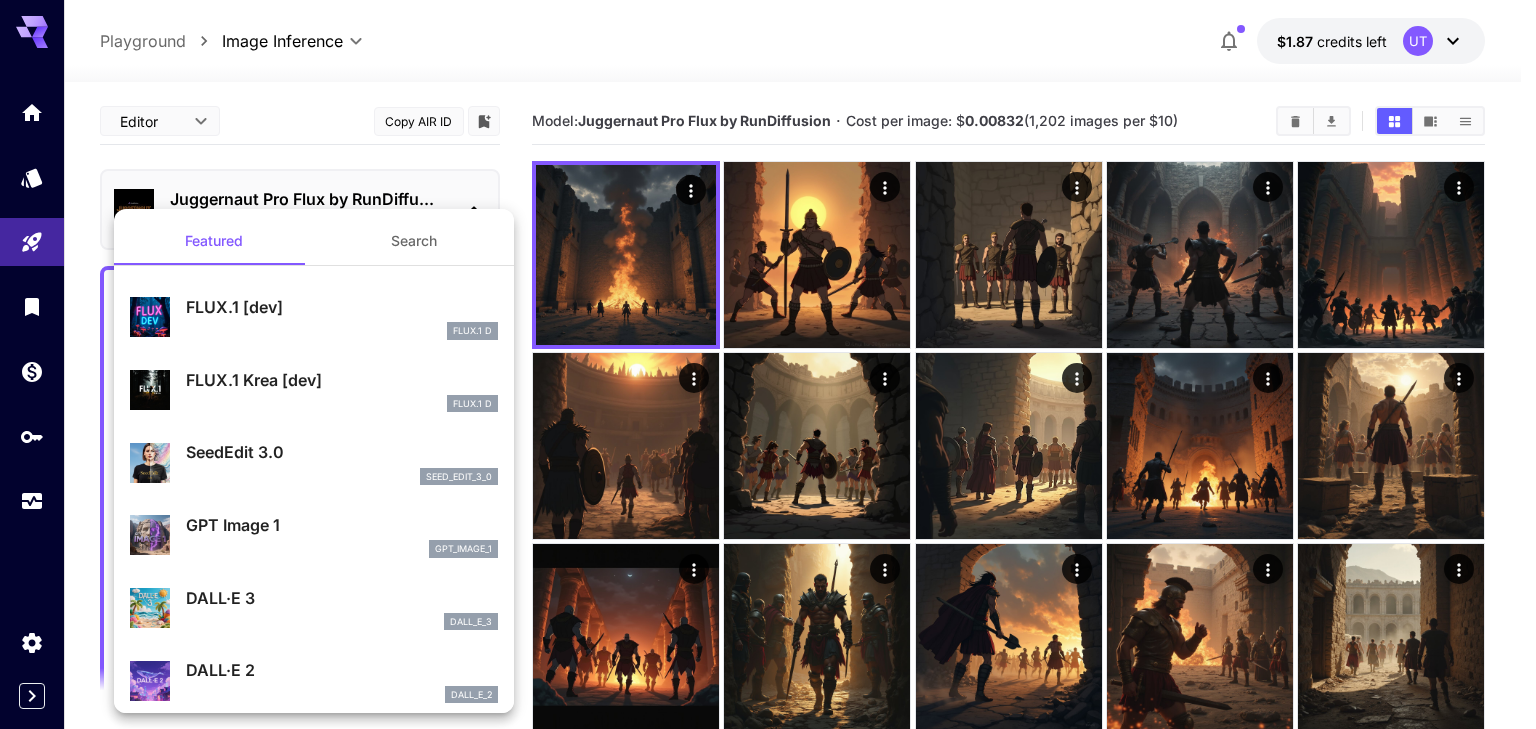 click on "Search" at bounding box center [414, 241] 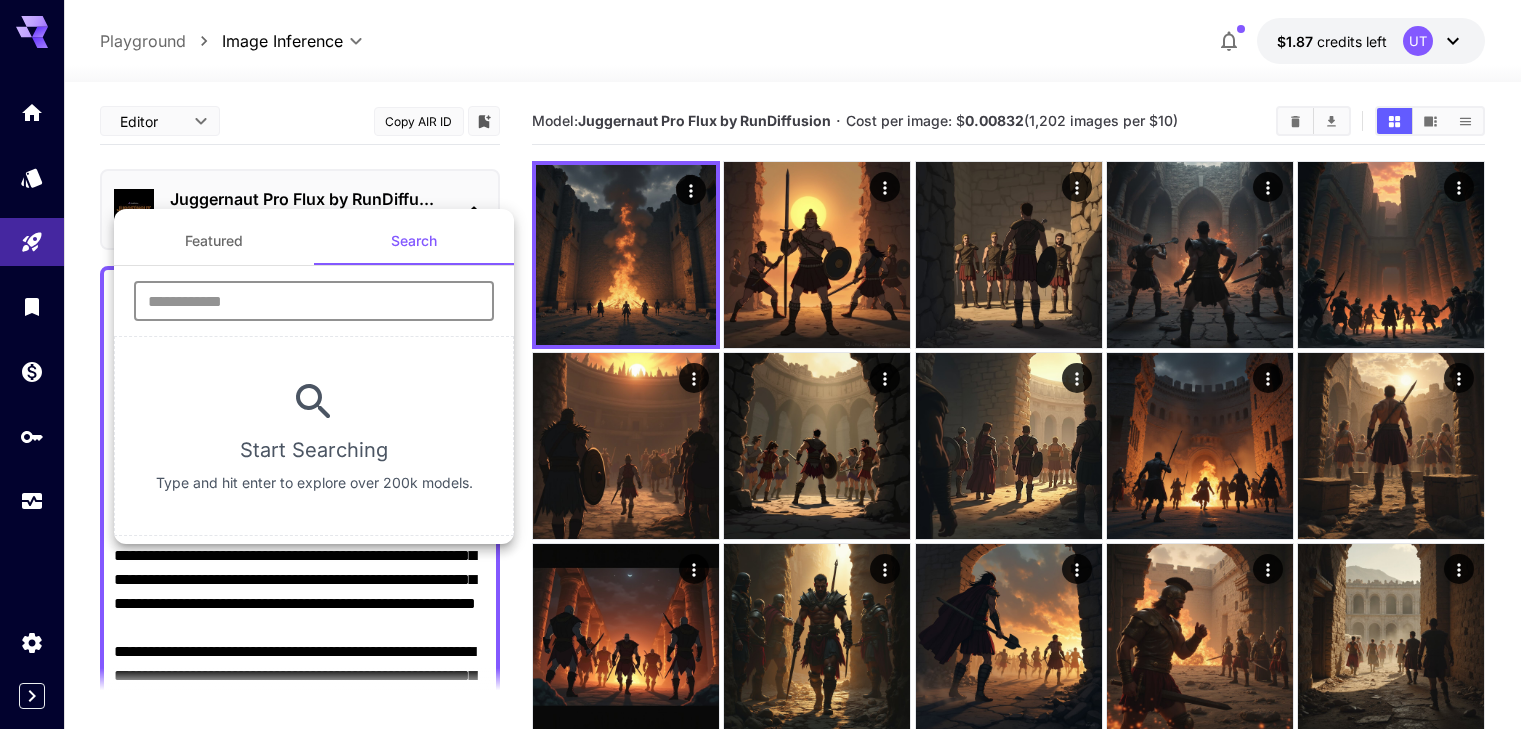 click at bounding box center (314, 301) 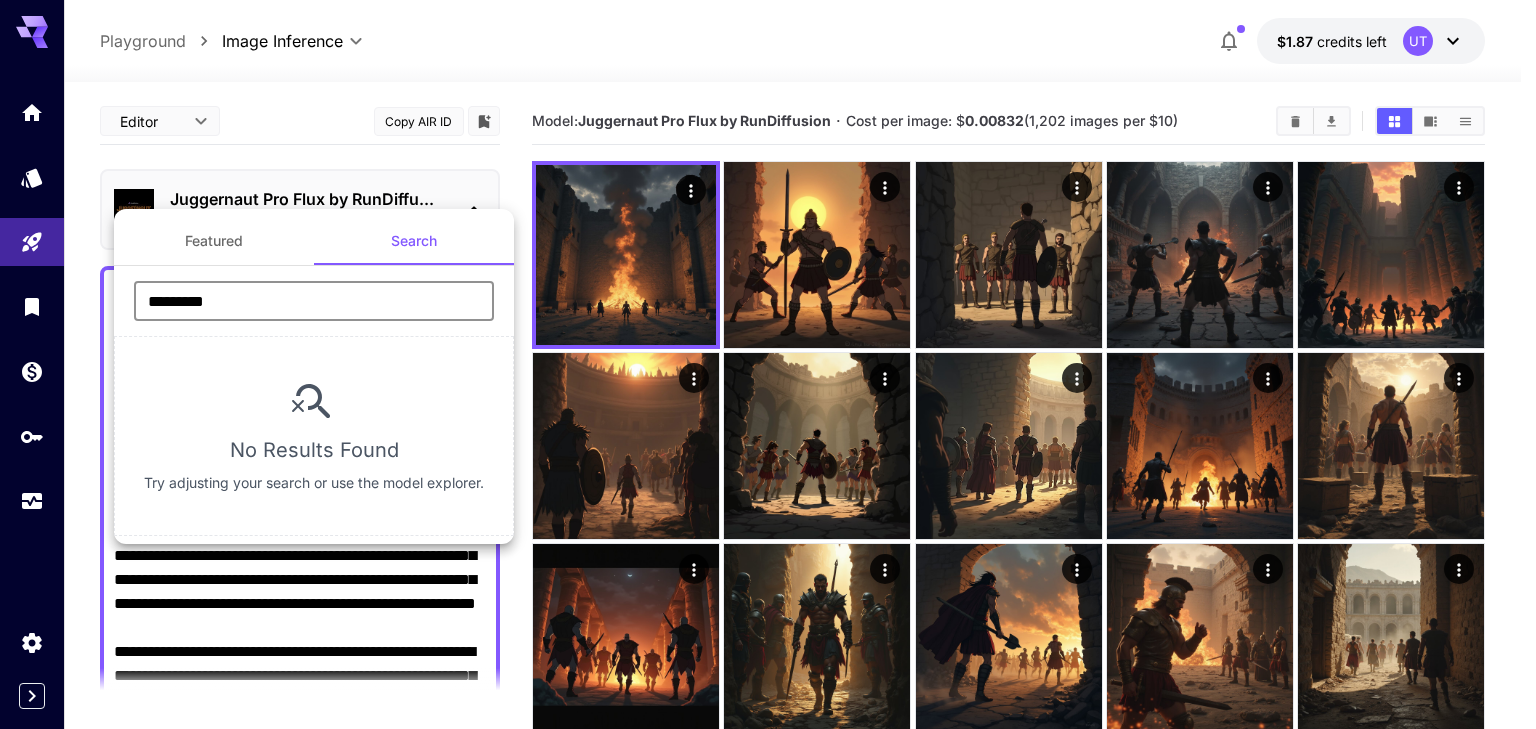 type on "********" 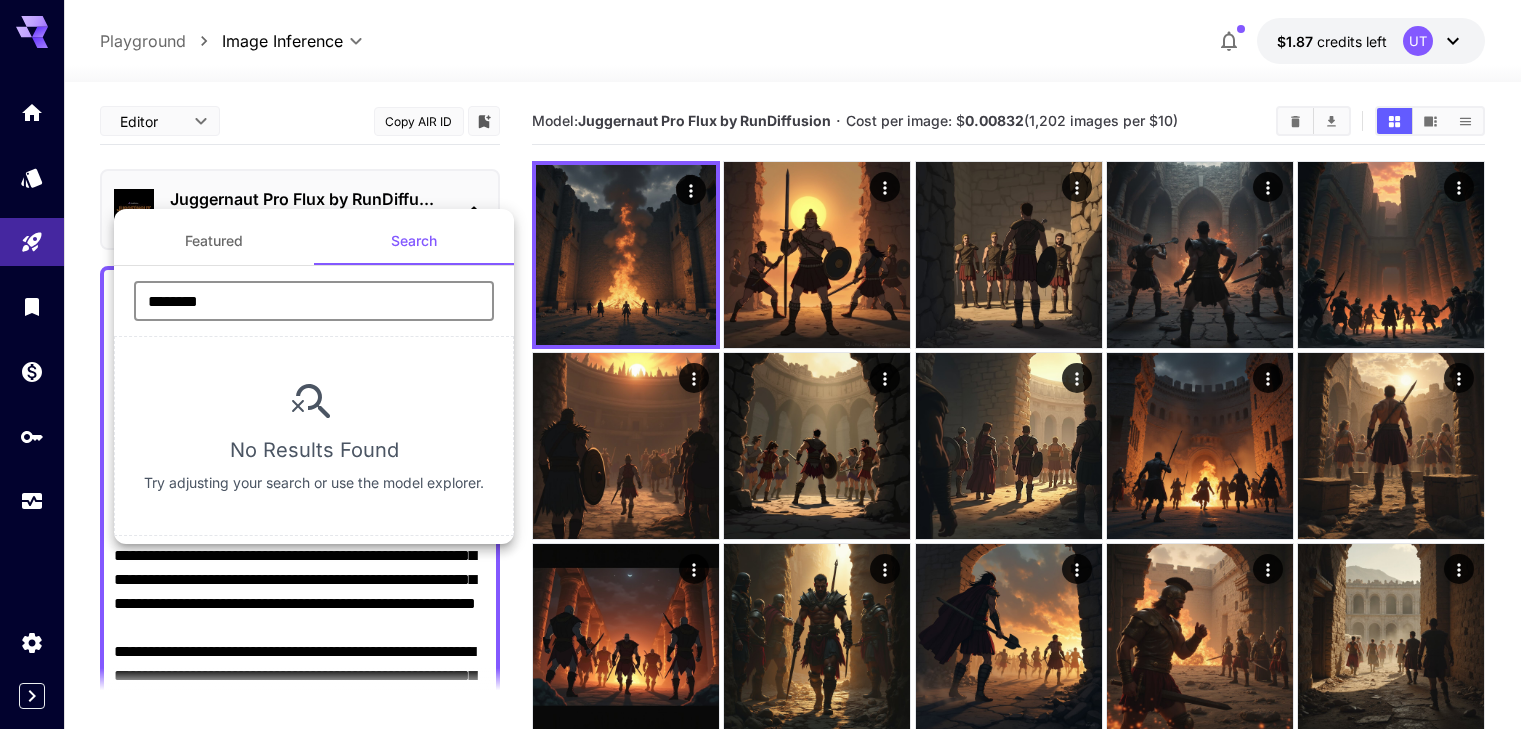 drag, startPoint x: 236, startPoint y: 304, endPoint x: 74, endPoint y: 284, distance: 163.2299 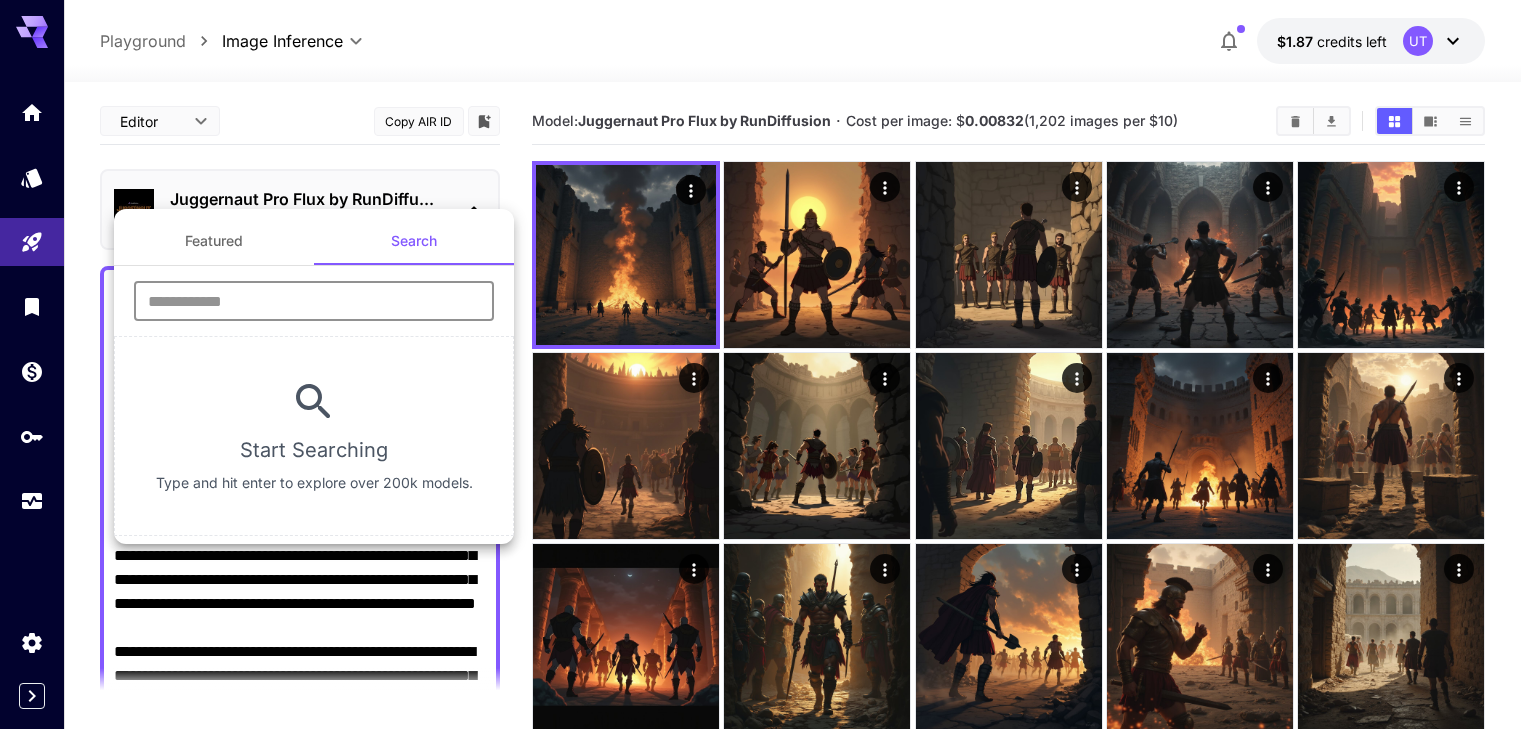 type 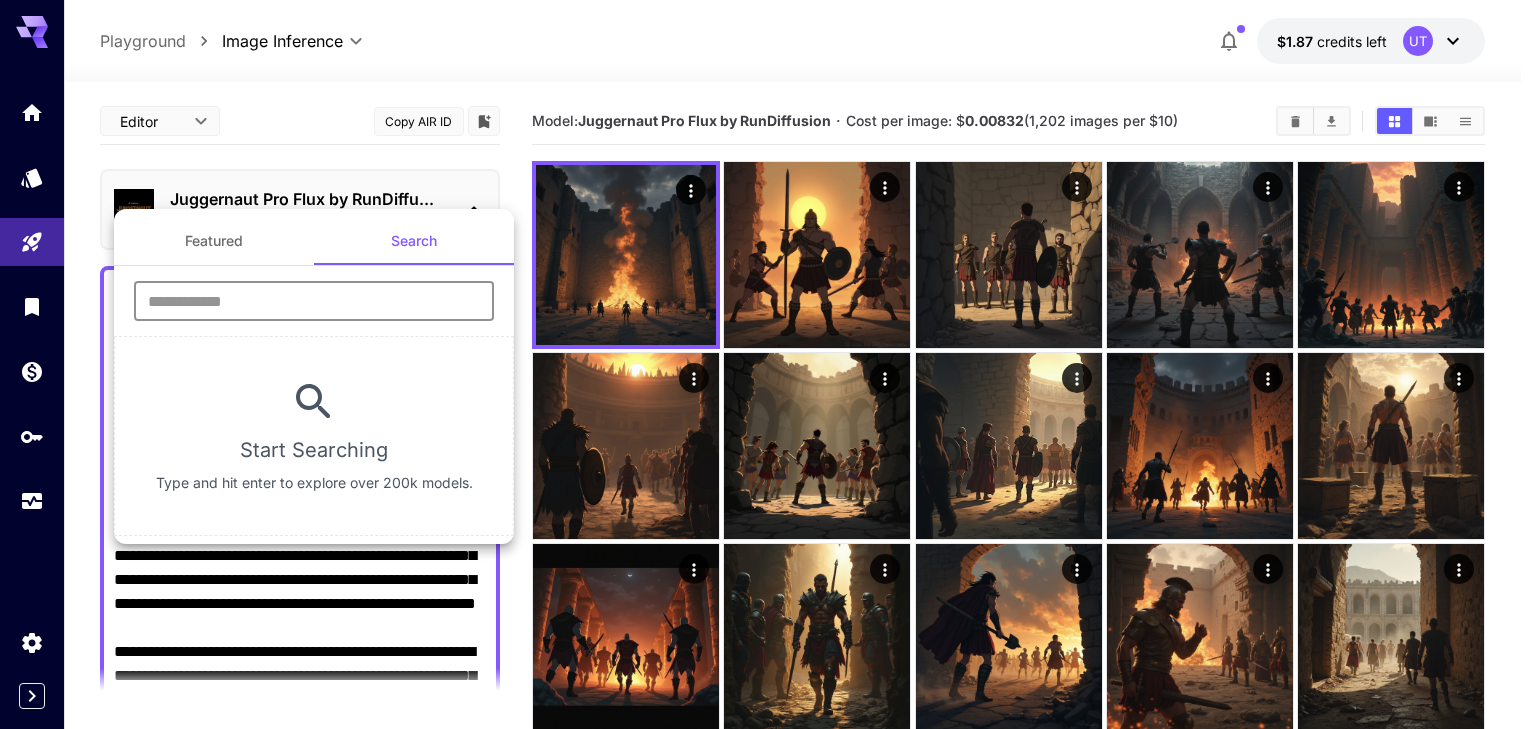 click on "Featured" at bounding box center (214, 241) 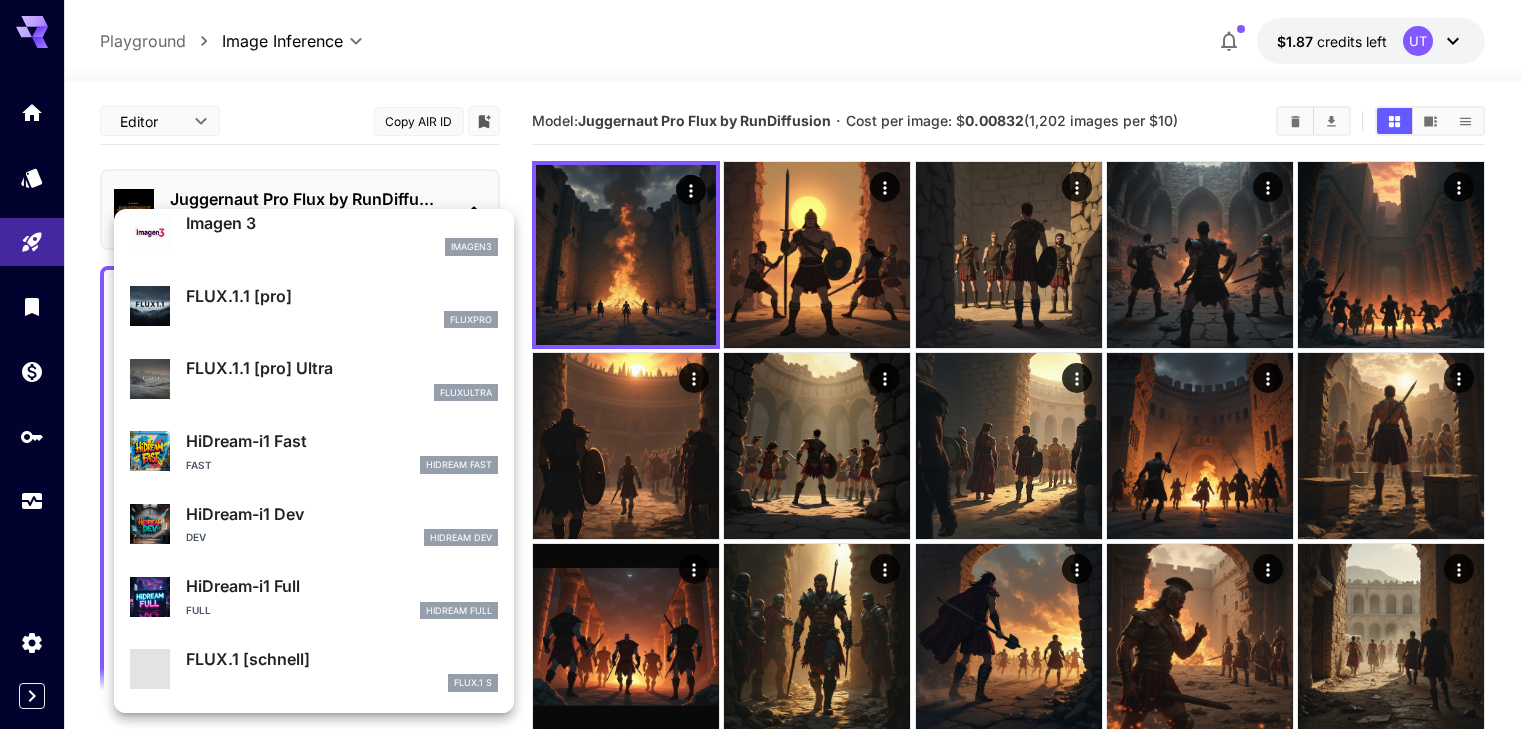 scroll, scrollTop: 1033, scrollLeft: 0, axis: vertical 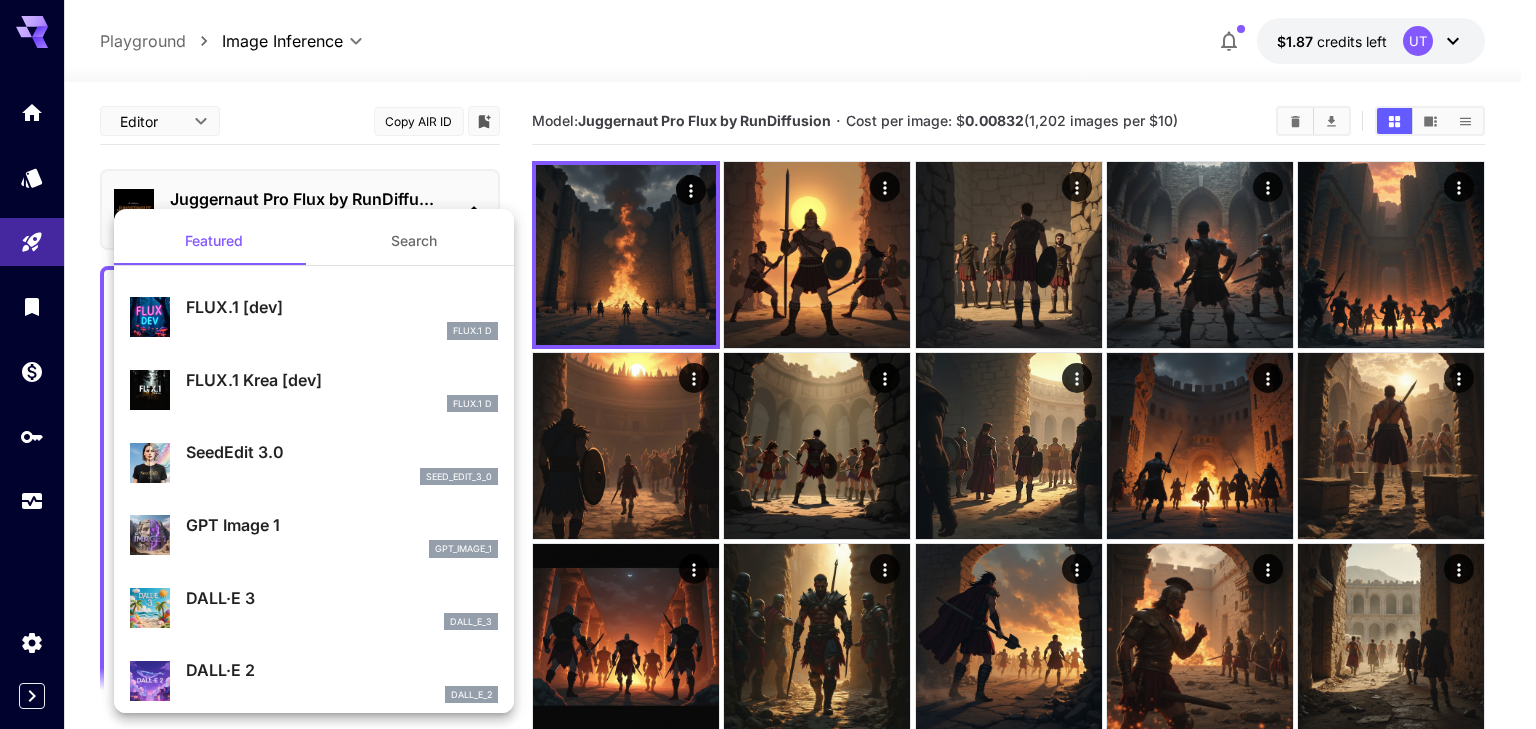 click on "Search" at bounding box center (414, 241) 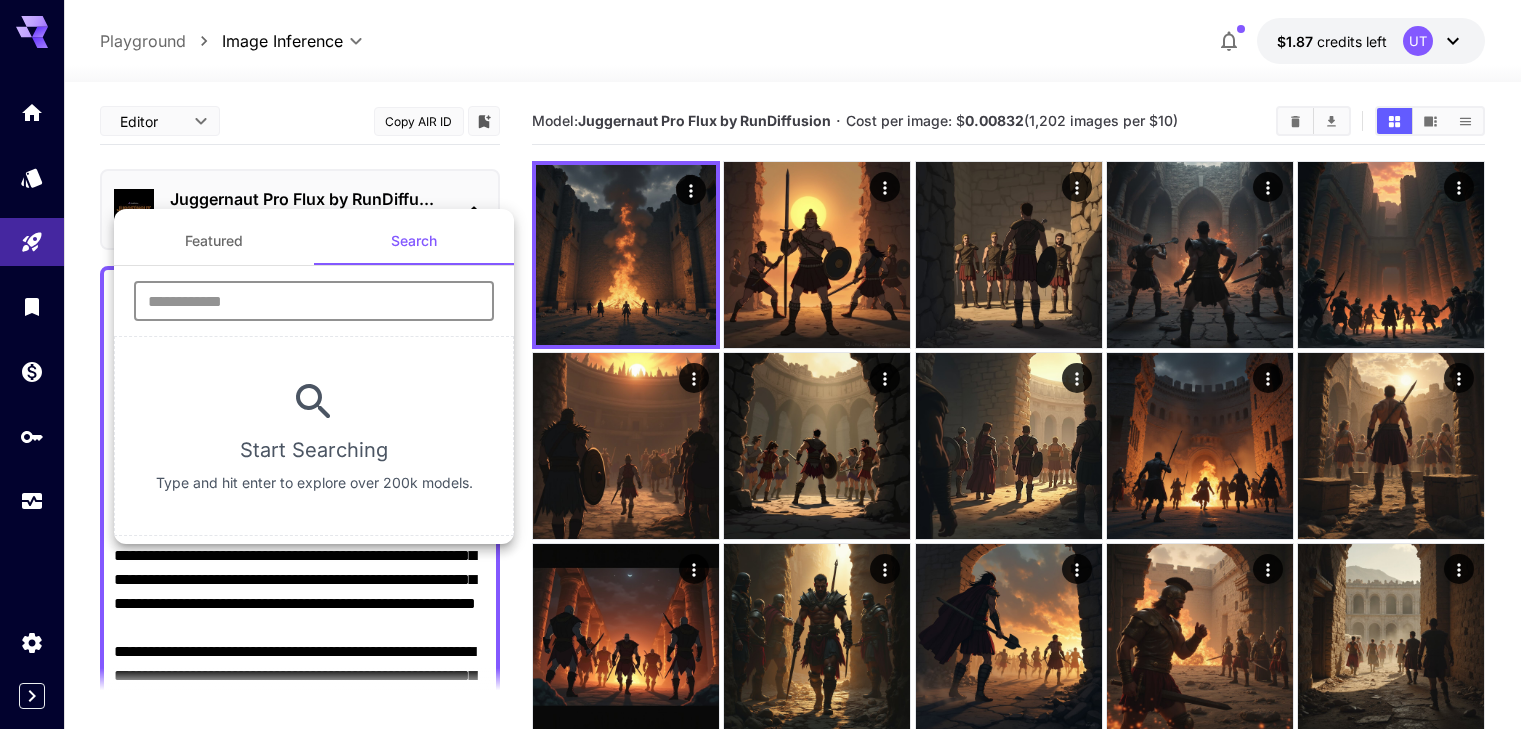 click at bounding box center [314, 301] 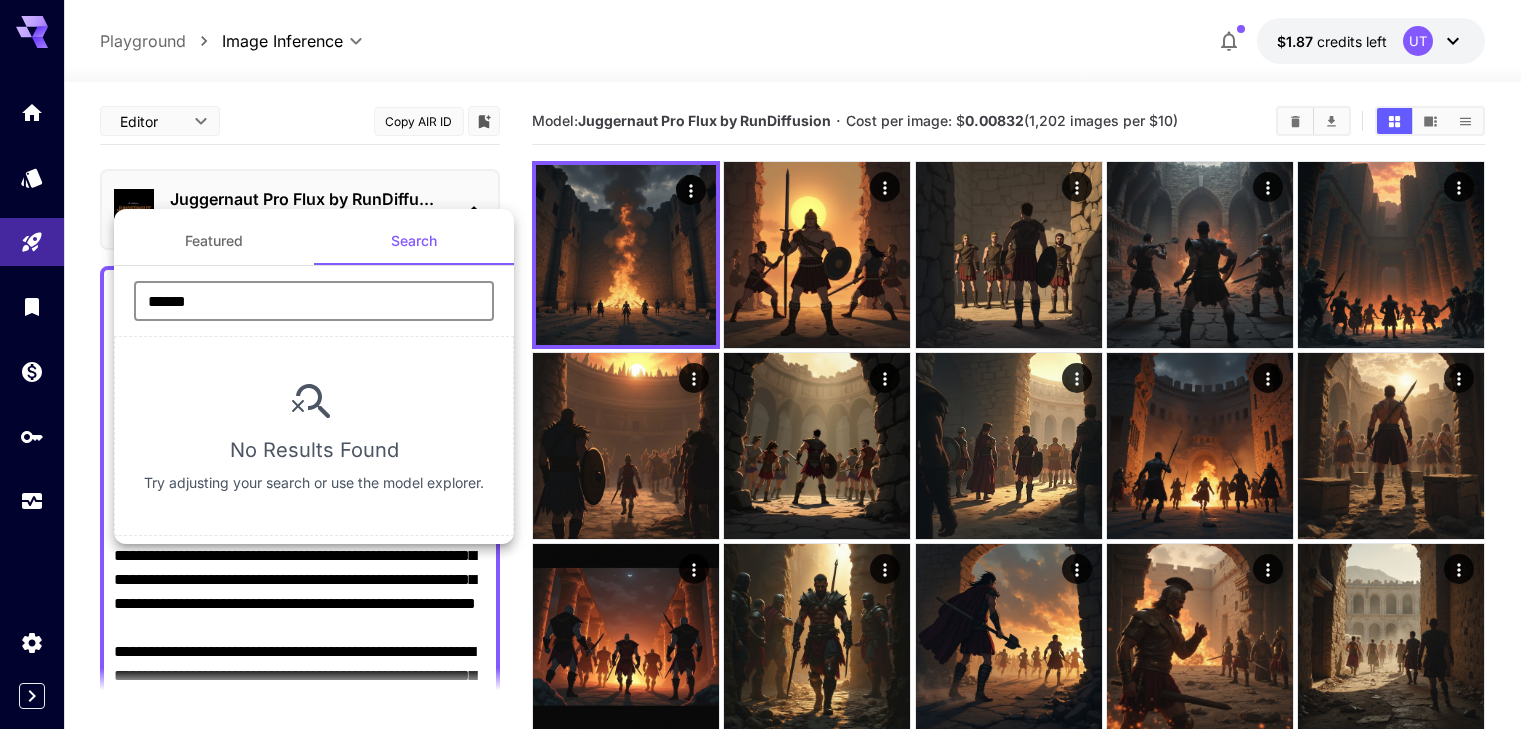 type on "******" 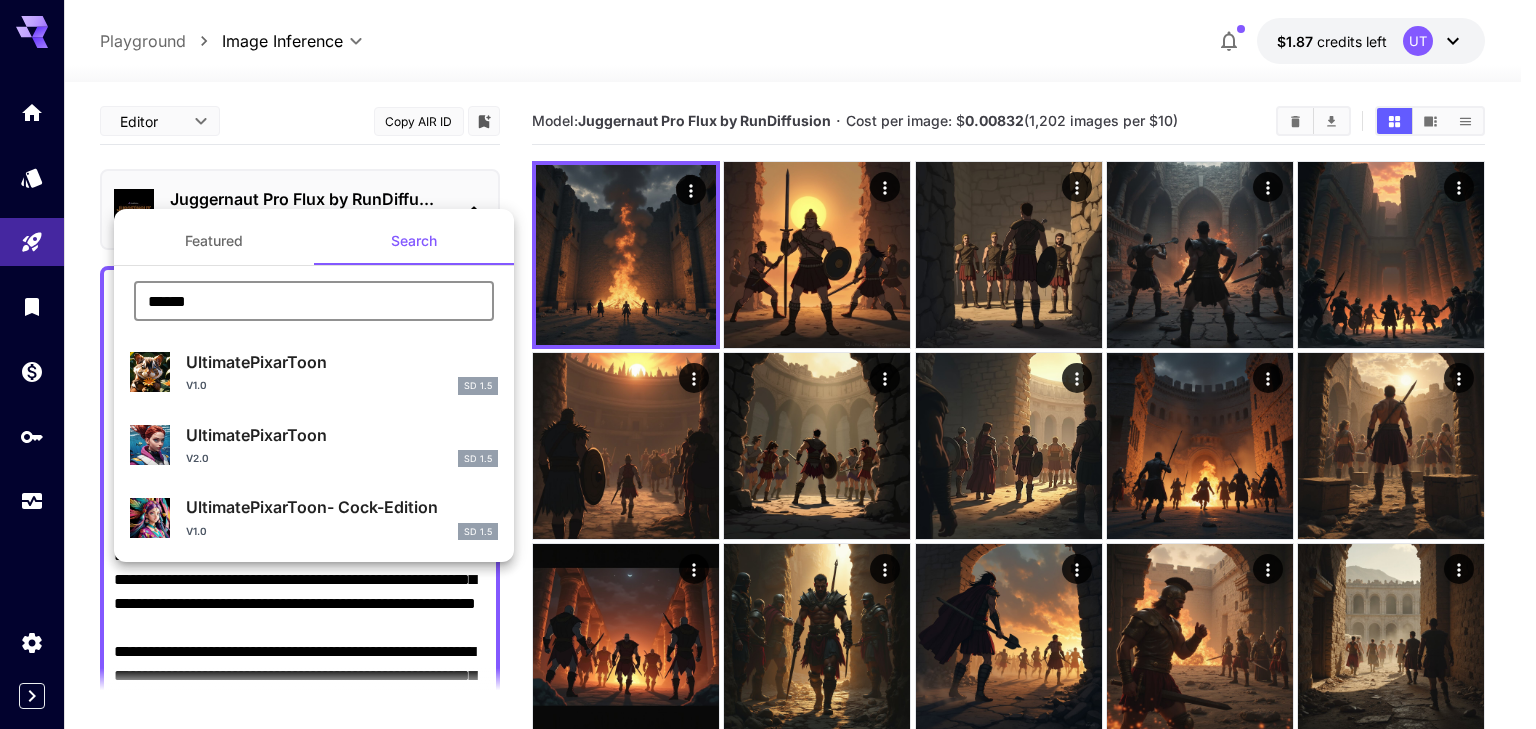 click at bounding box center [768, 364] 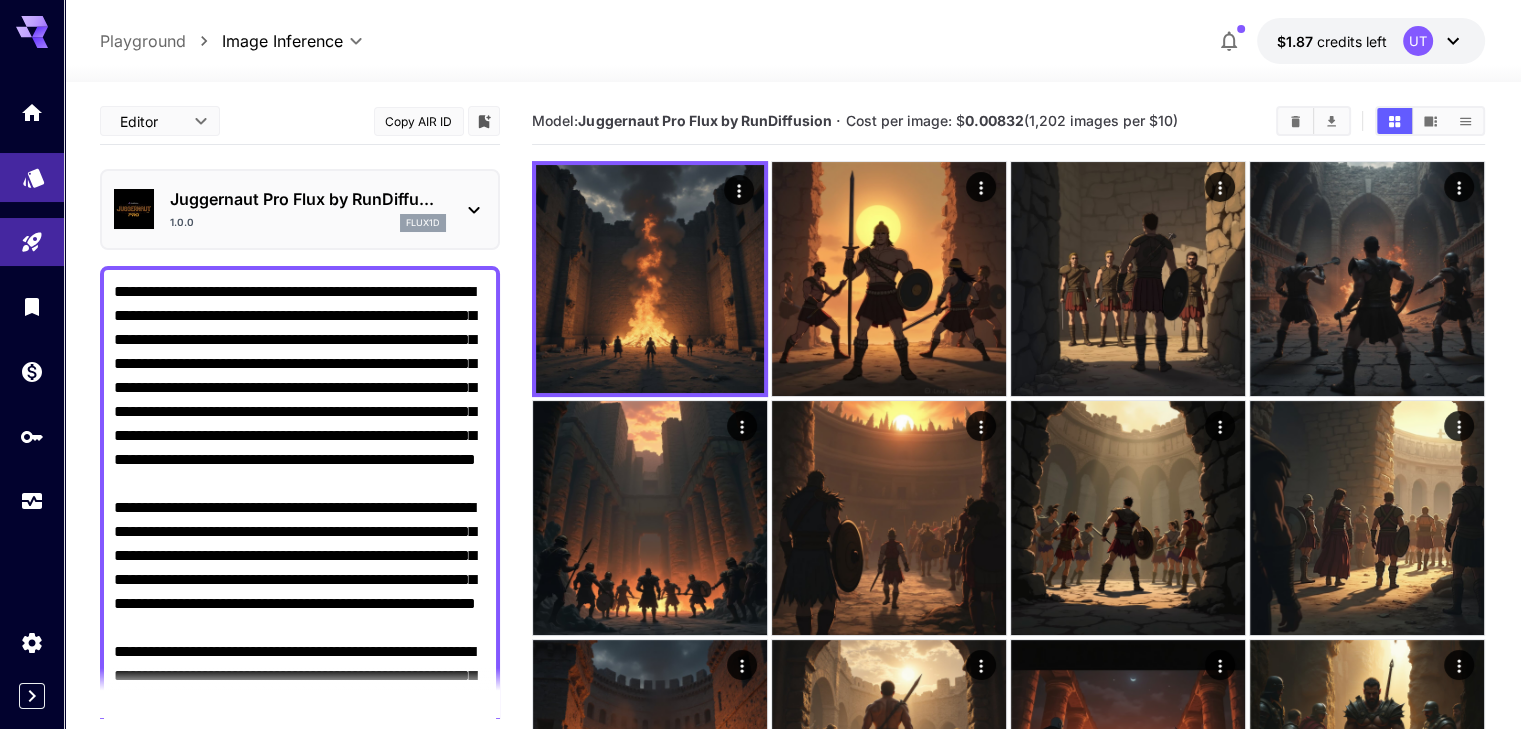 click at bounding box center (32, 177) 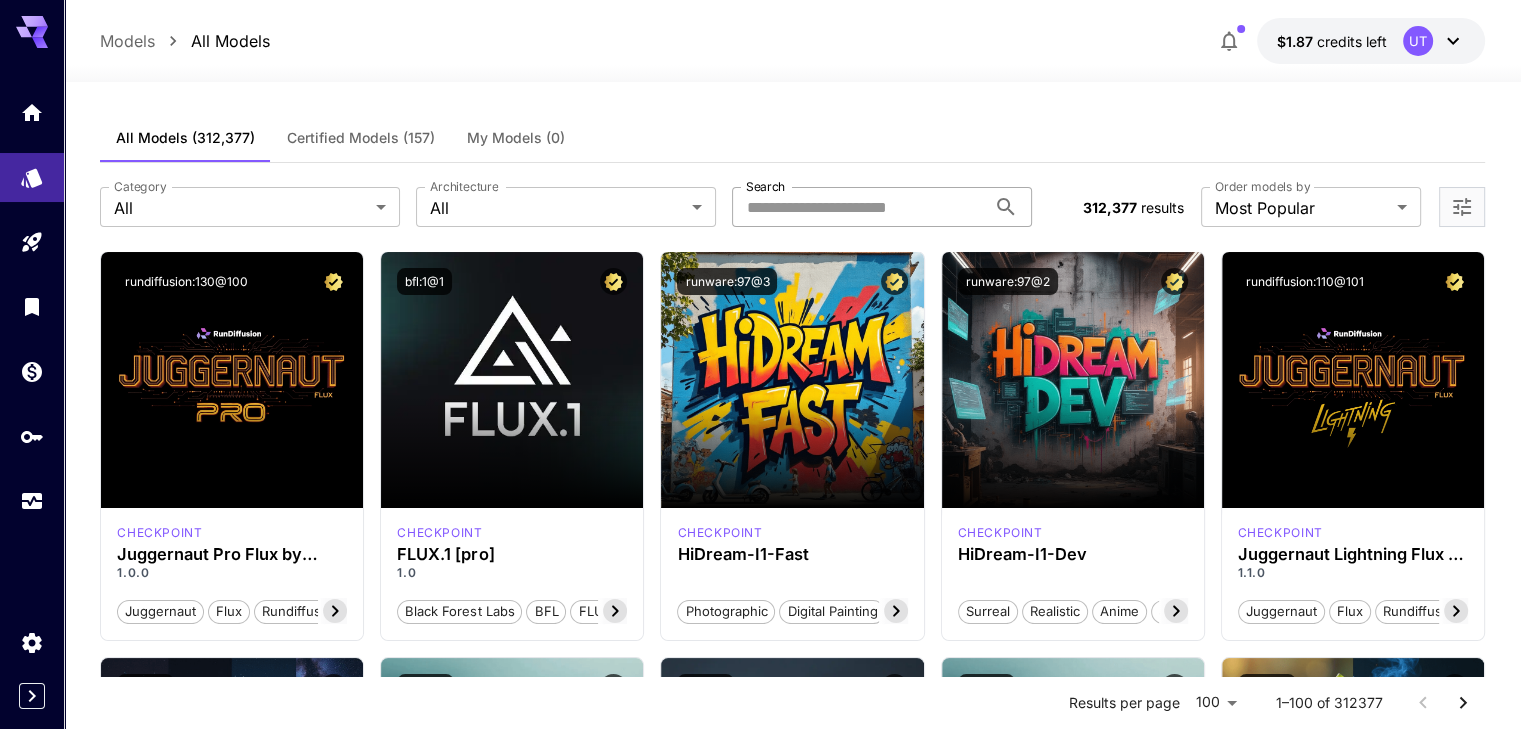 click on "Search" at bounding box center (859, 207) 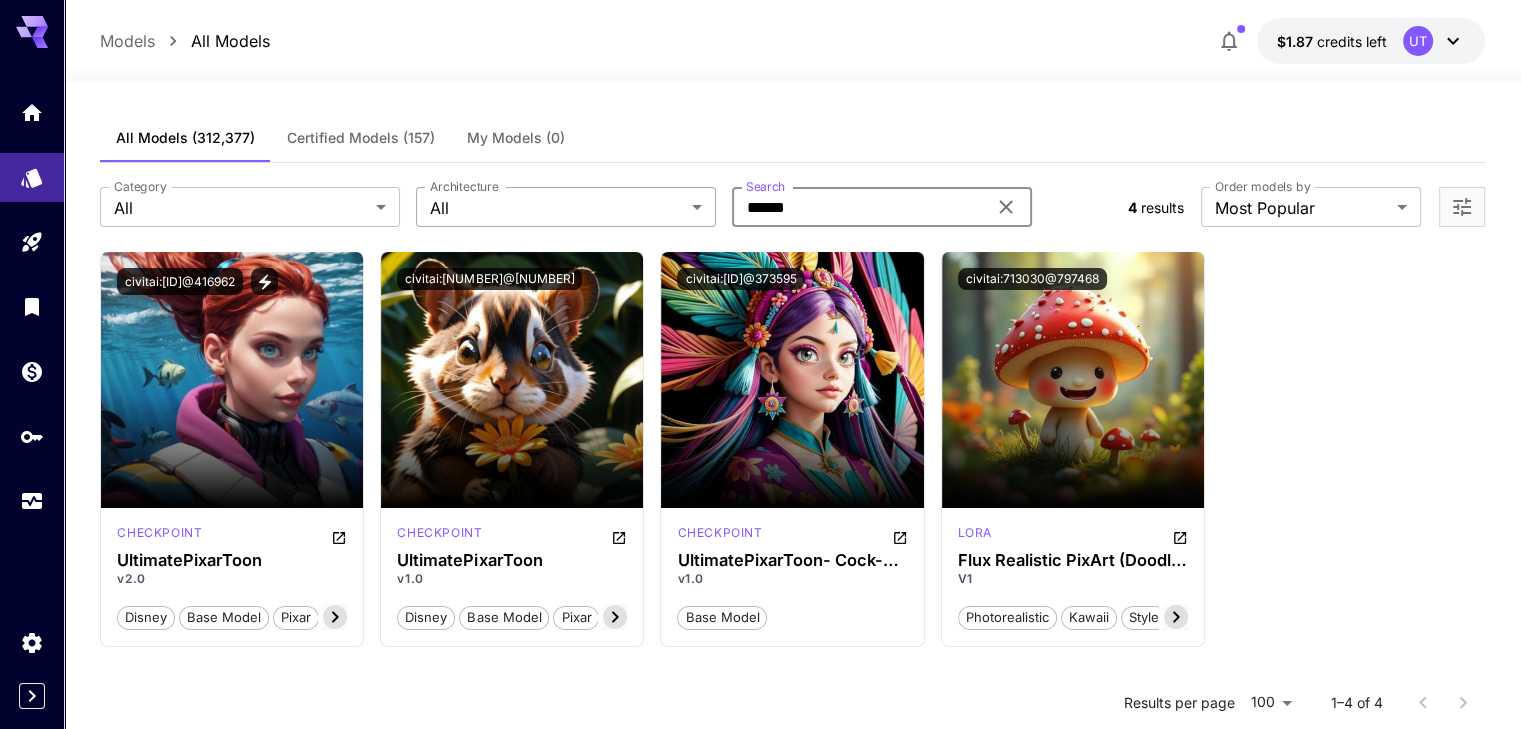 drag, startPoint x: 858, startPoint y: 208, endPoint x: 672, endPoint y: 207, distance: 186.00269 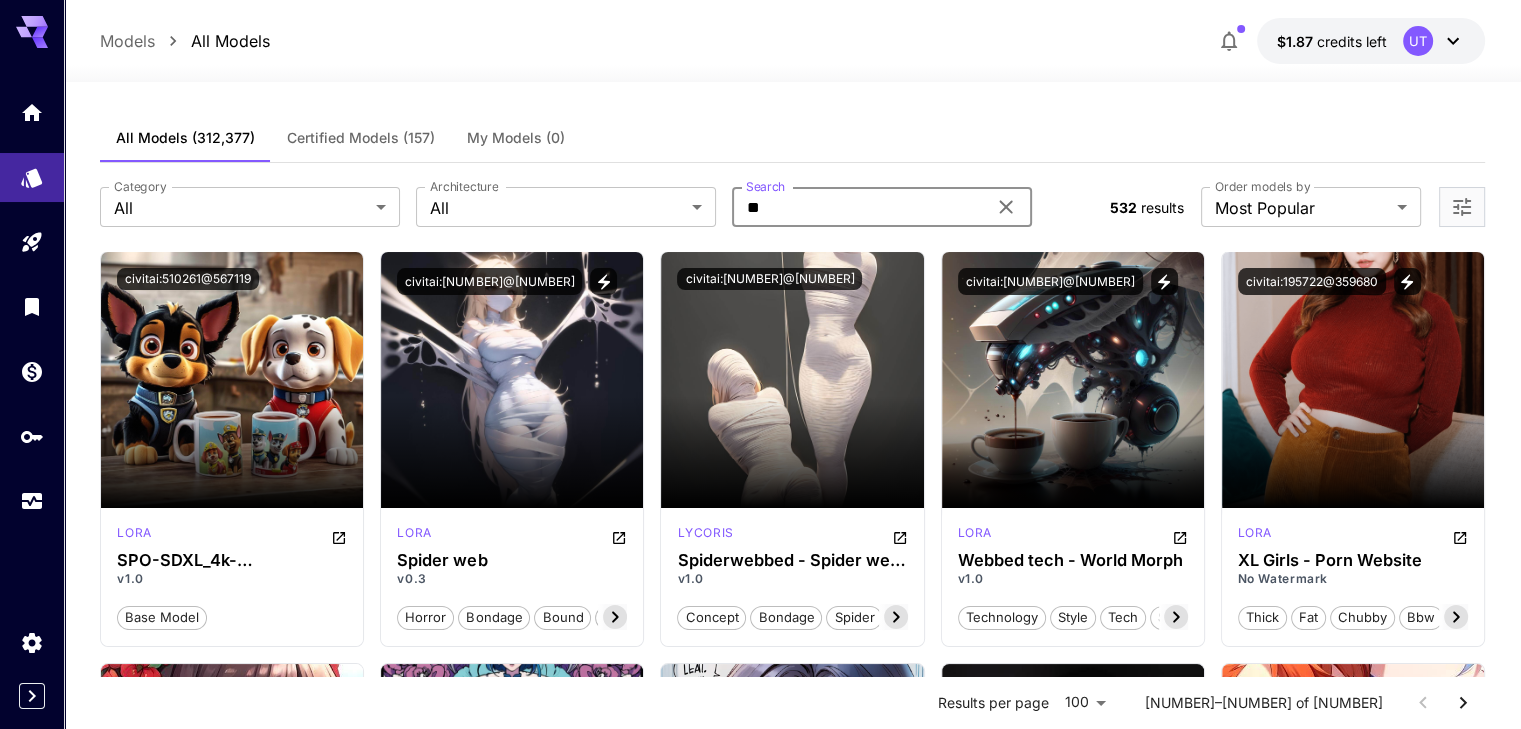 type on "*" 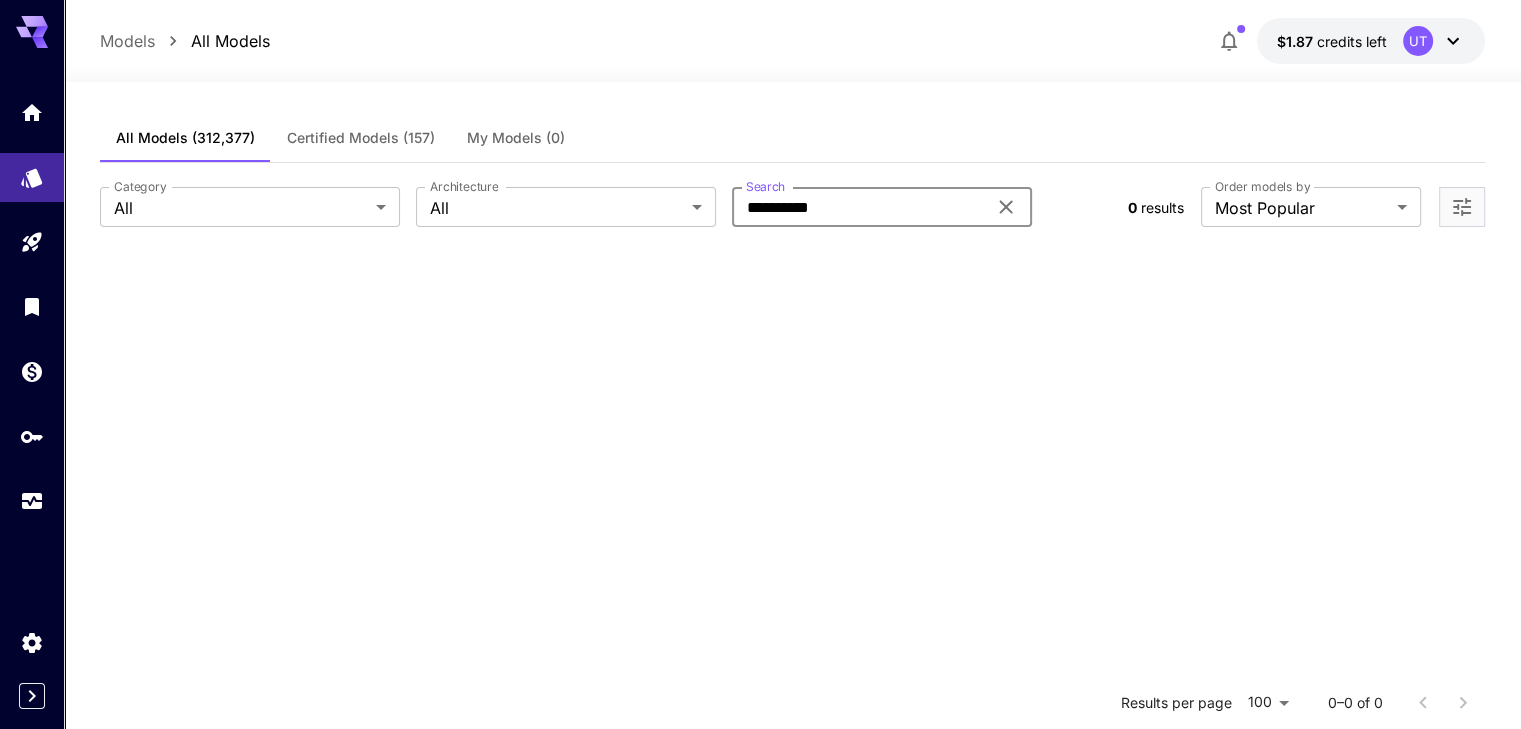 drag, startPoint x: 858, startPoint y: 209, endPoint x: 721, endPoint y: 196, distance: 137.6154 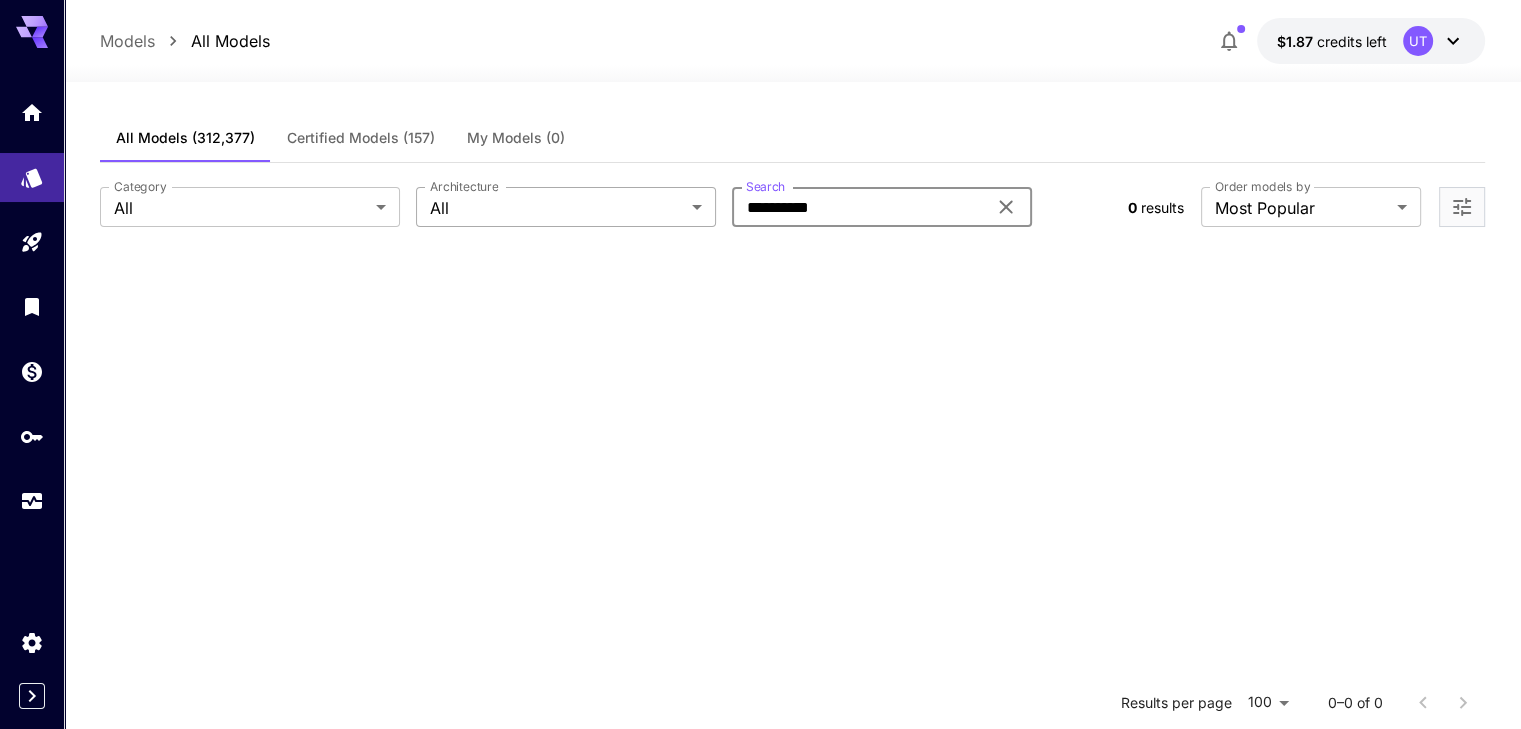 drag, startPoint x: 864, startPoint y: 214, endPoint x: 704, endPoint y: 211, distance: 160.02812 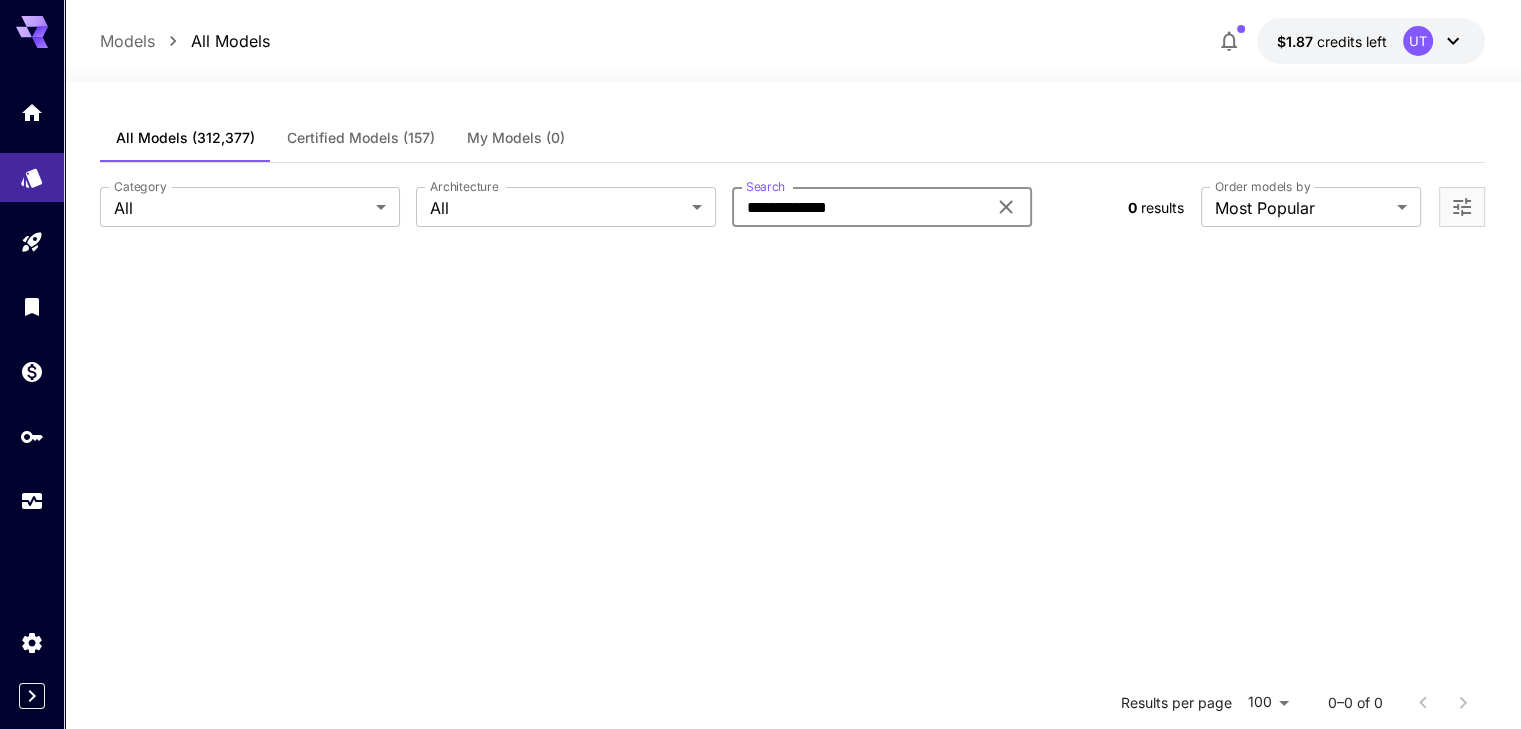 drag, startPoint x: 858, startPoint y: 207, endPoint x: 847, endPoint y: 207, distance: 11 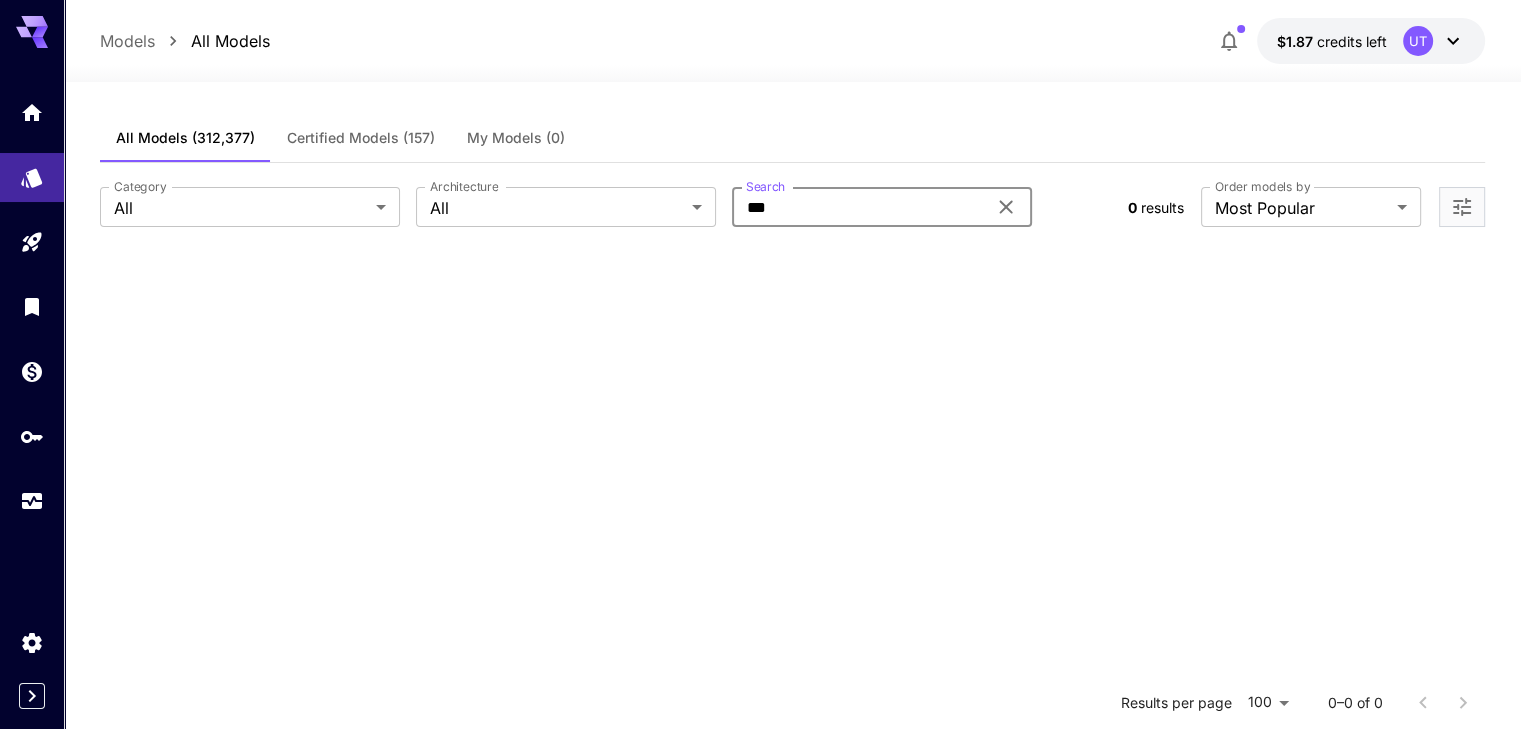 type on "***" 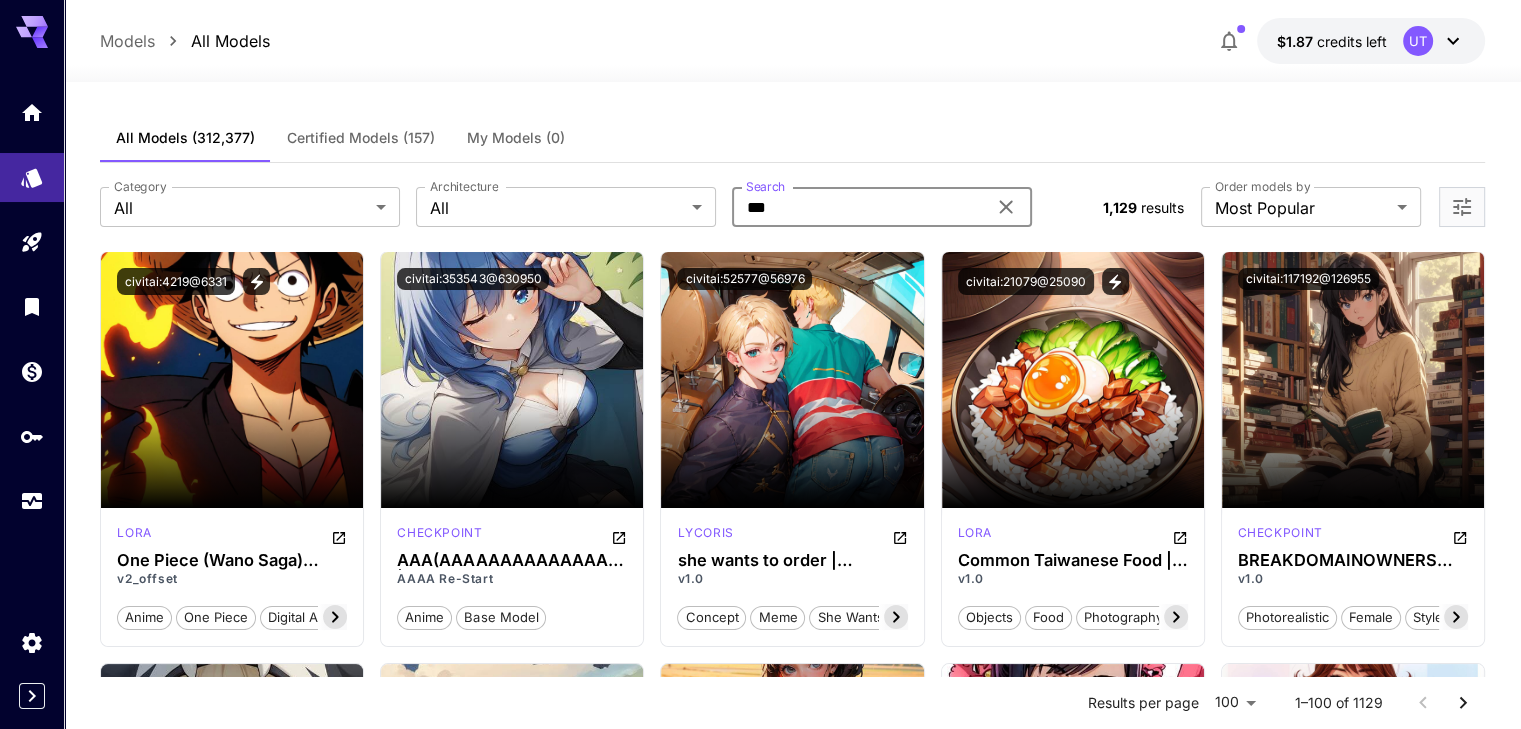 drag, startPoint x: 791, startPoint y: 203, endPoint x: 722, endPoint y: 205, distance: 69.02898 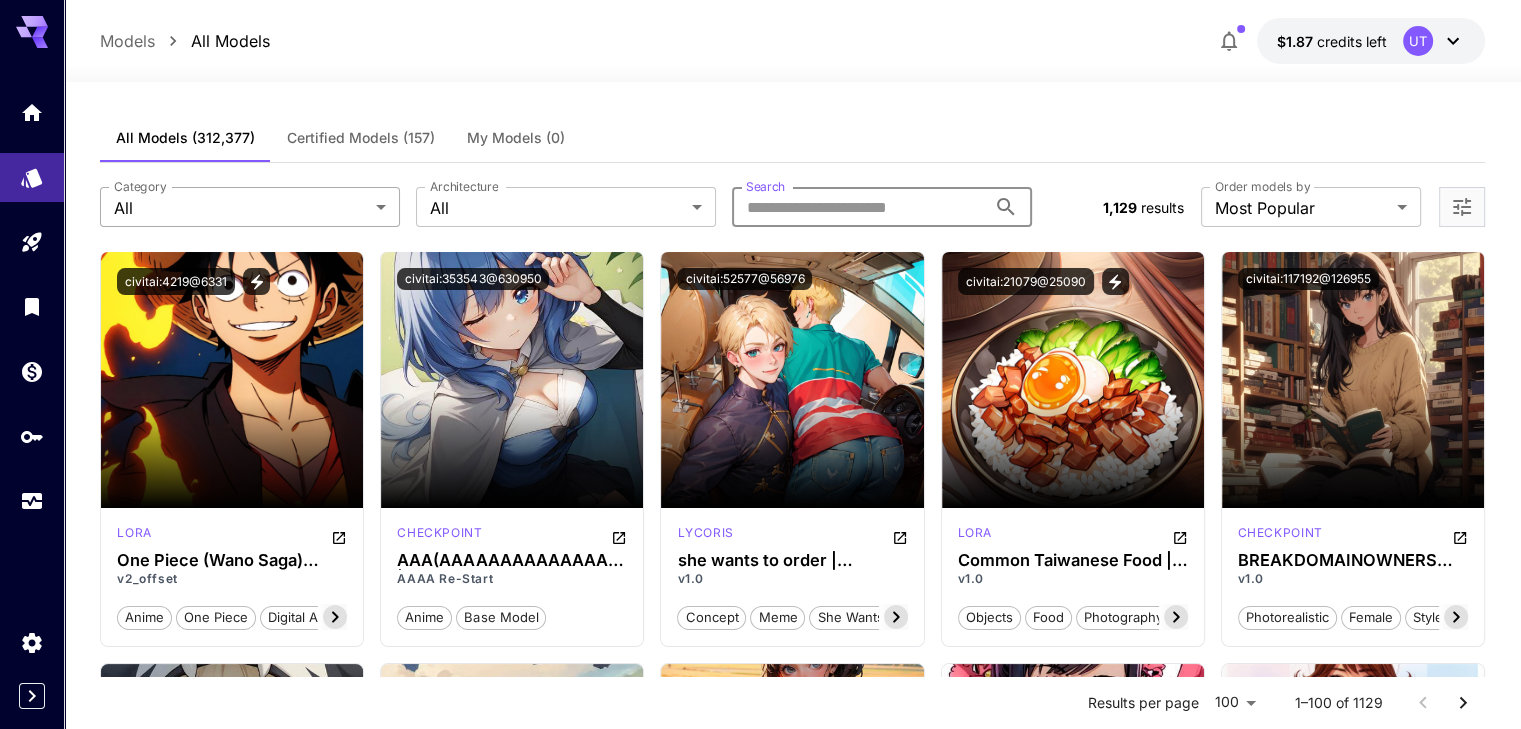 type 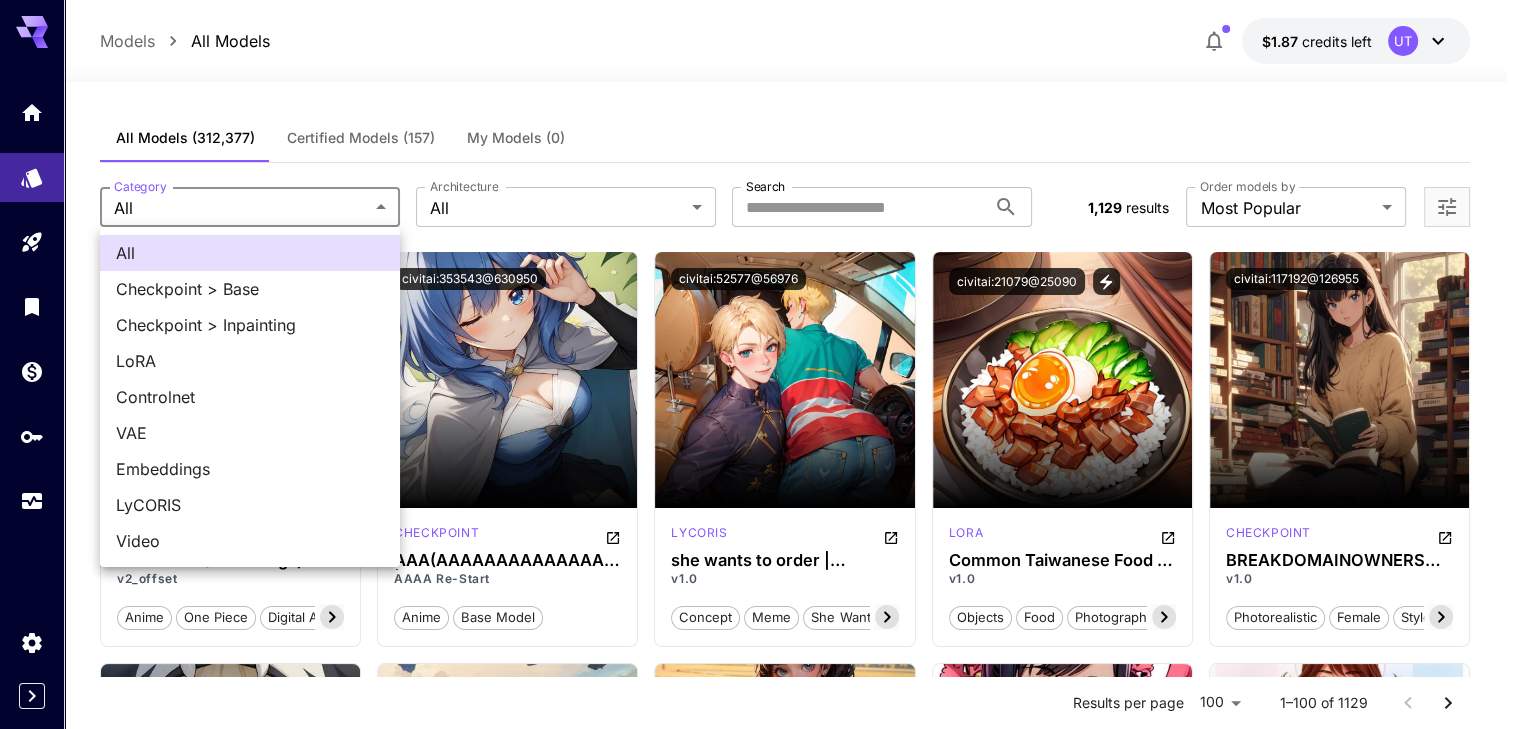 click on "**********" at bounding box center (760, 7534) 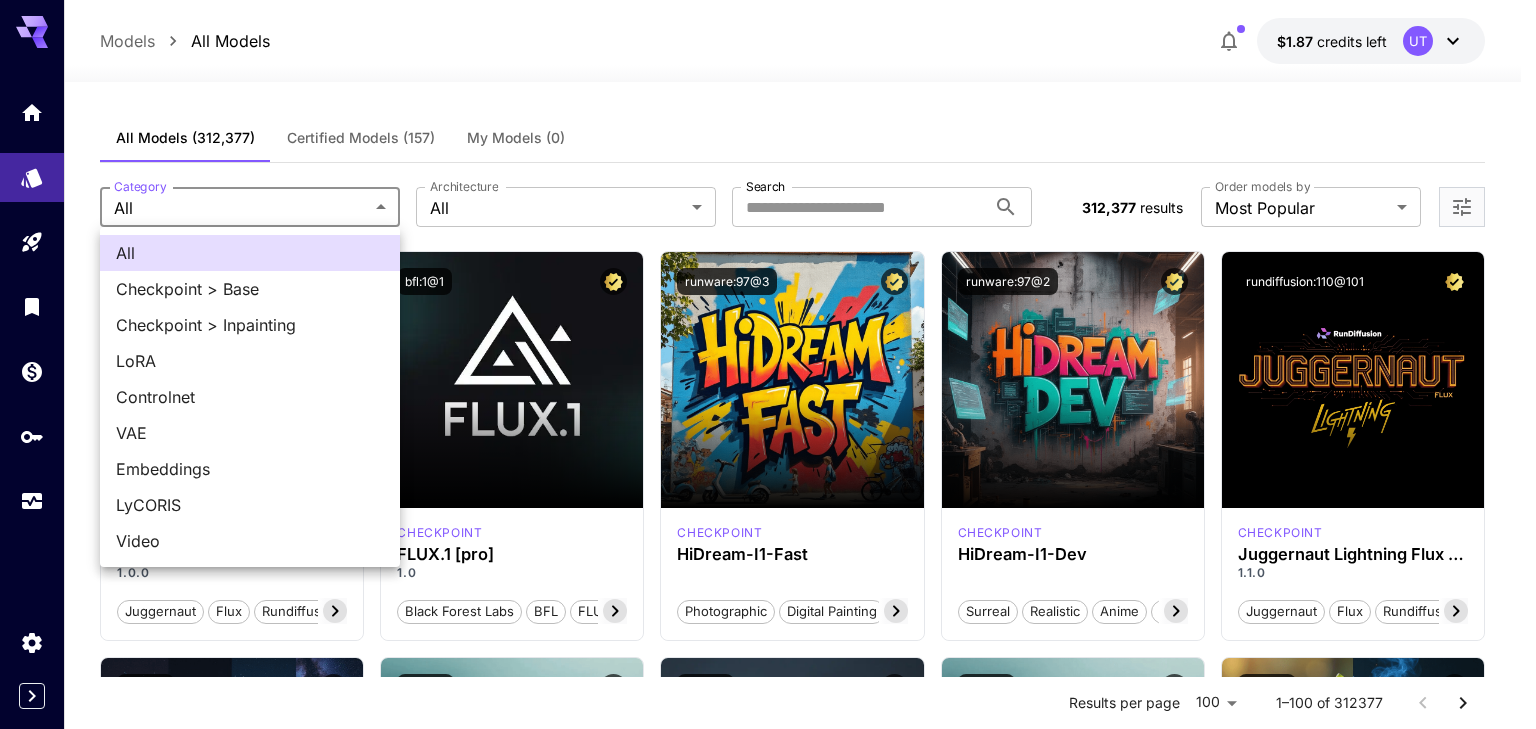click at bounding box center [768, 364] 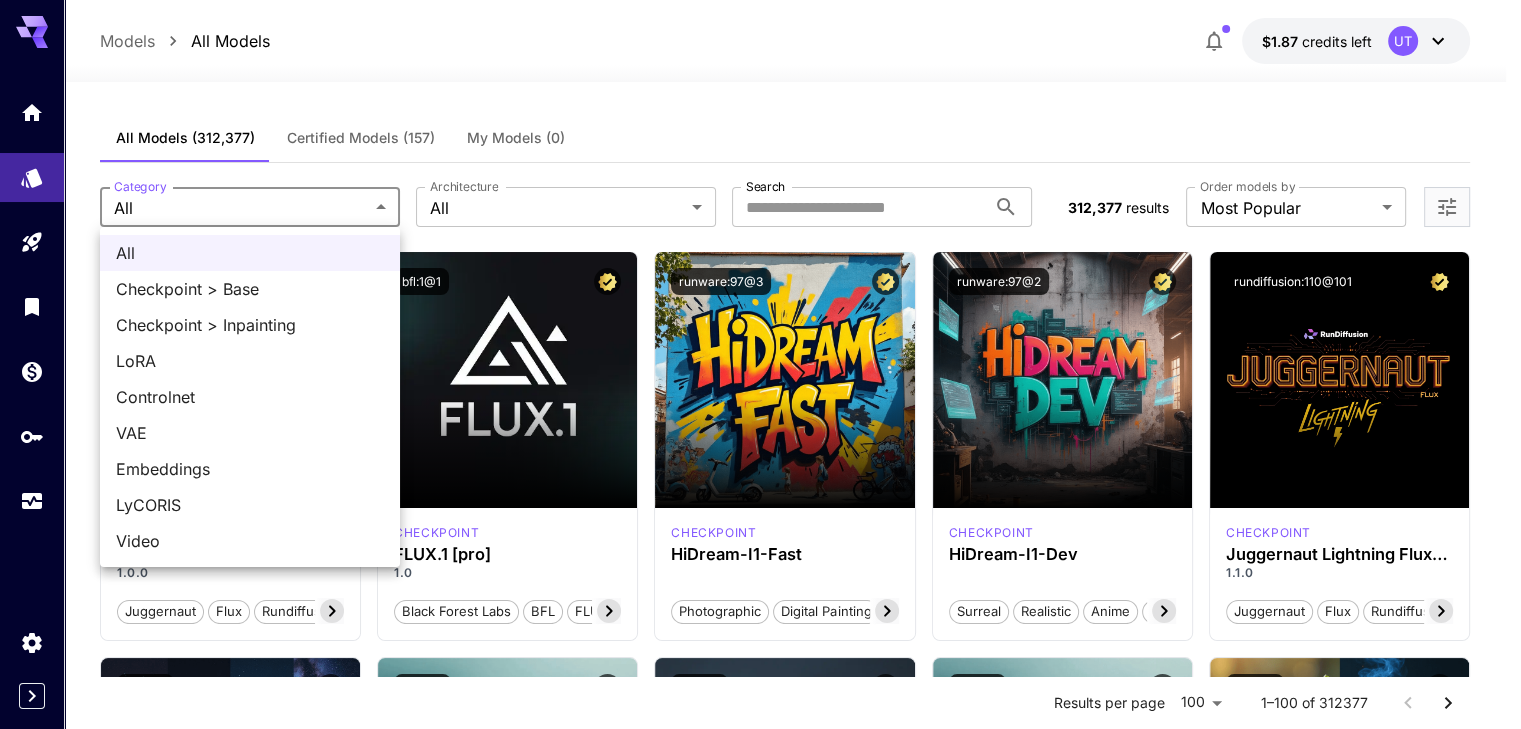 click on "**********" at bounding box center [760, 7513] 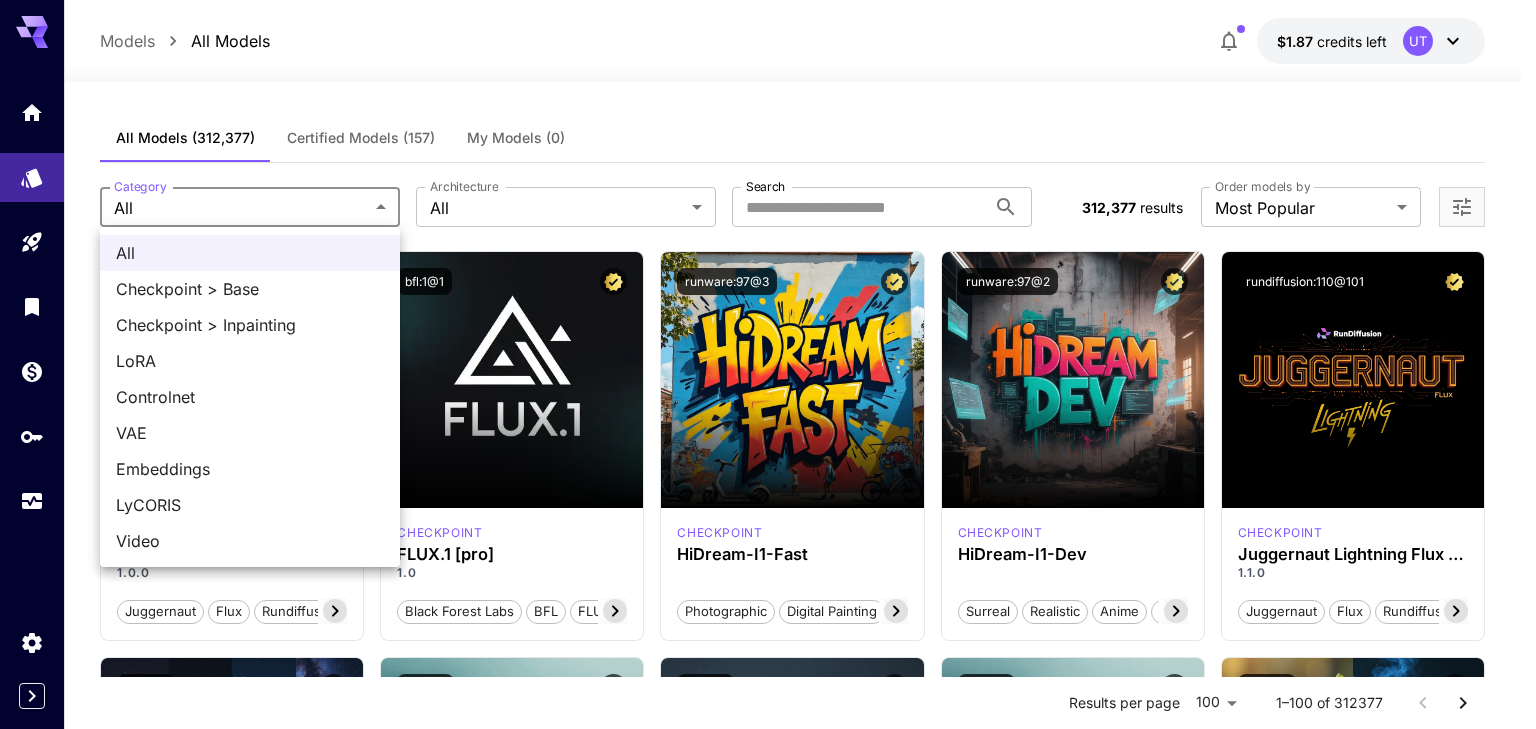 click at bounding box center [768, 364] 